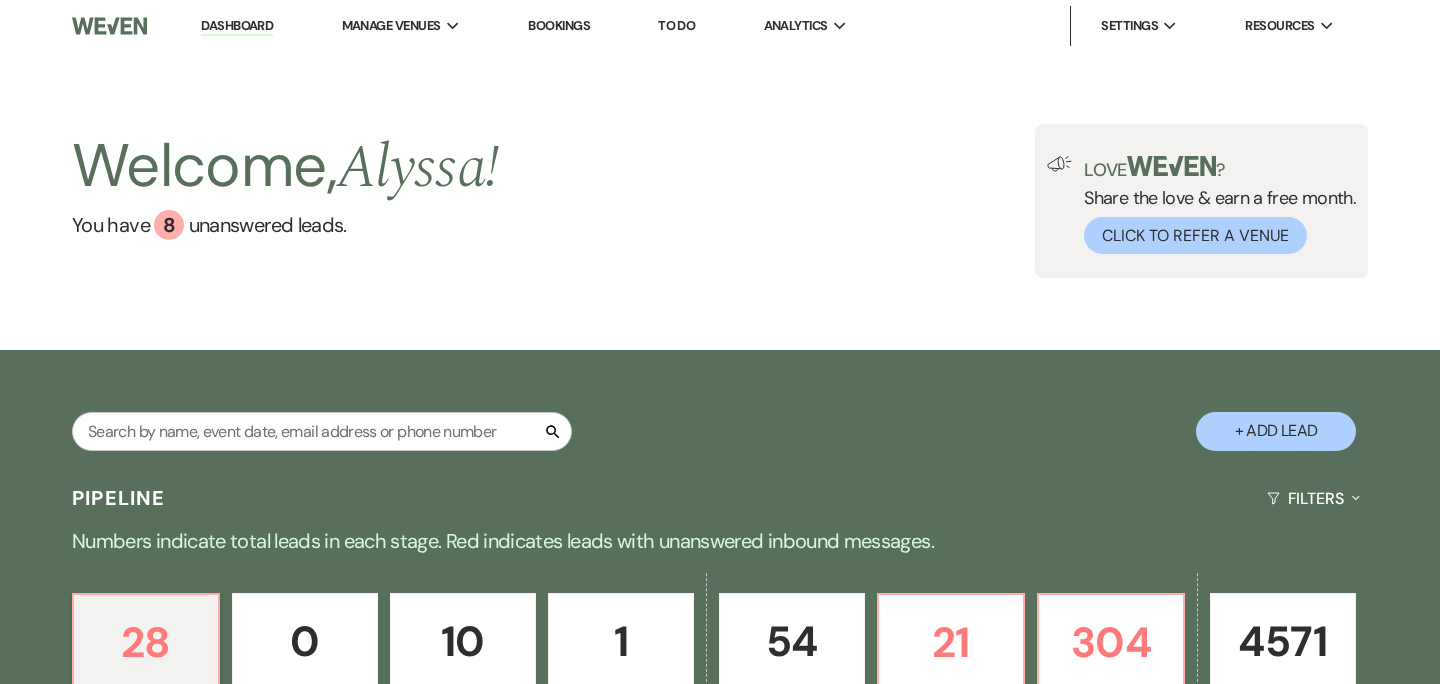 scroll, scrollTop: 0, scrollLeft: 0, axis: both 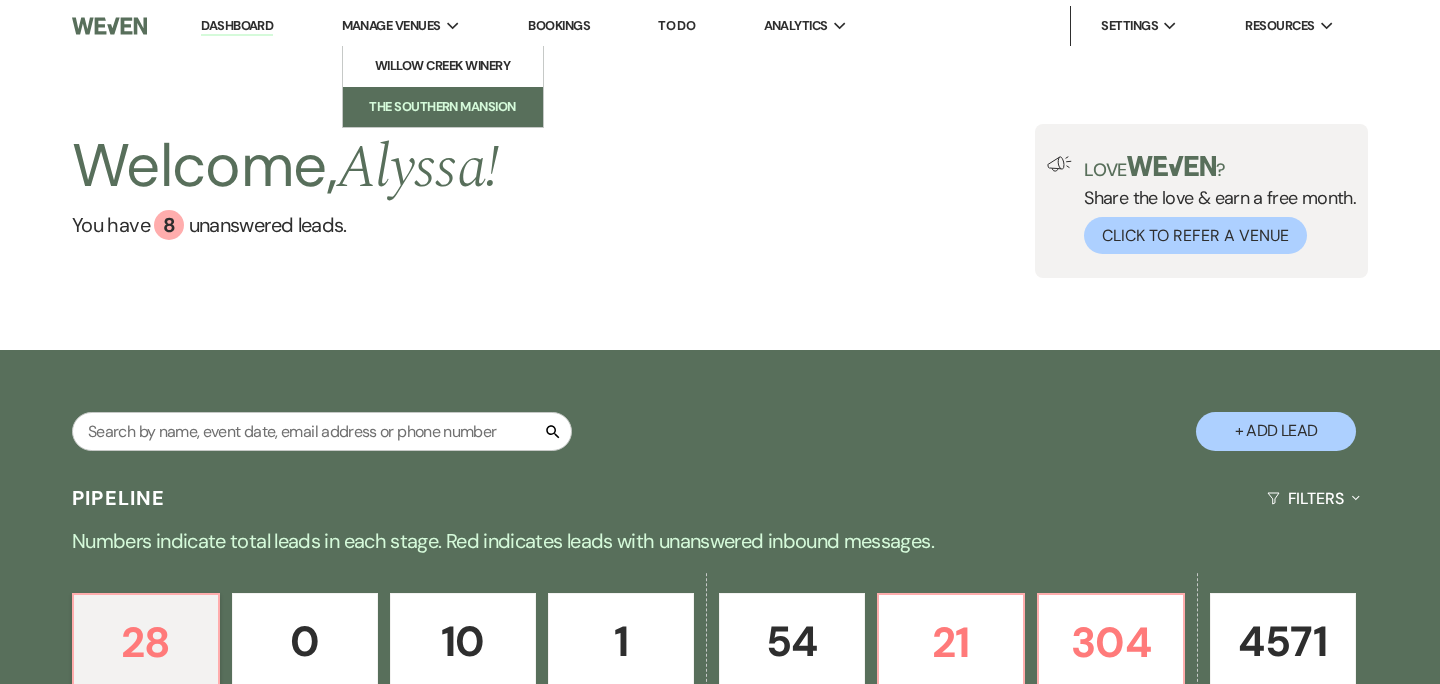 click on "The Southern Mansion" at bounding box center (443, 107) 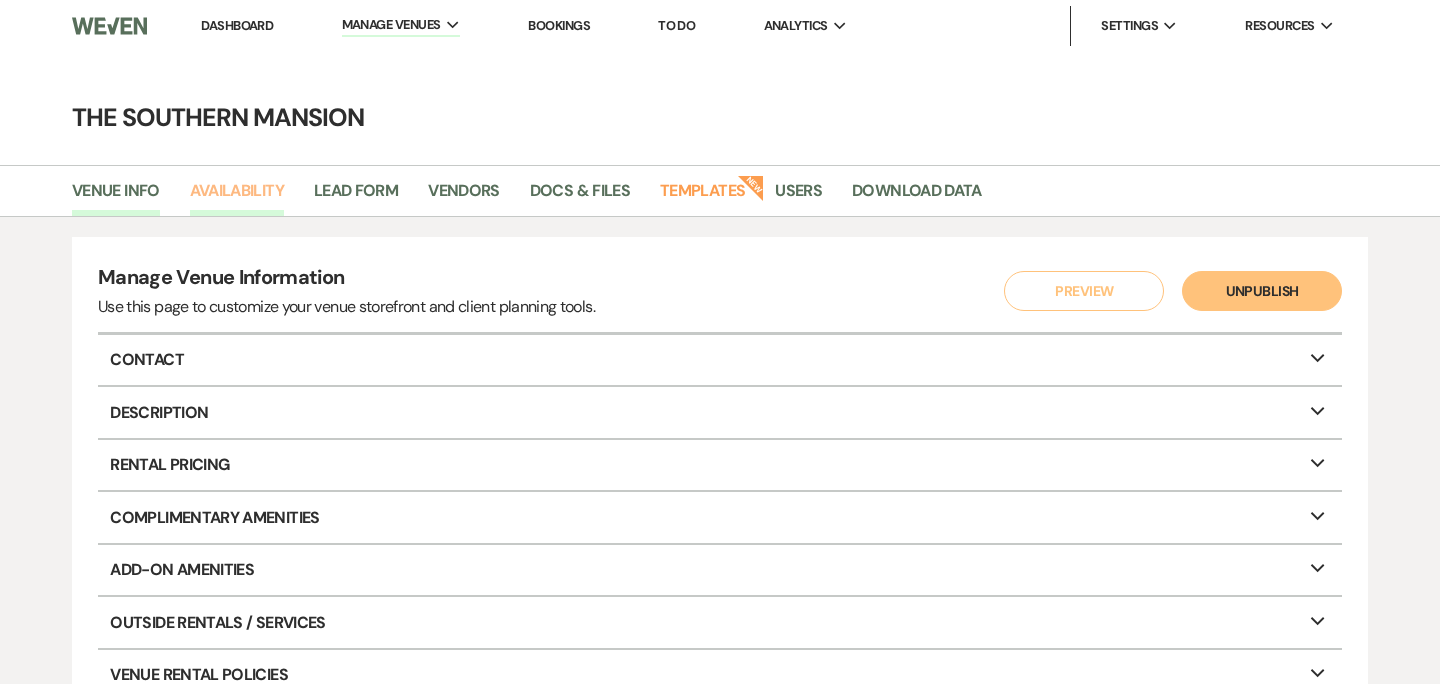 click on "Availability" at bounding box center [237, 197] 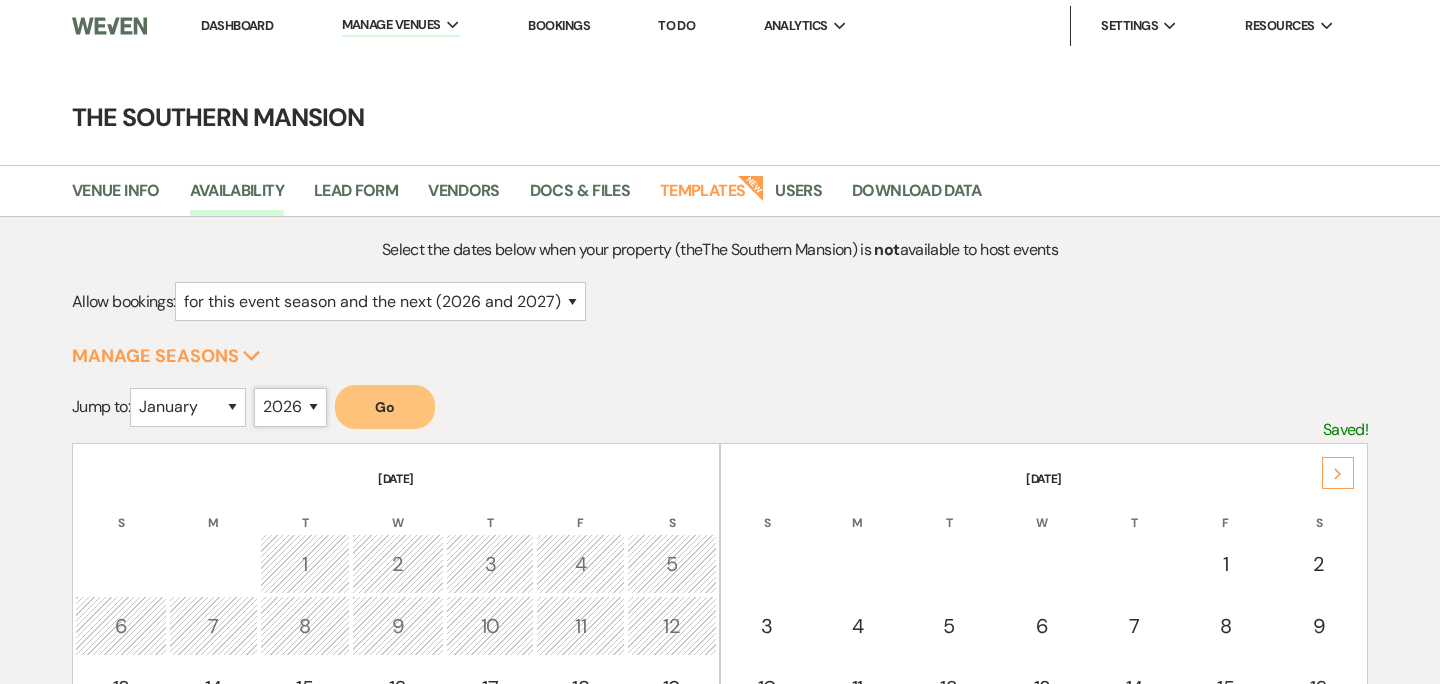 click on "2025 2026 2027 2028 2029" at bounding box center (290, 407) 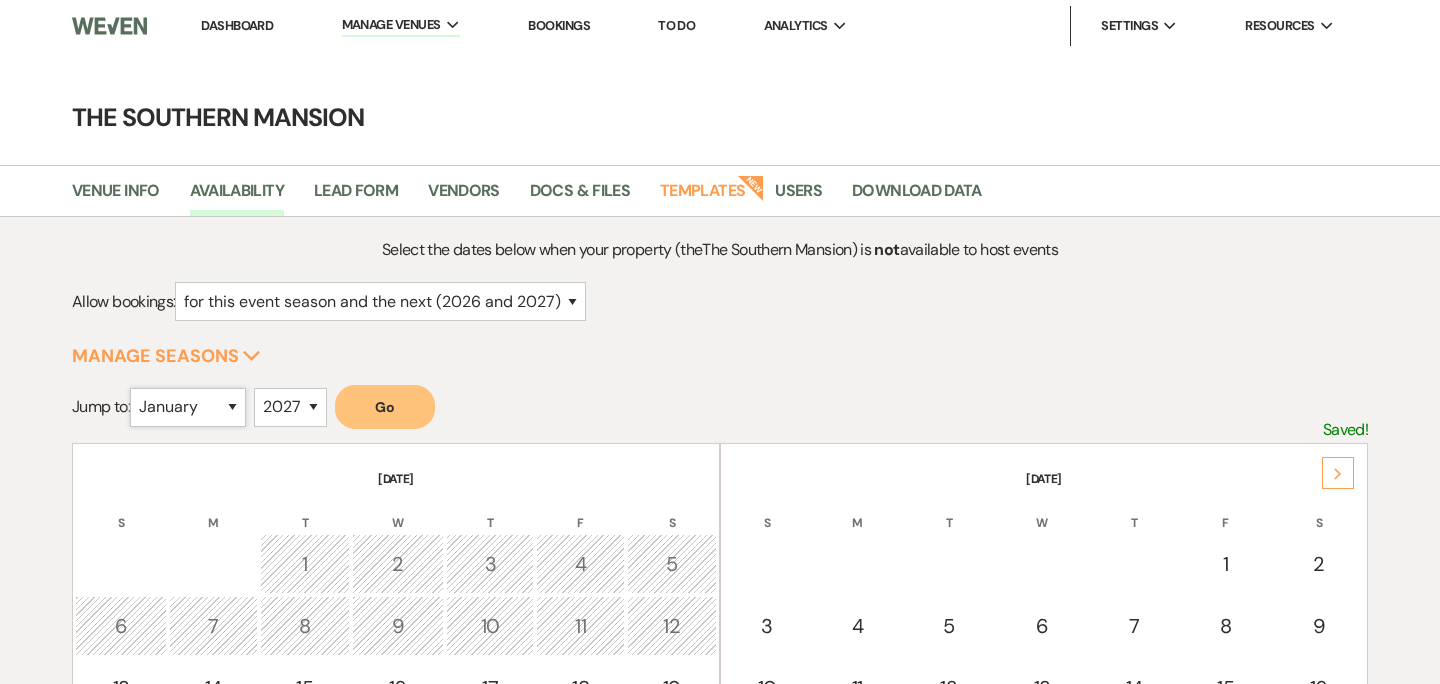click on "January February March April May June July August September October November December" at bounding box center (188, 407) 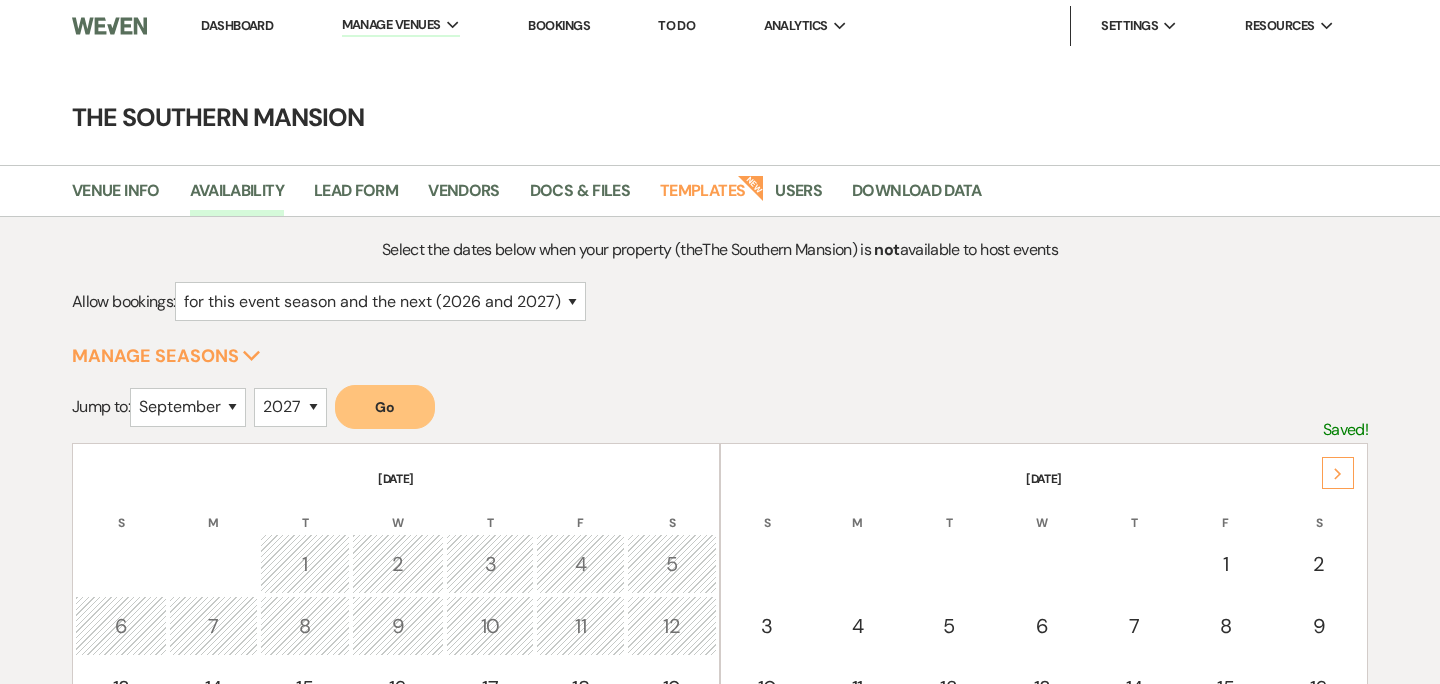 click on "Go" at bounding box center (385, 407) 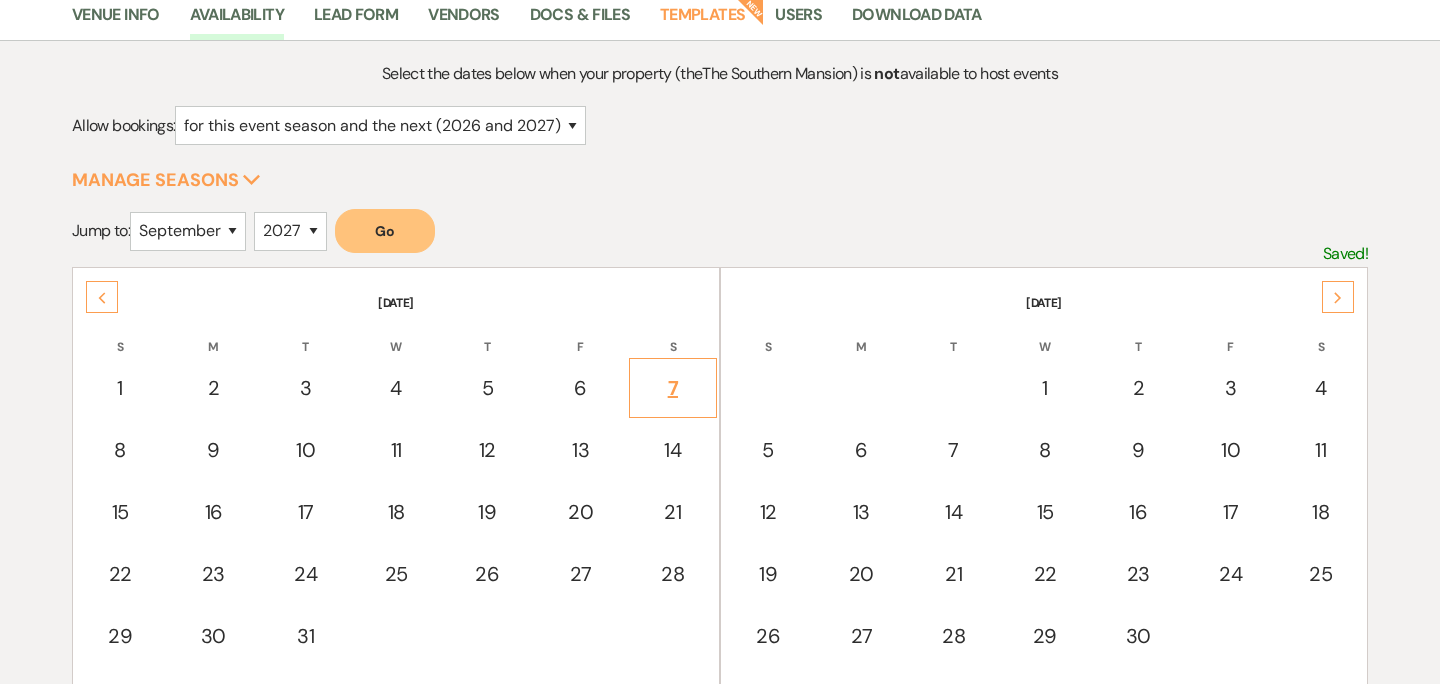 scroll, scrollTop: 203, scrollLeft: 0, axis: vertical 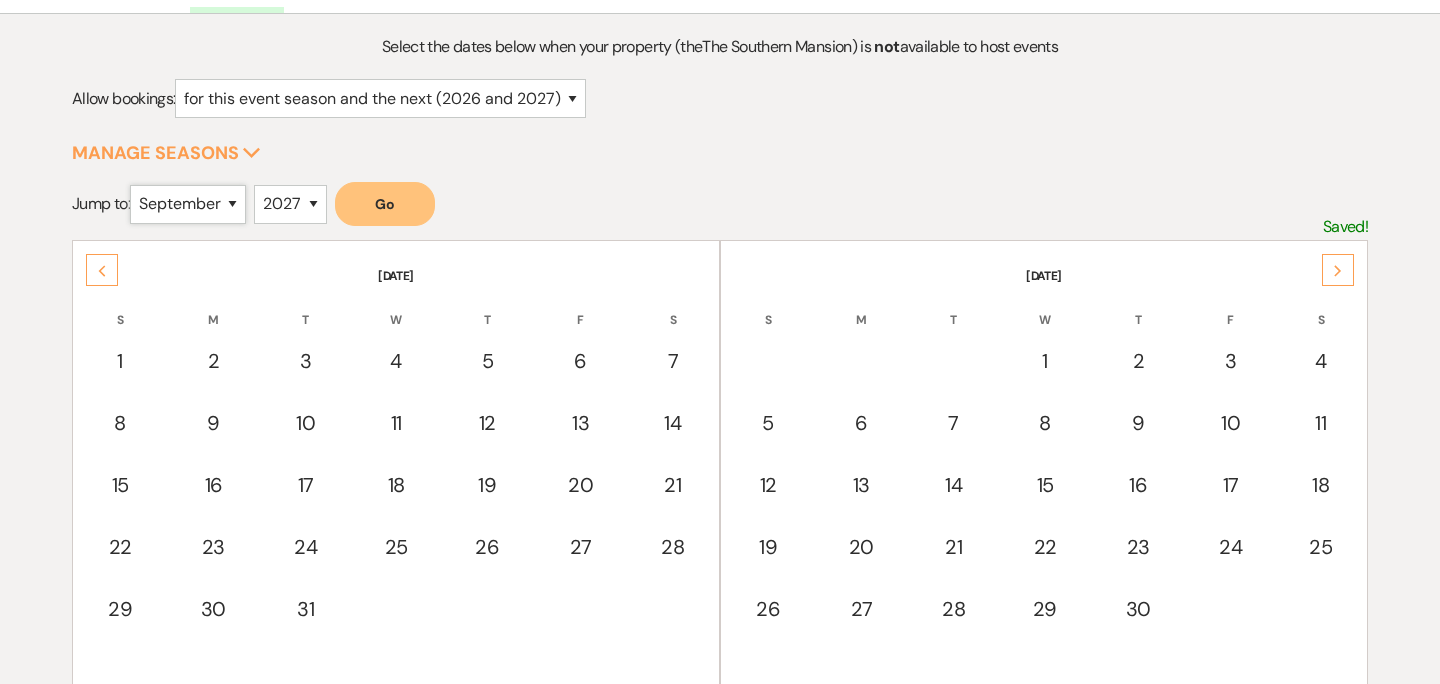 click on "January February March April May June July August September October November December" at bounding box center (188, 204) 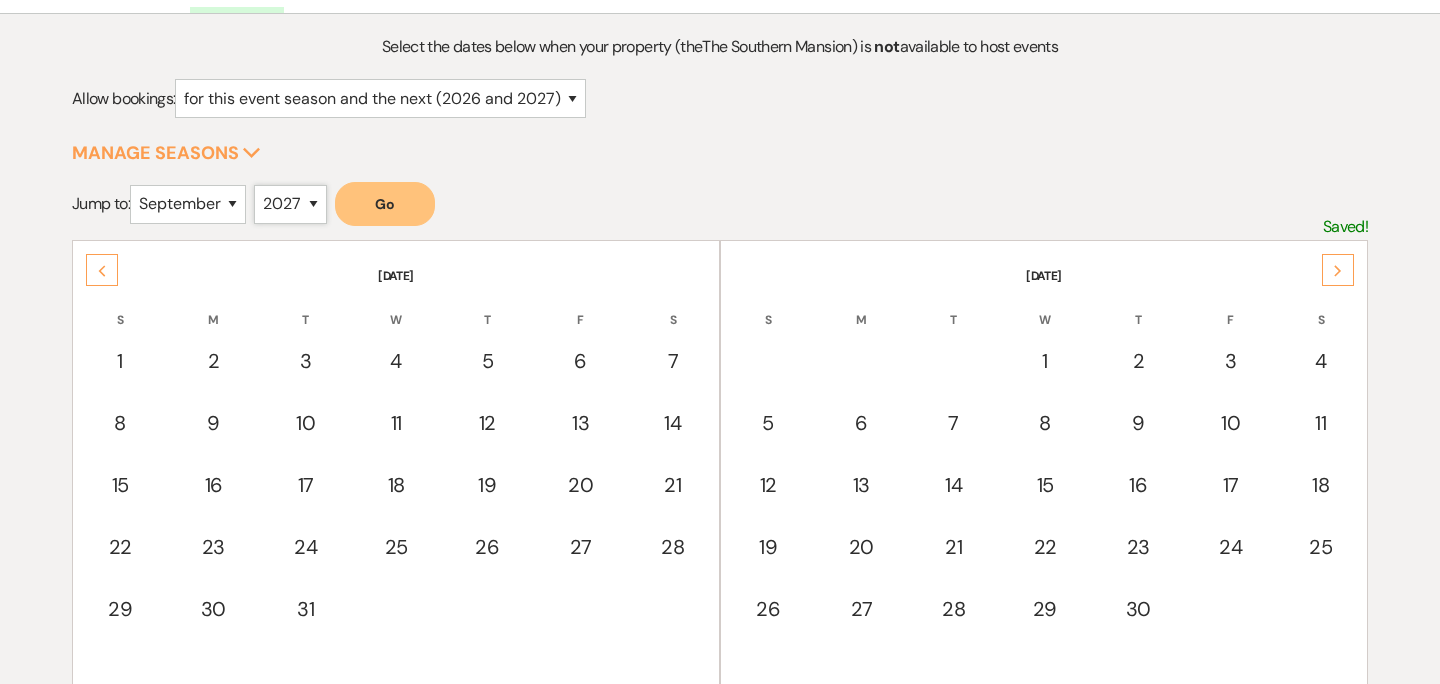 click on "2025 2026 2027 2028 2029" at bounding box center [290, 204] 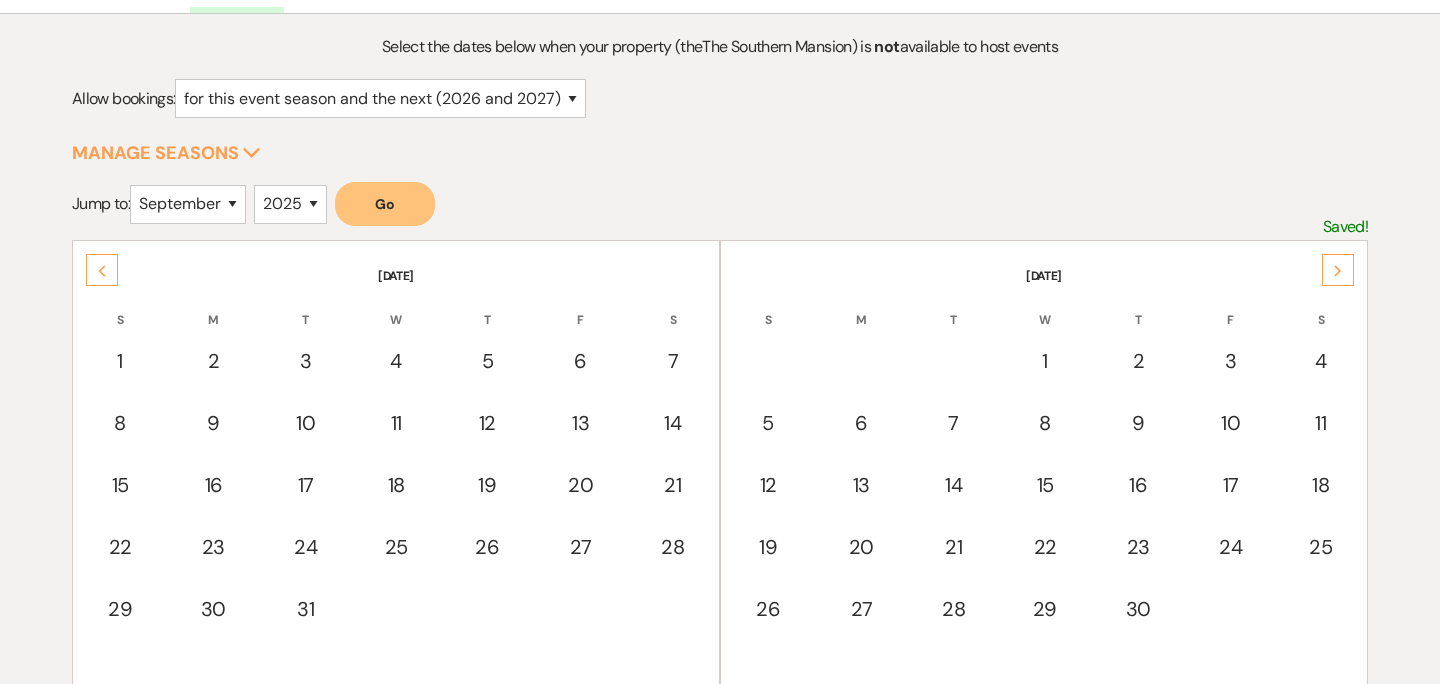 click on "Go" at bounding box center [385, 204] 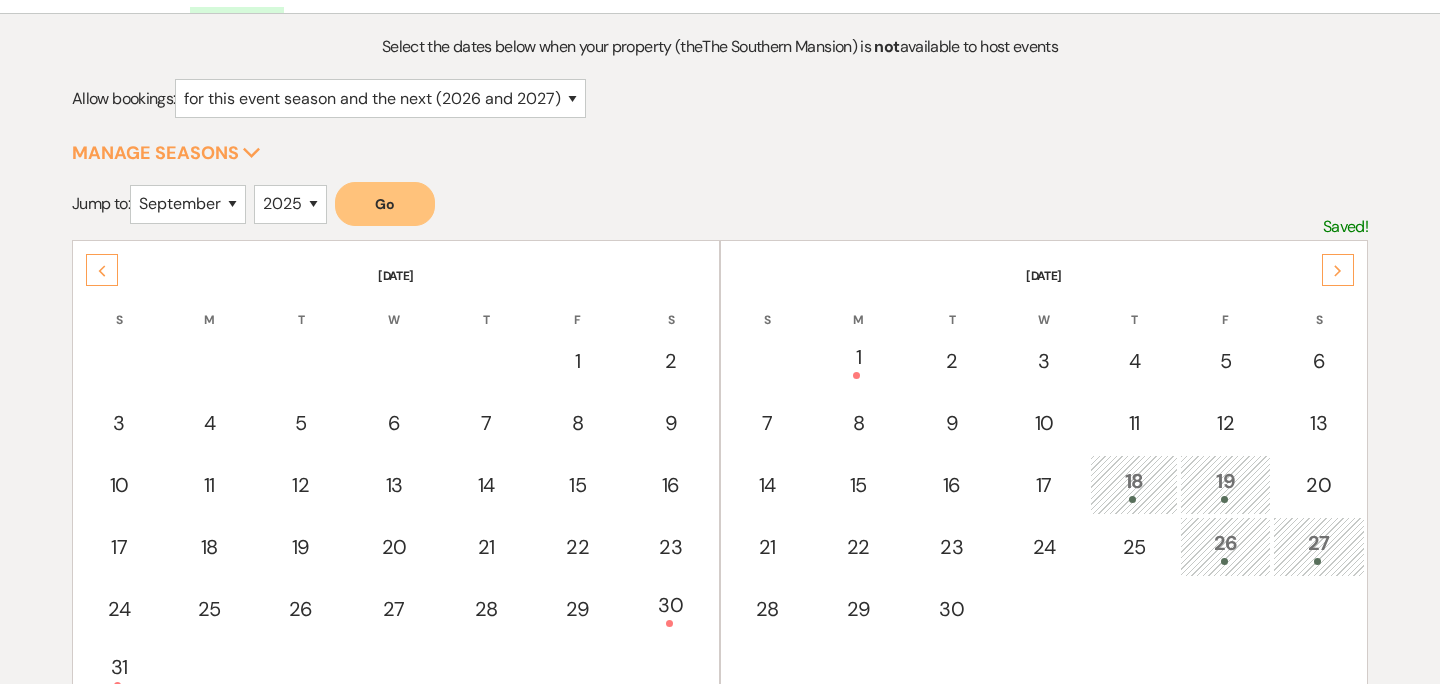 click on "Next" 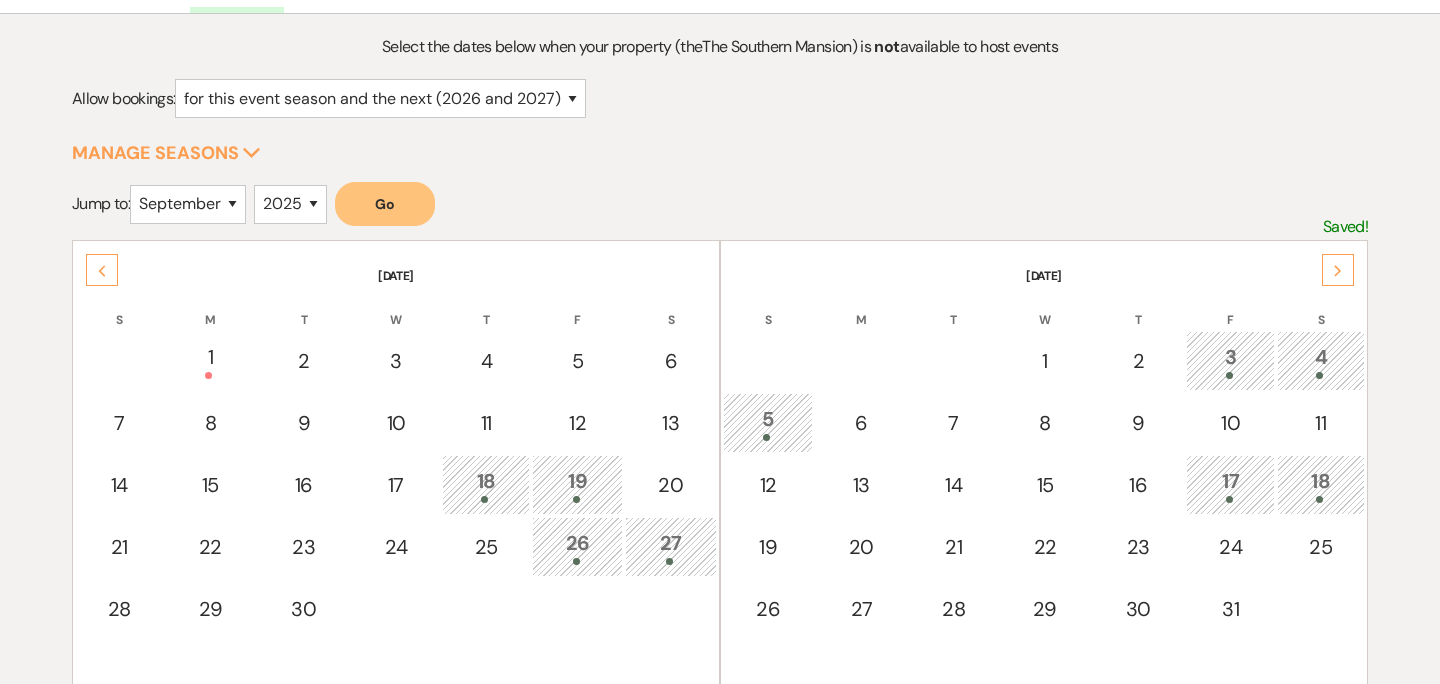 click at bounding box center [1230, 499] 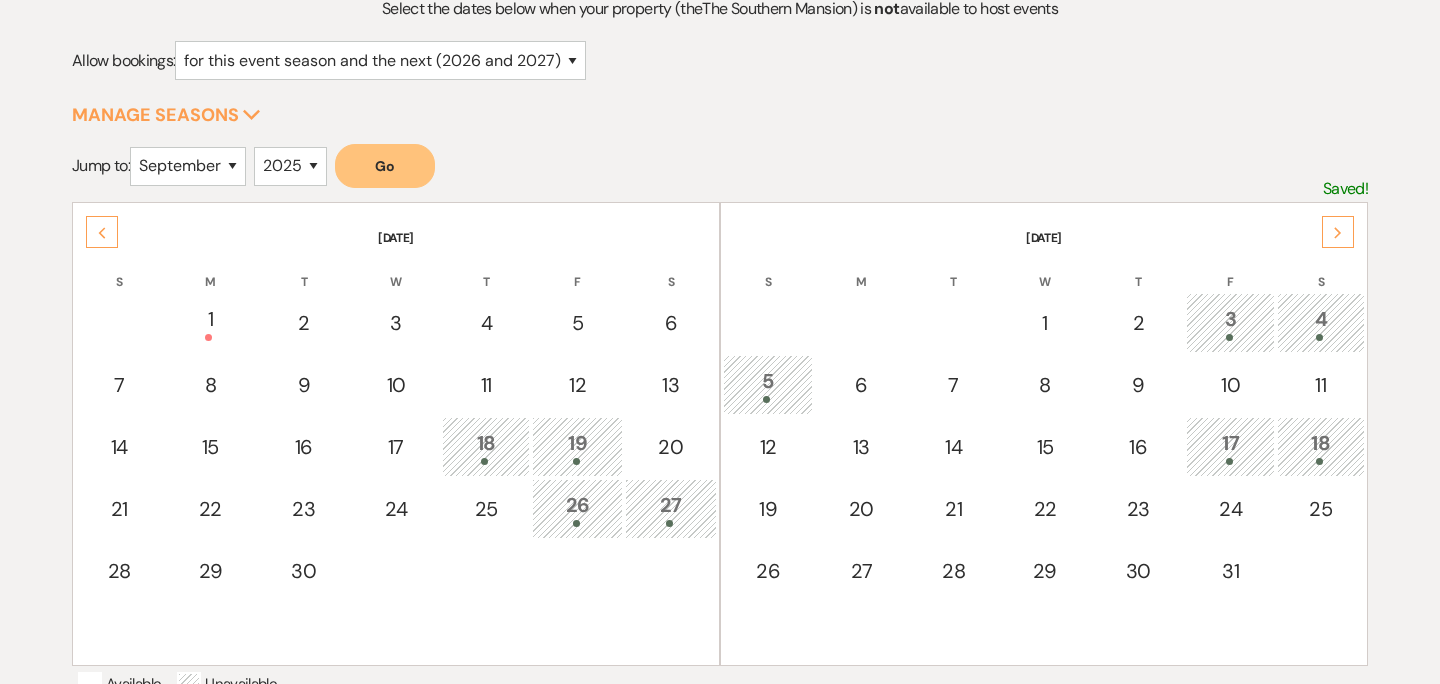 scroll, scrollTop: 0, scrollLeft: 0, axis: both 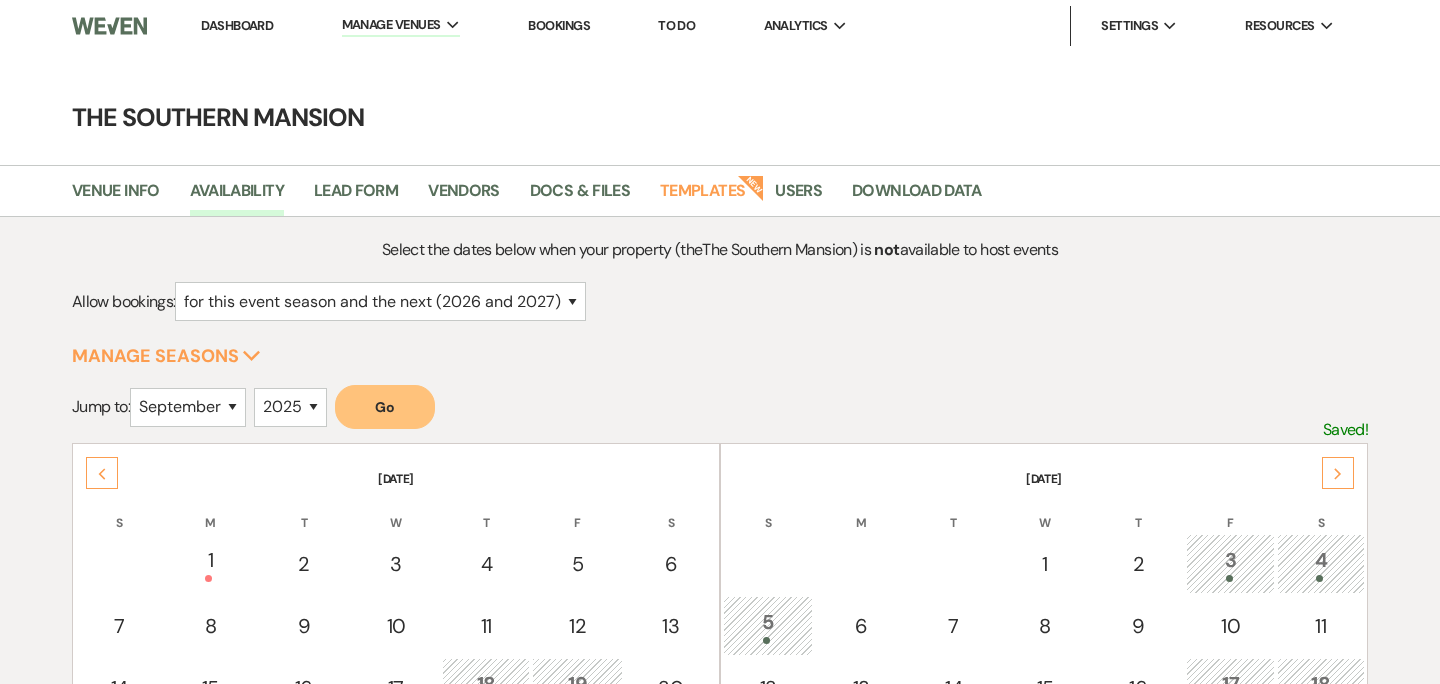 click on "Previous" at bounding box center (102, 473) 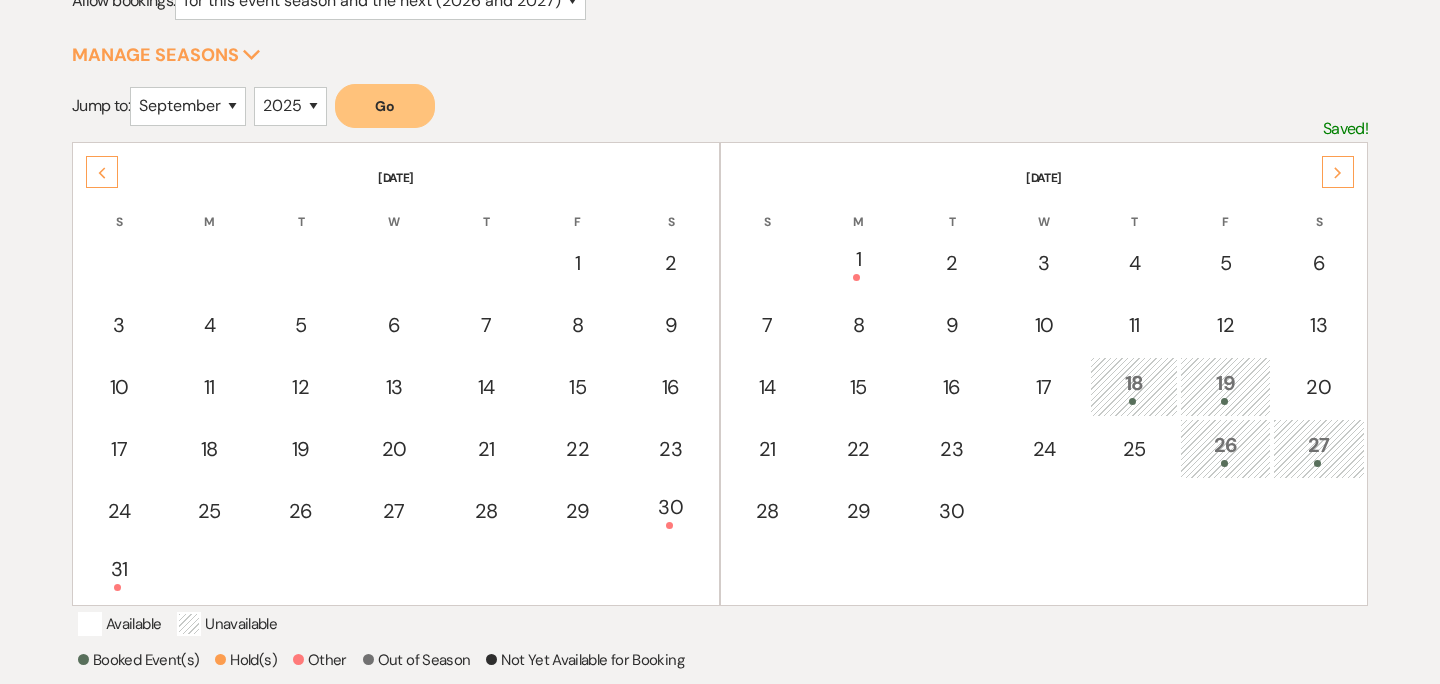 scroll, scrollTop: 414, scrollLeft: 0, axis: vertical 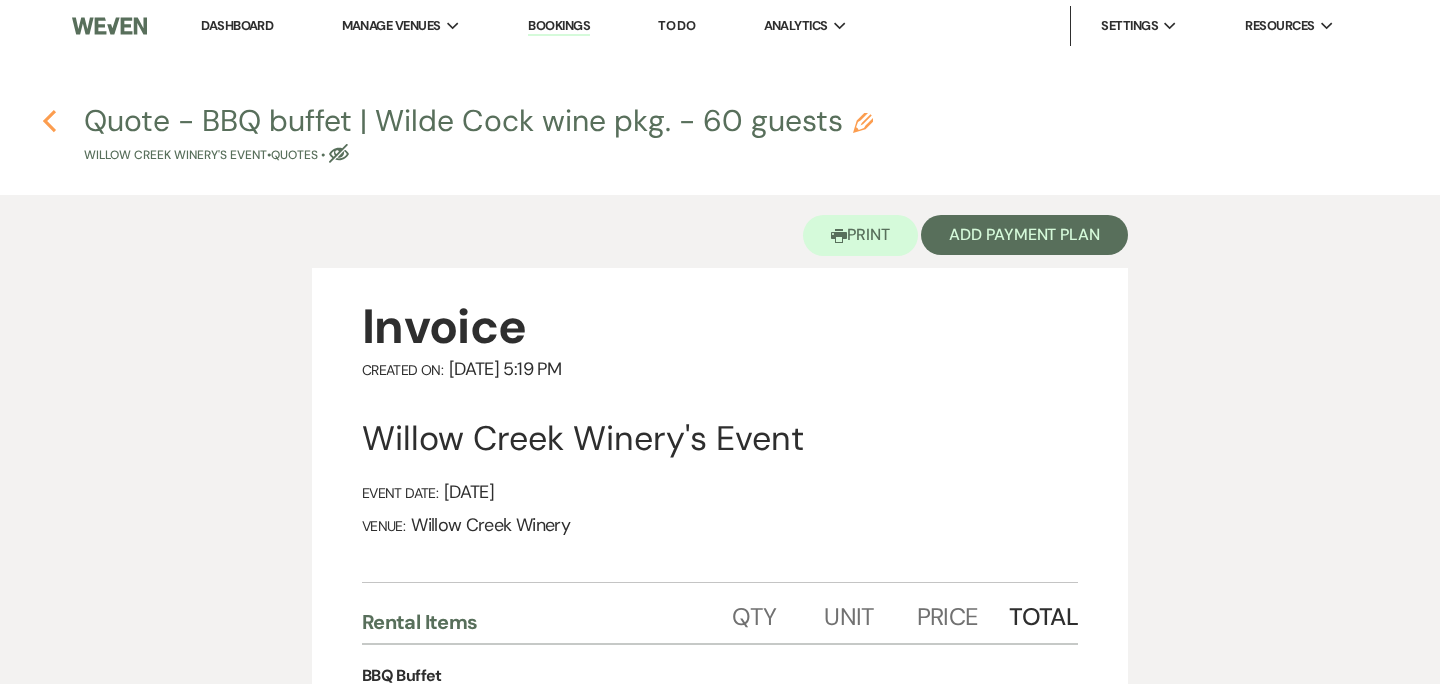 click on "Previous" 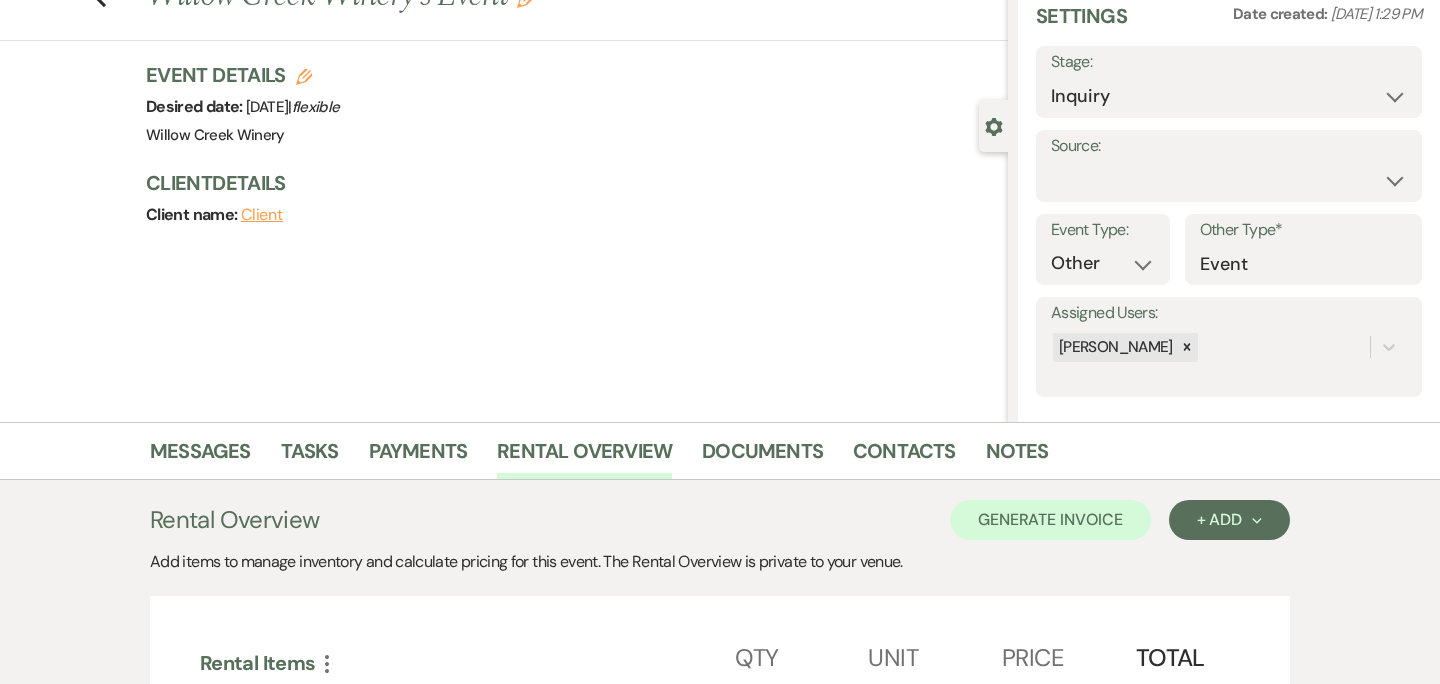 scroll, scrollTop: 0, scrollLeft: 0, axis: both 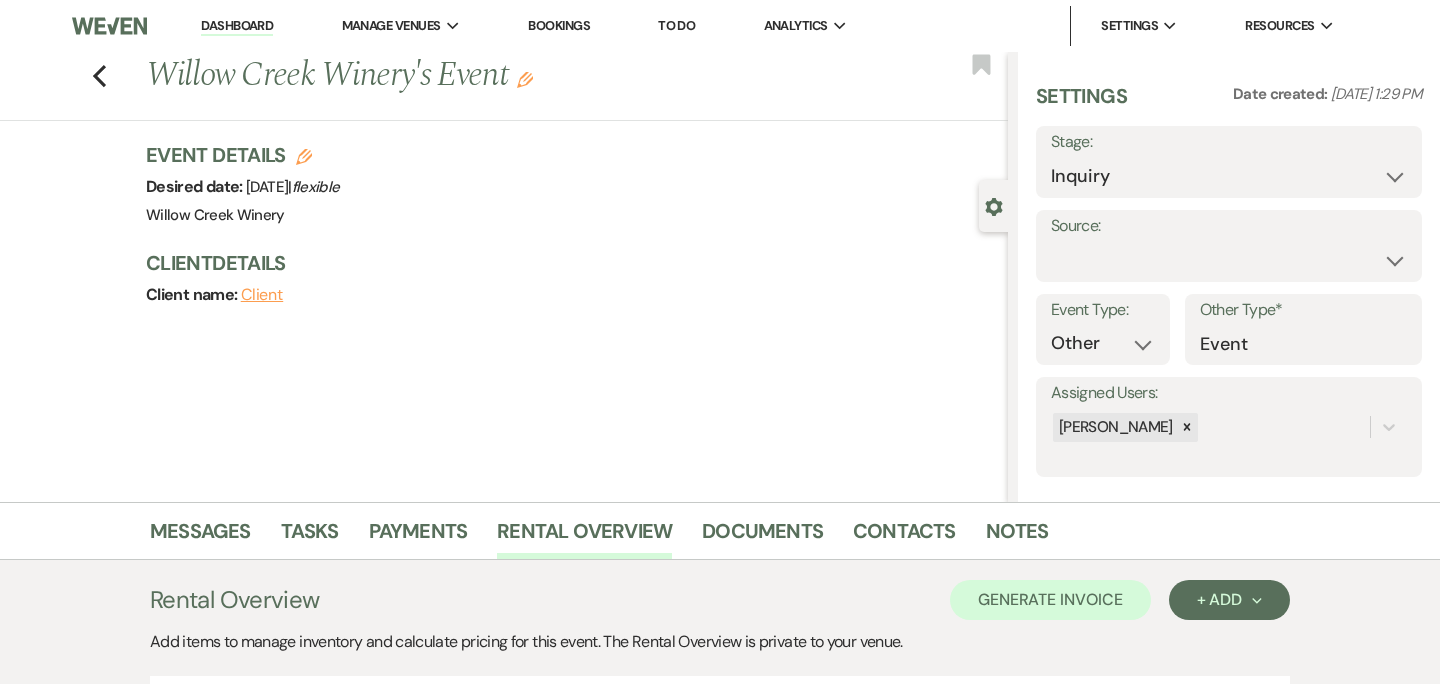 click 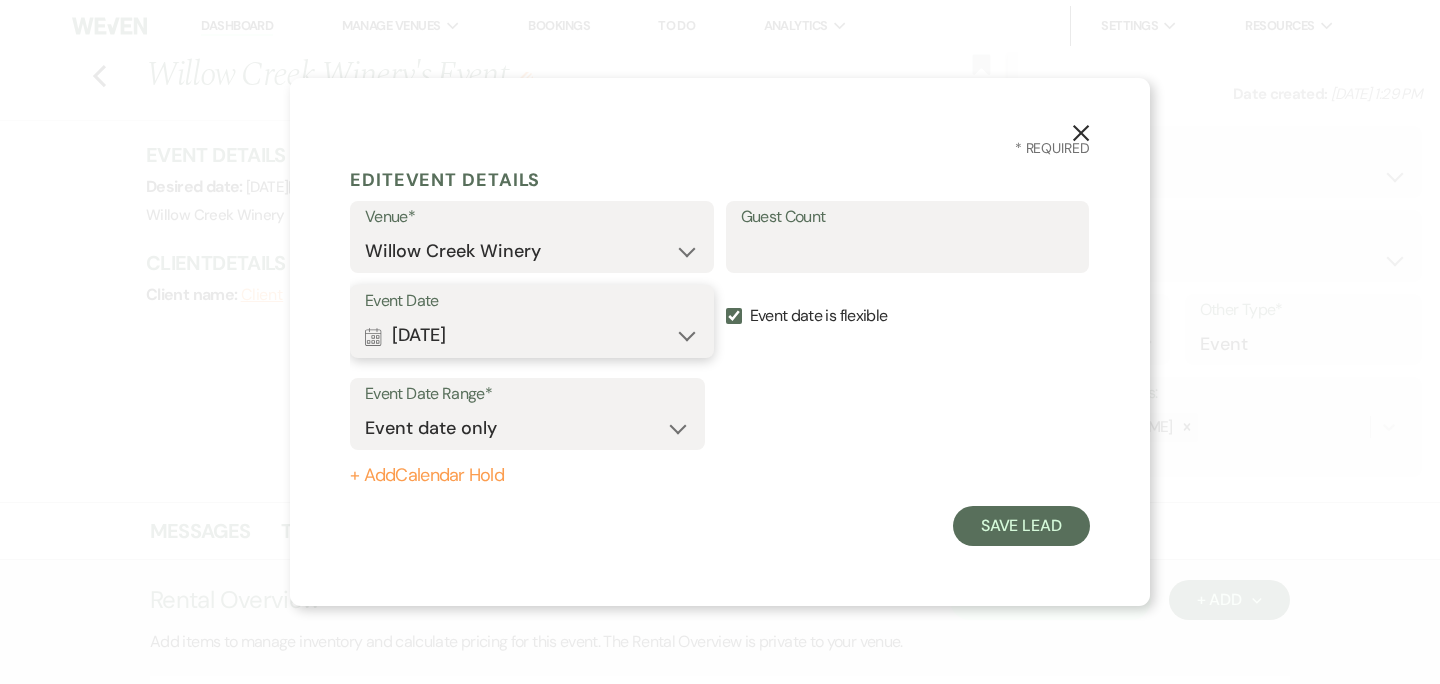 click on "Calendar Aug 04, 2025 Expand" at bounding box center [532, 336] 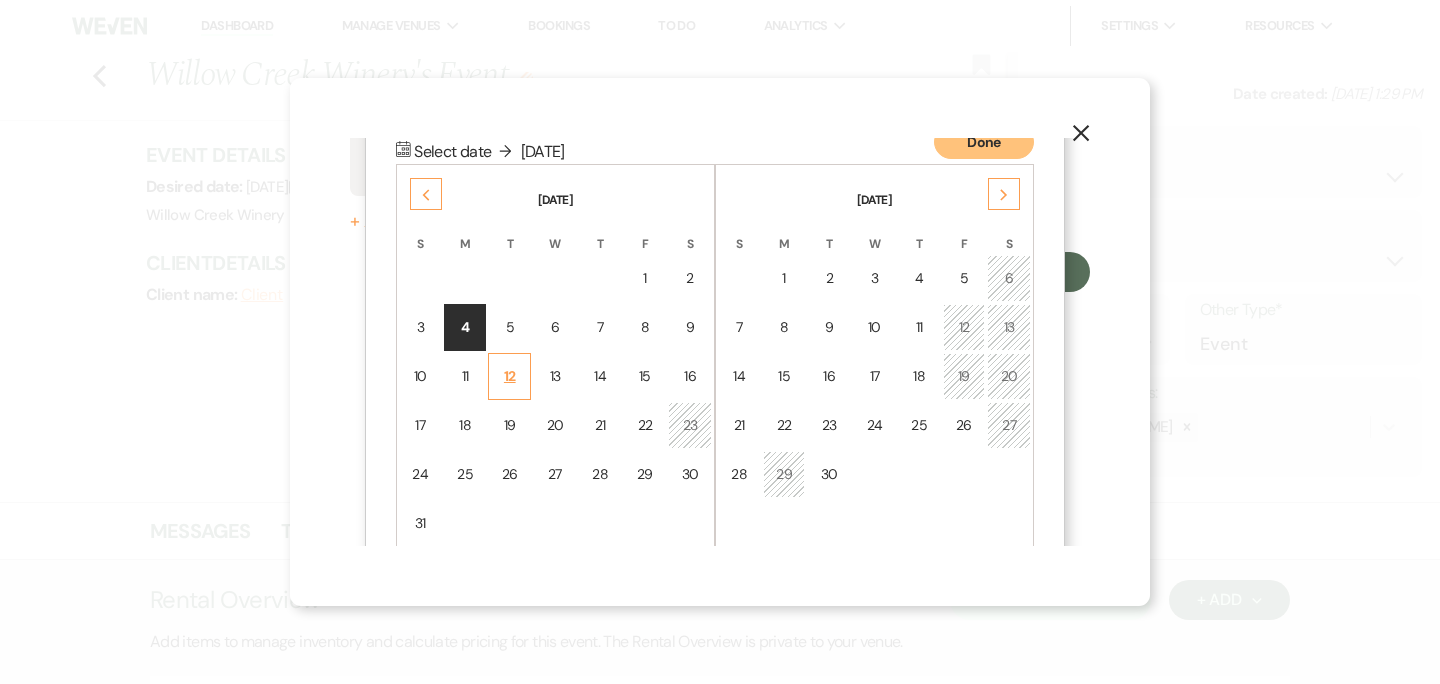 scroll, scrollTop: 256, scrollLeft: 0, axis: vertical 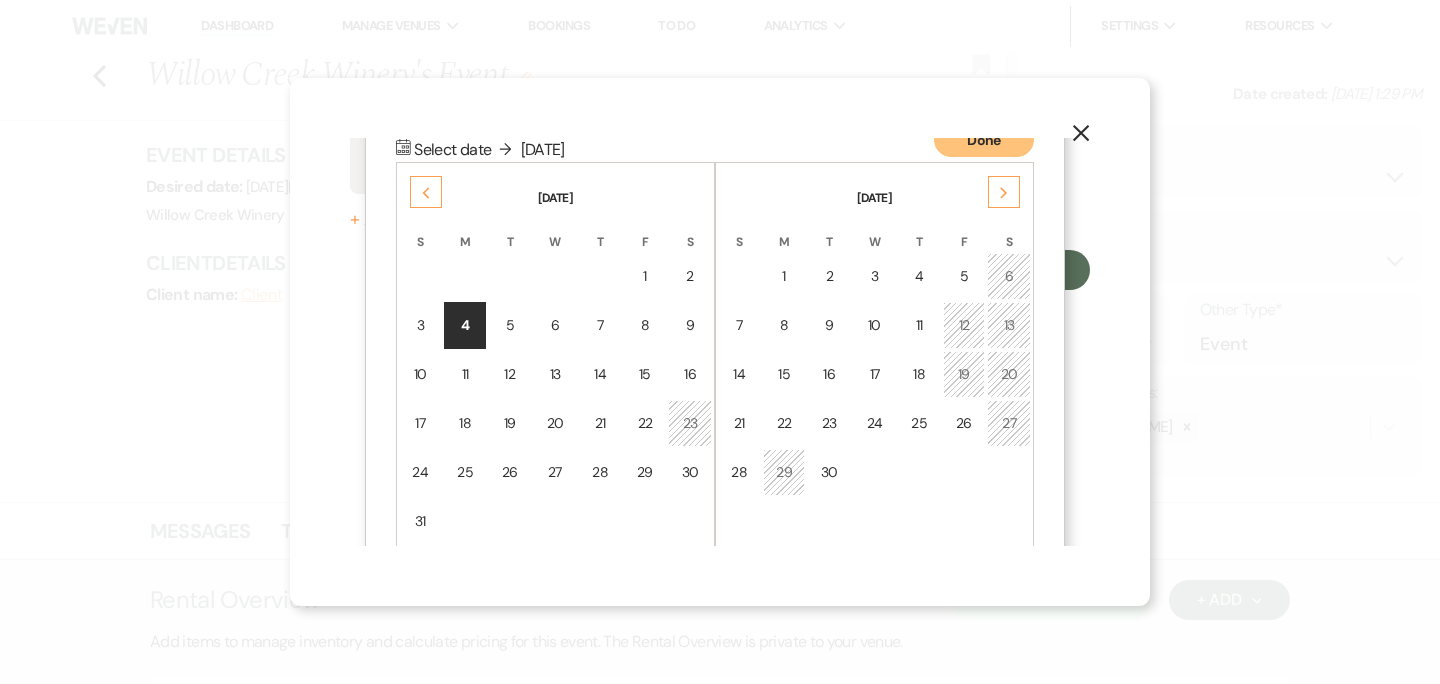 click 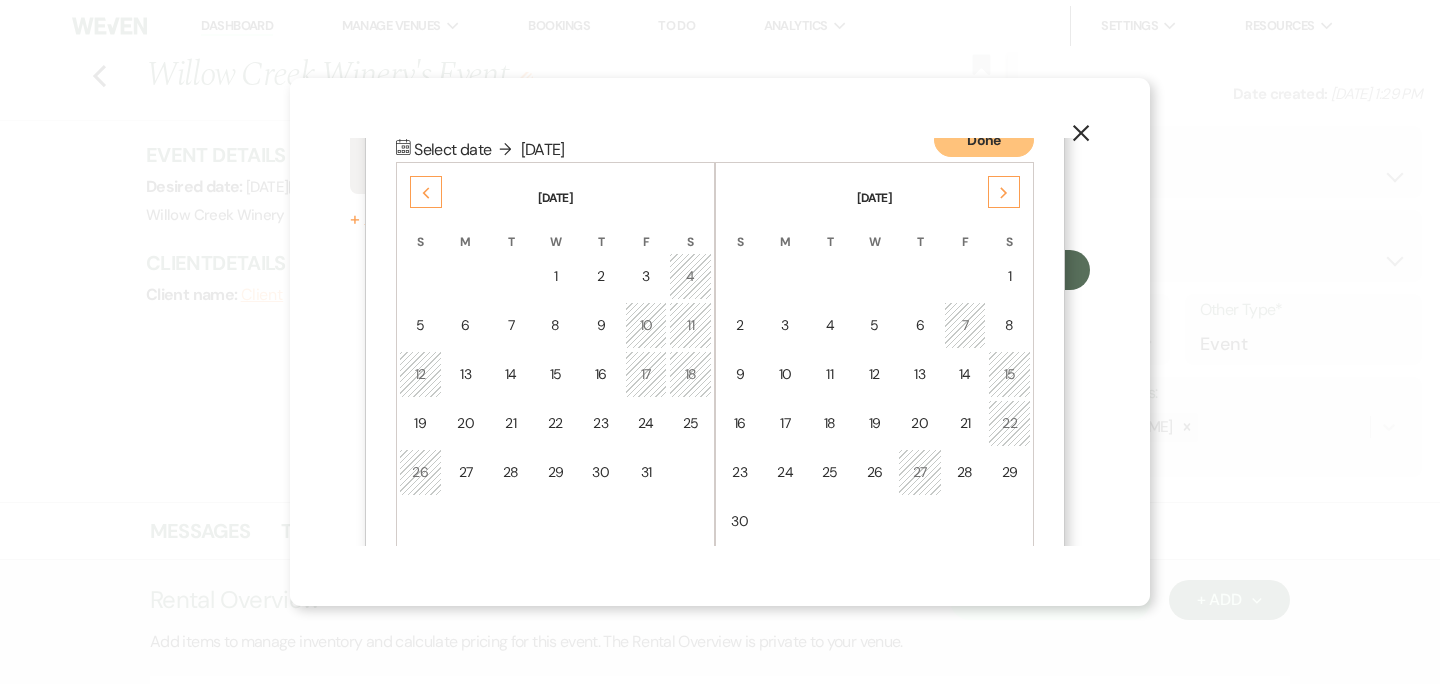 click 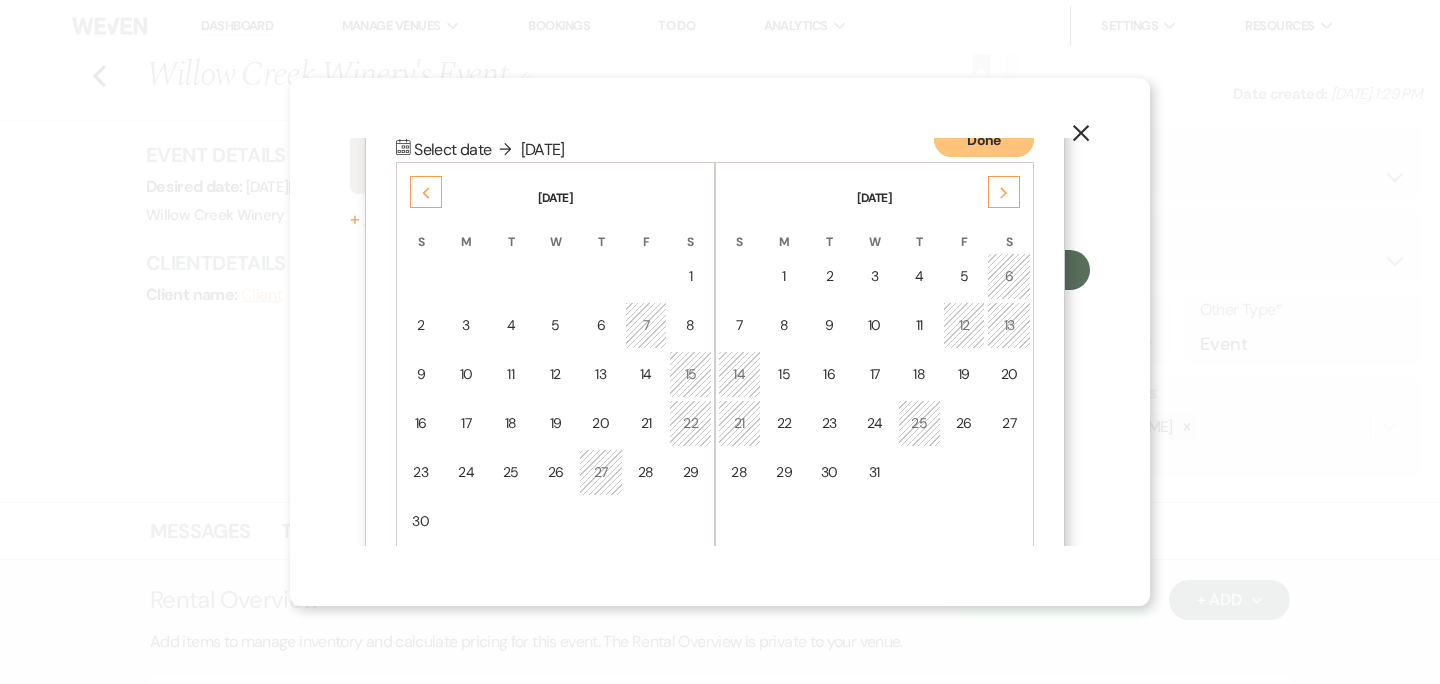 click 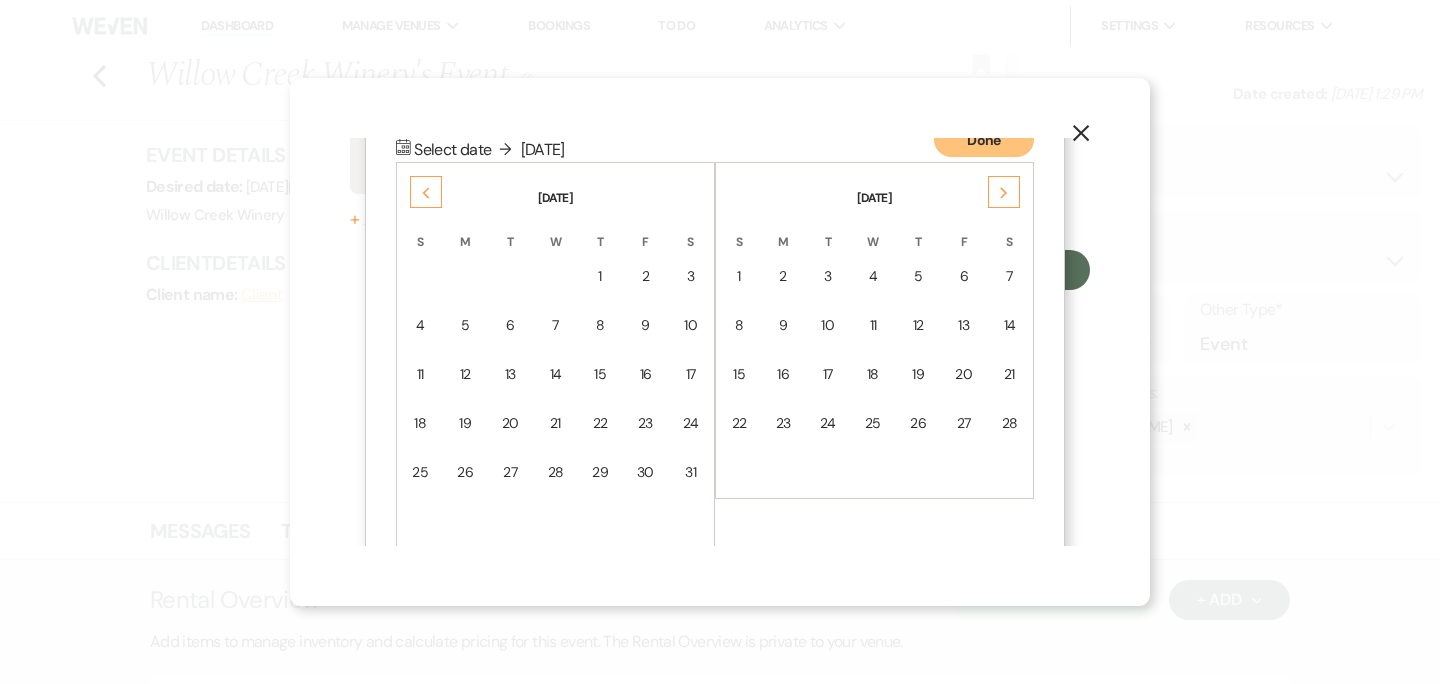 click 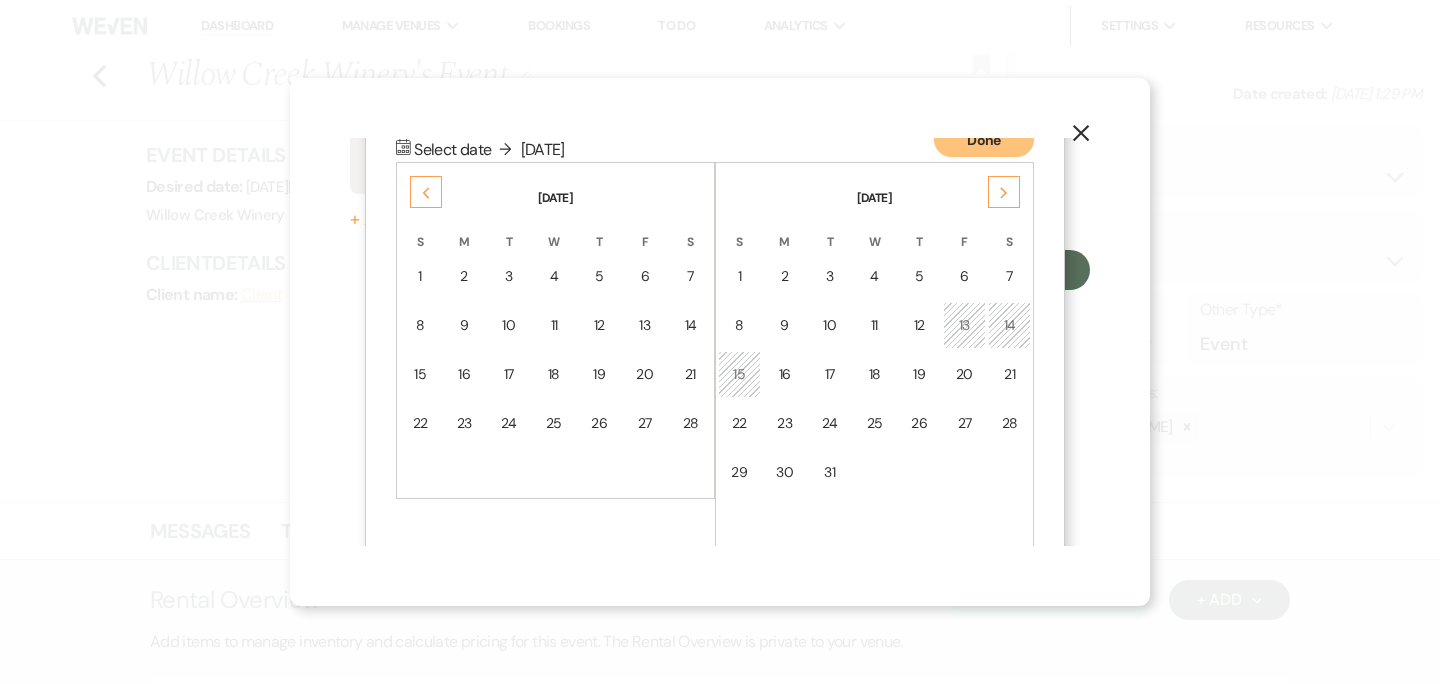 click 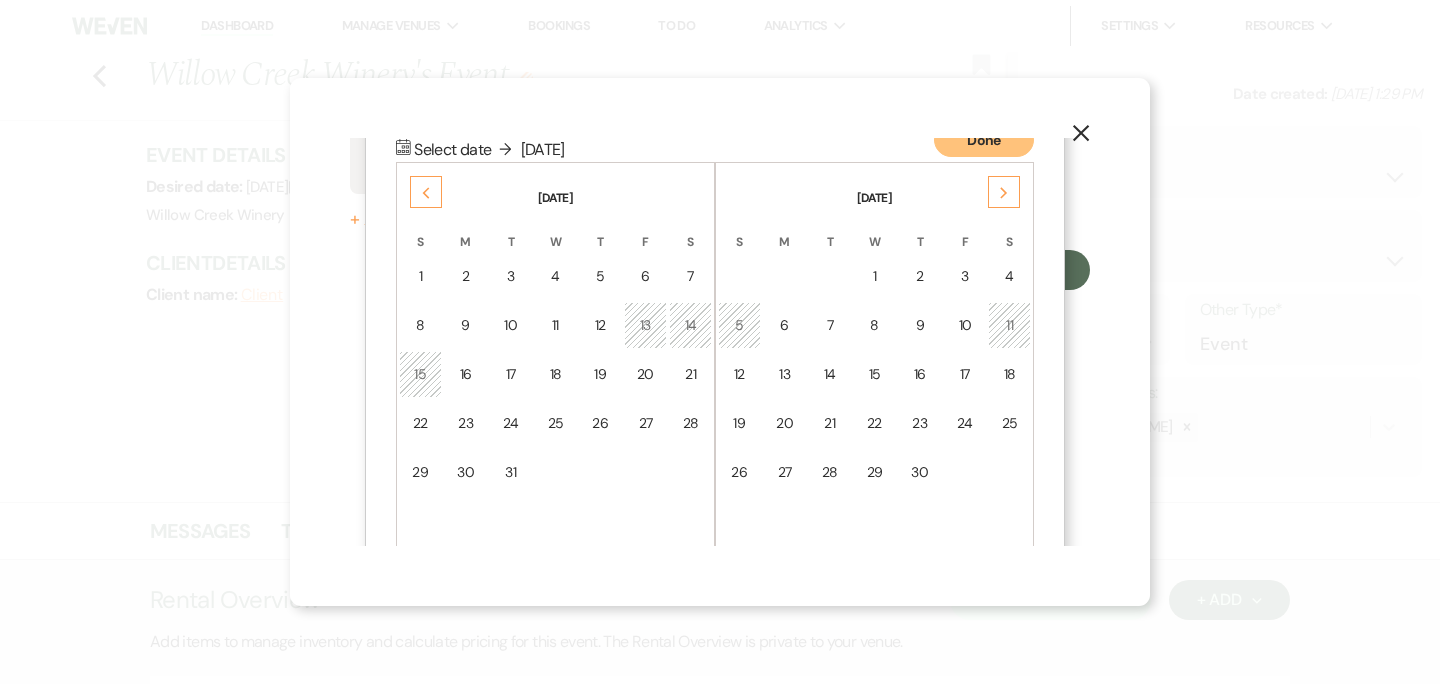 click 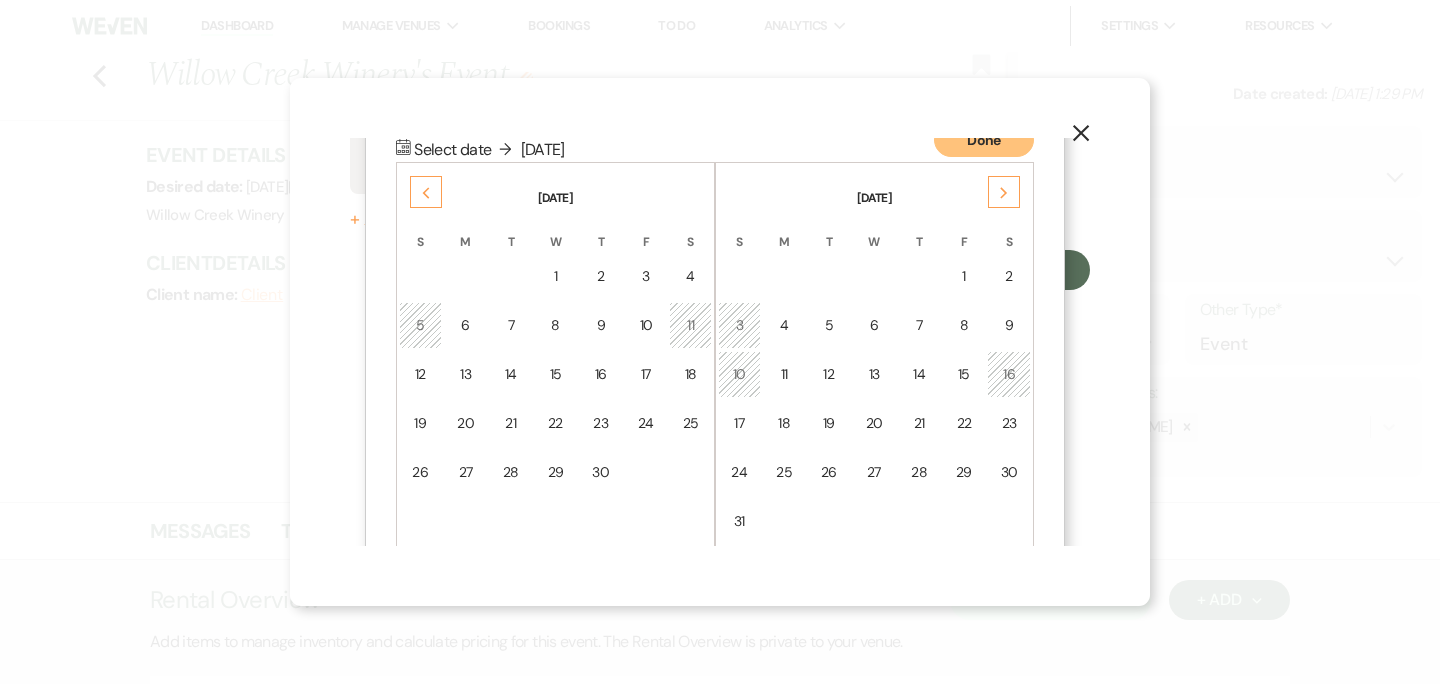 click 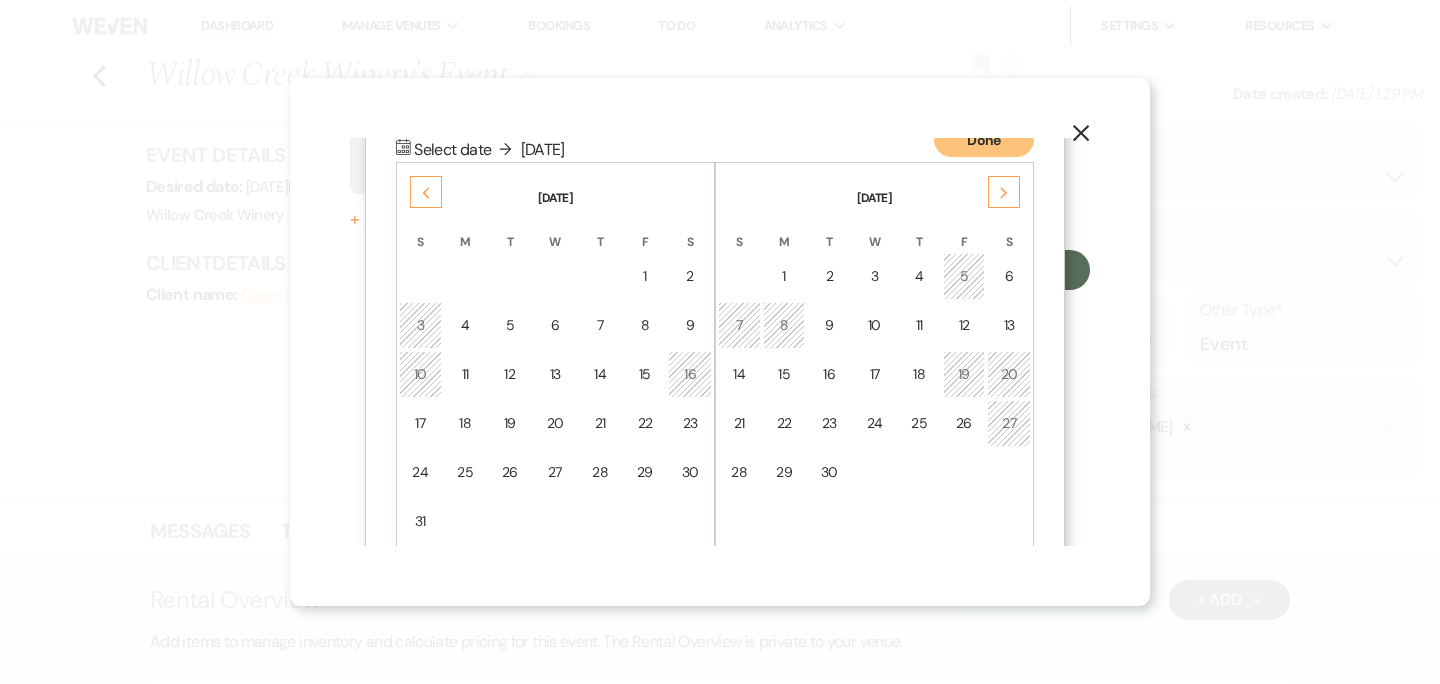 click 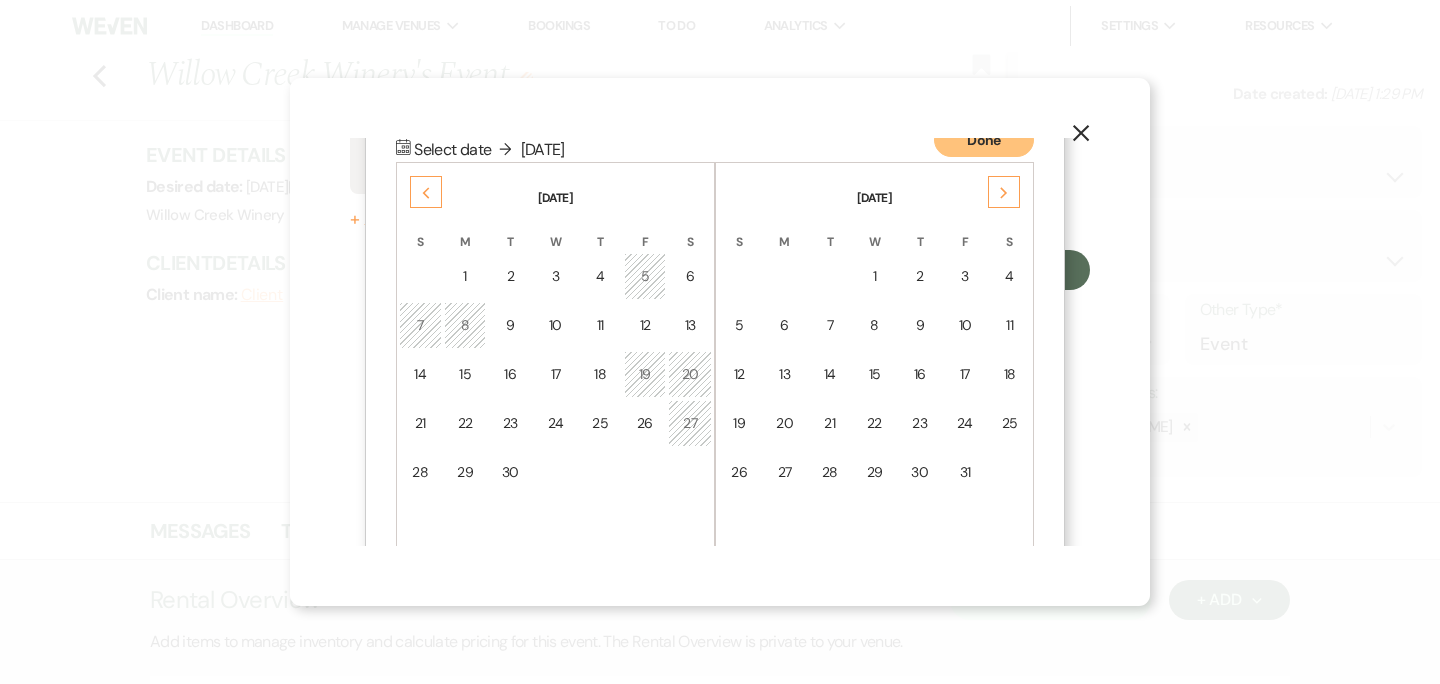 click 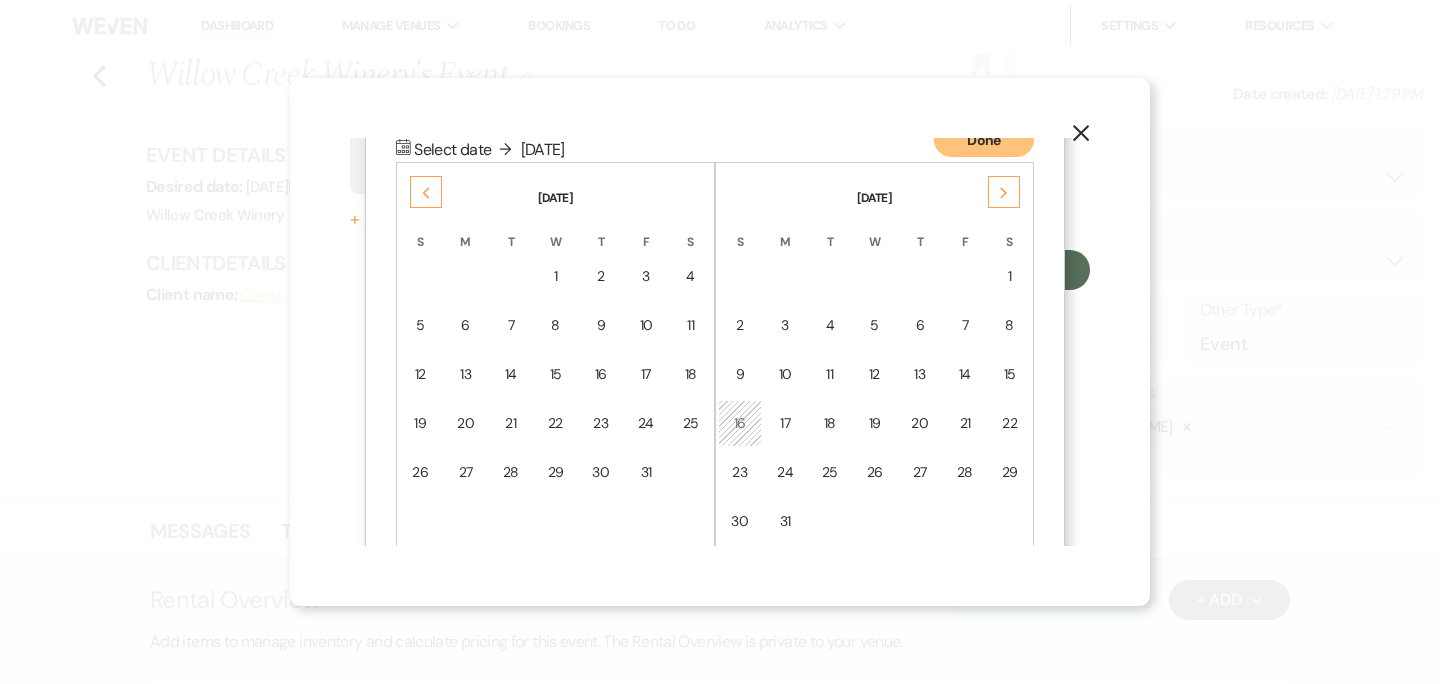 click 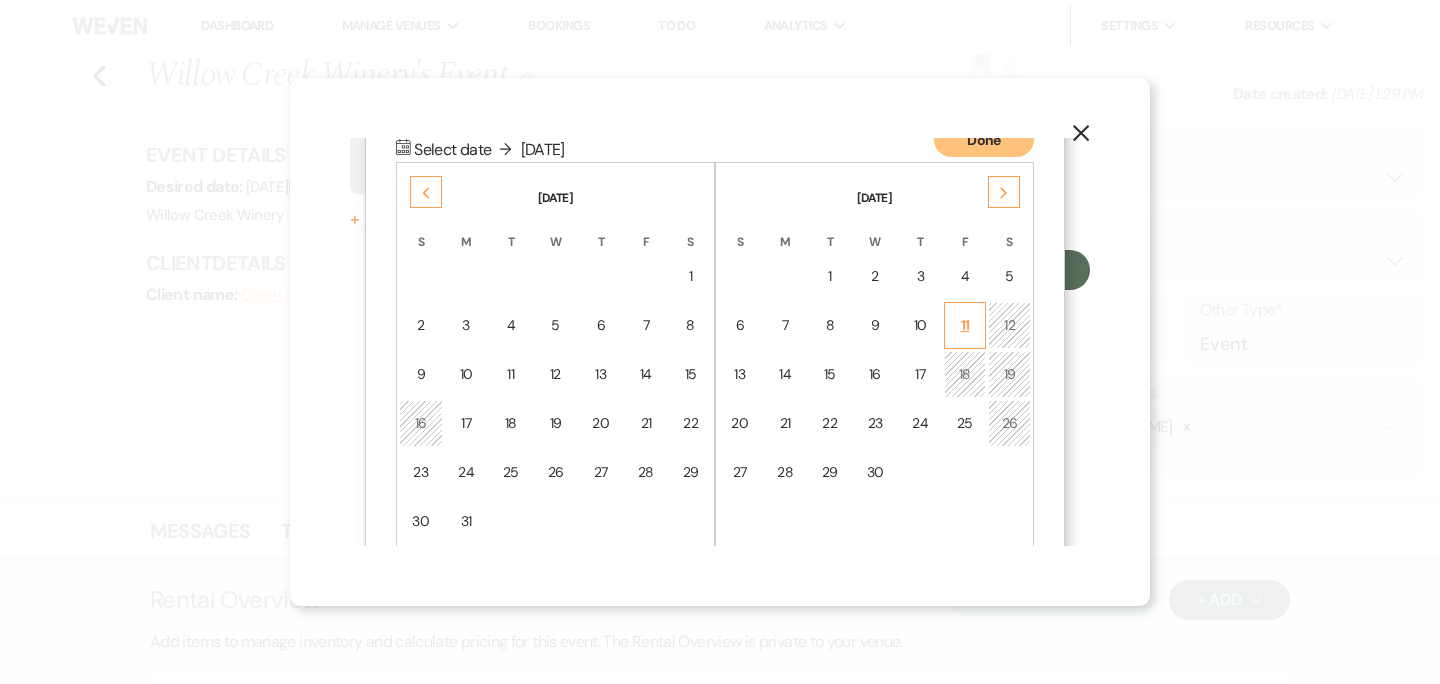 click on "11" at bounding box center [965, 325] 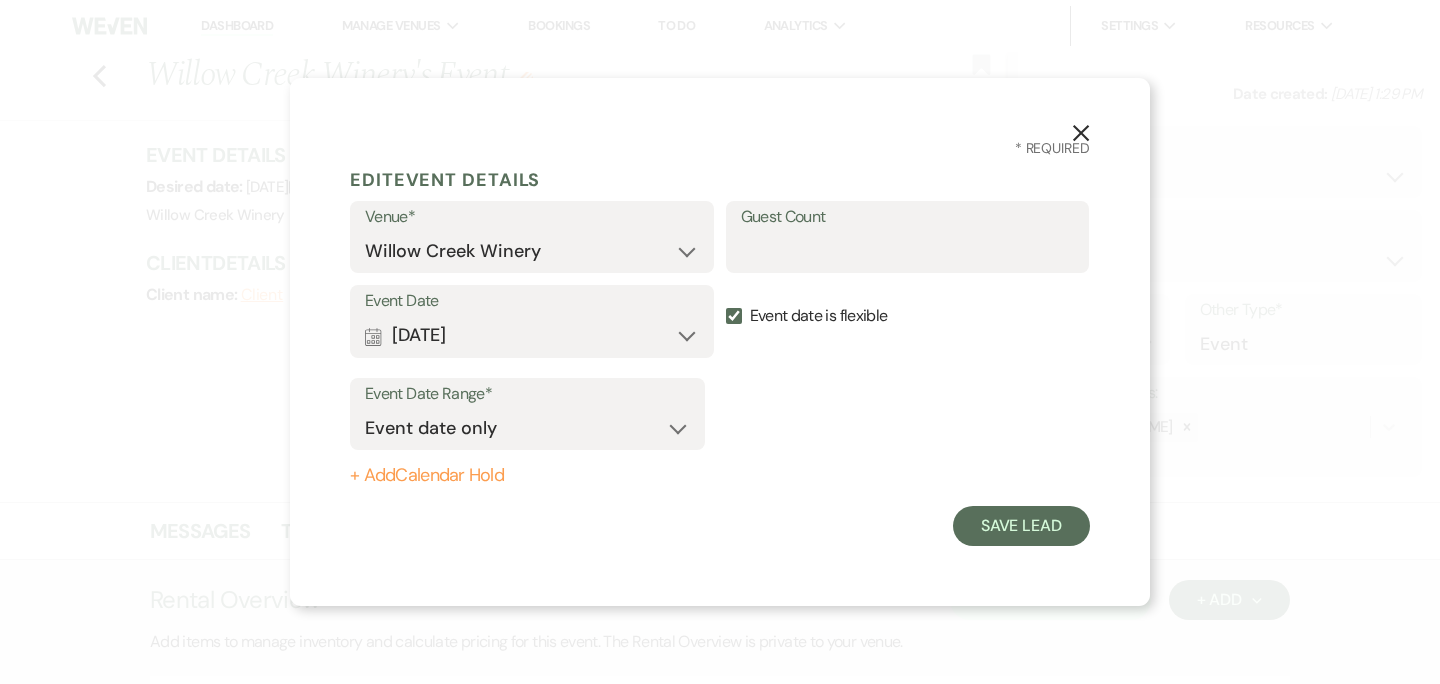 scroll, scrollTop: 0, scrollLeft: 0, axis: both 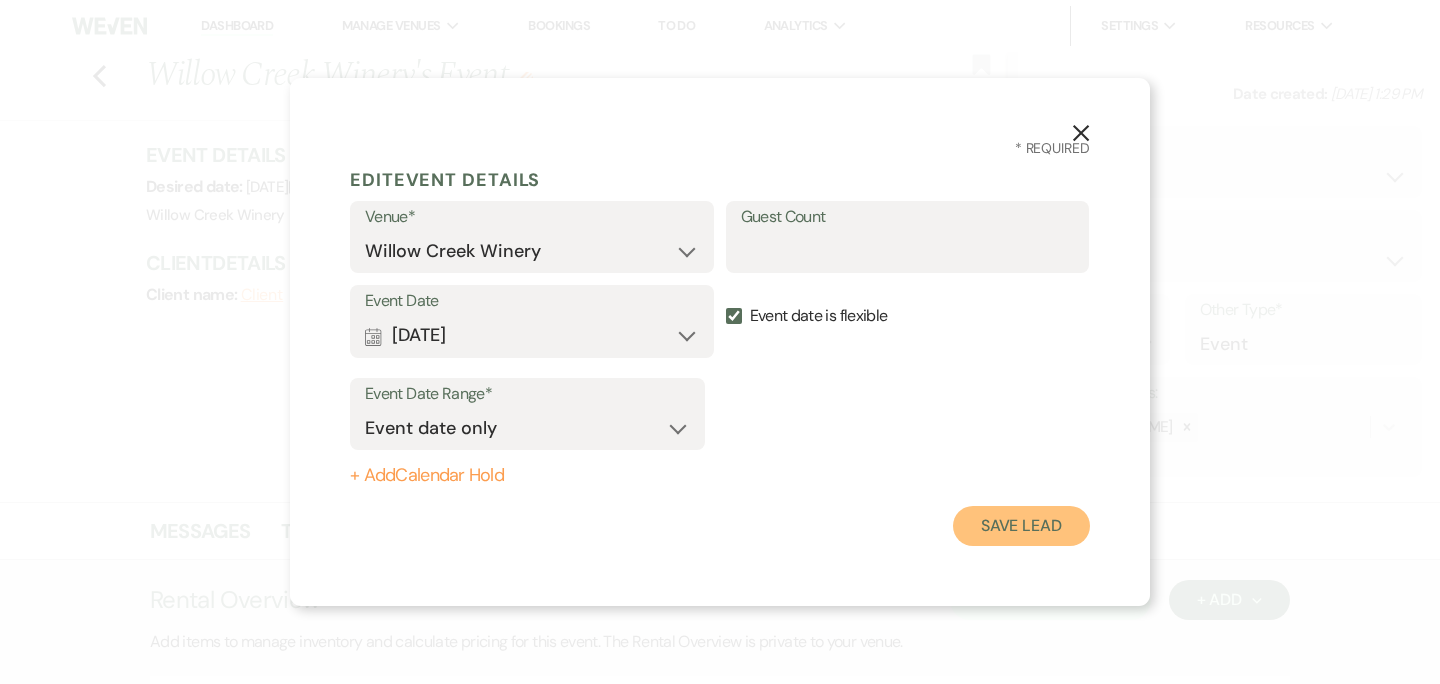 click on "Save Lead" at bounding box center (1021, 526) 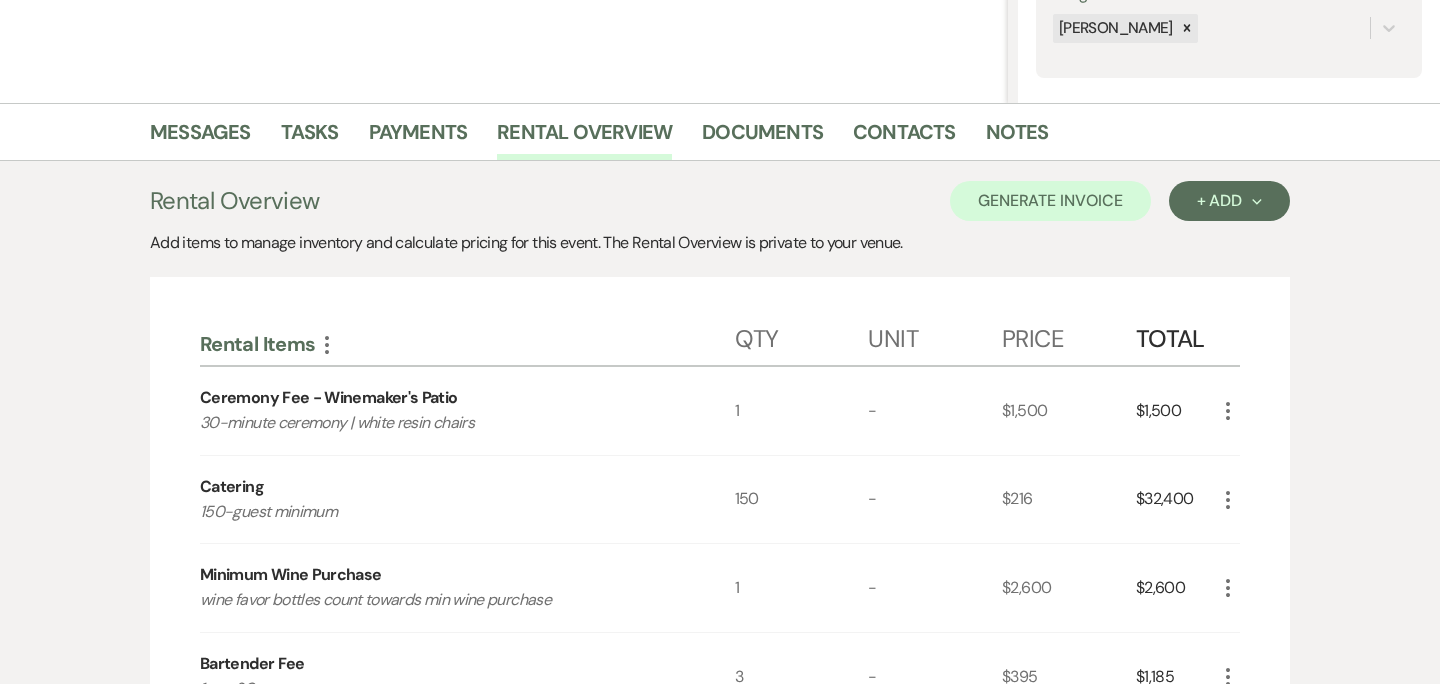 scroll, scrollTop: 521, scrollLeft: 0, axis: vertical 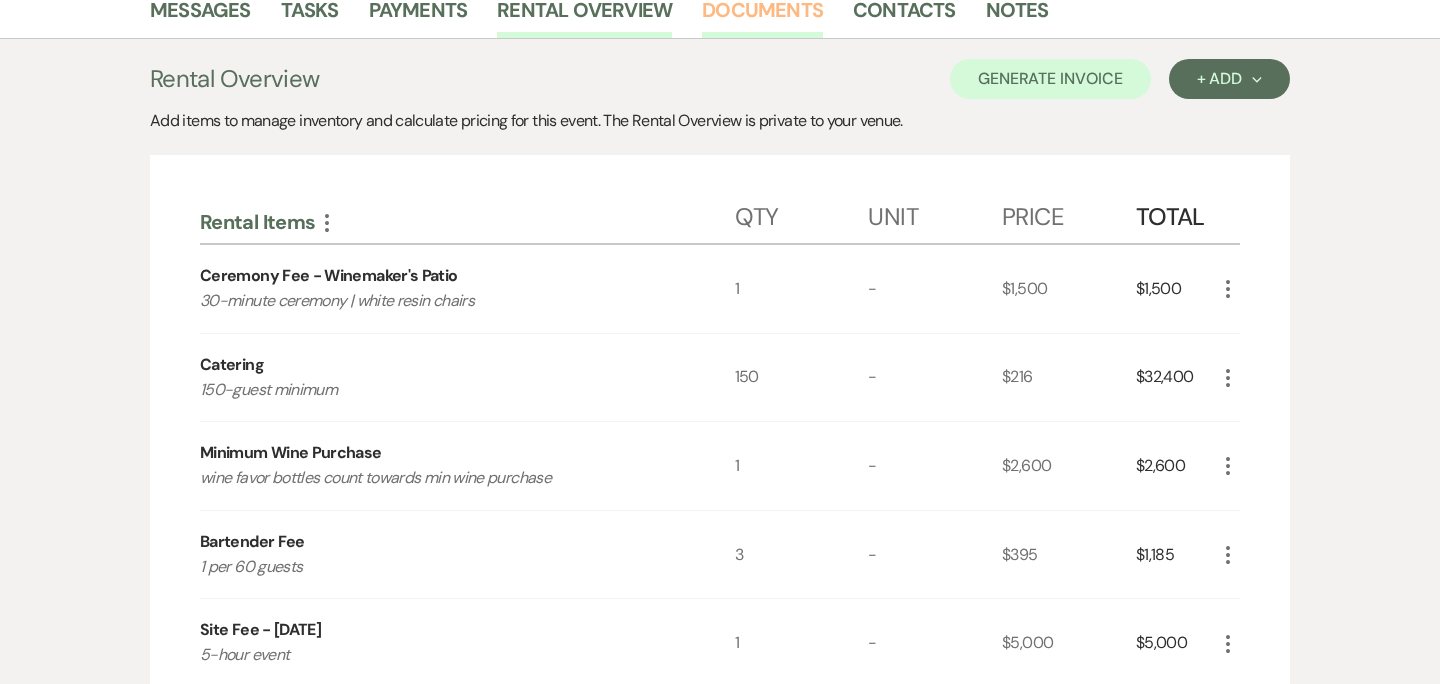 click on "Documents" at bounding box center [762, 16] 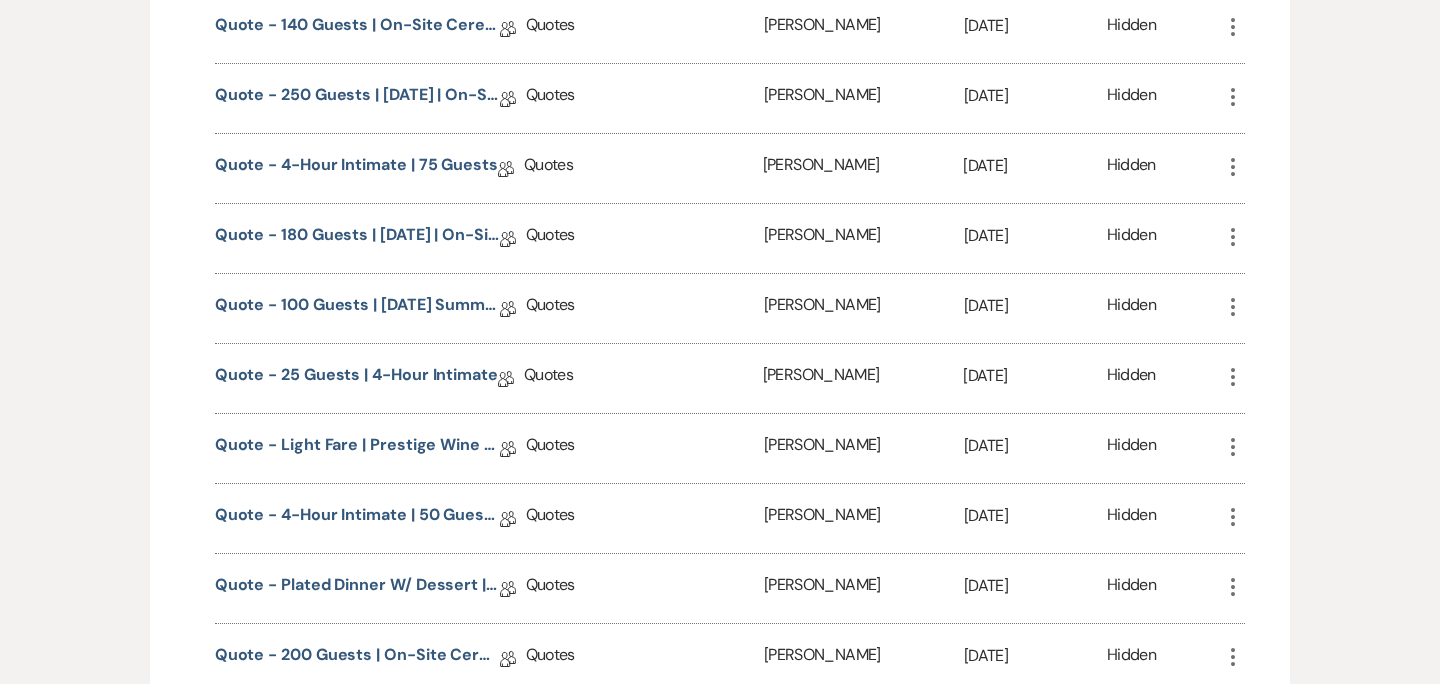 scroll, scrollTop: 1955, scrollLeft: 0, axis: vertical 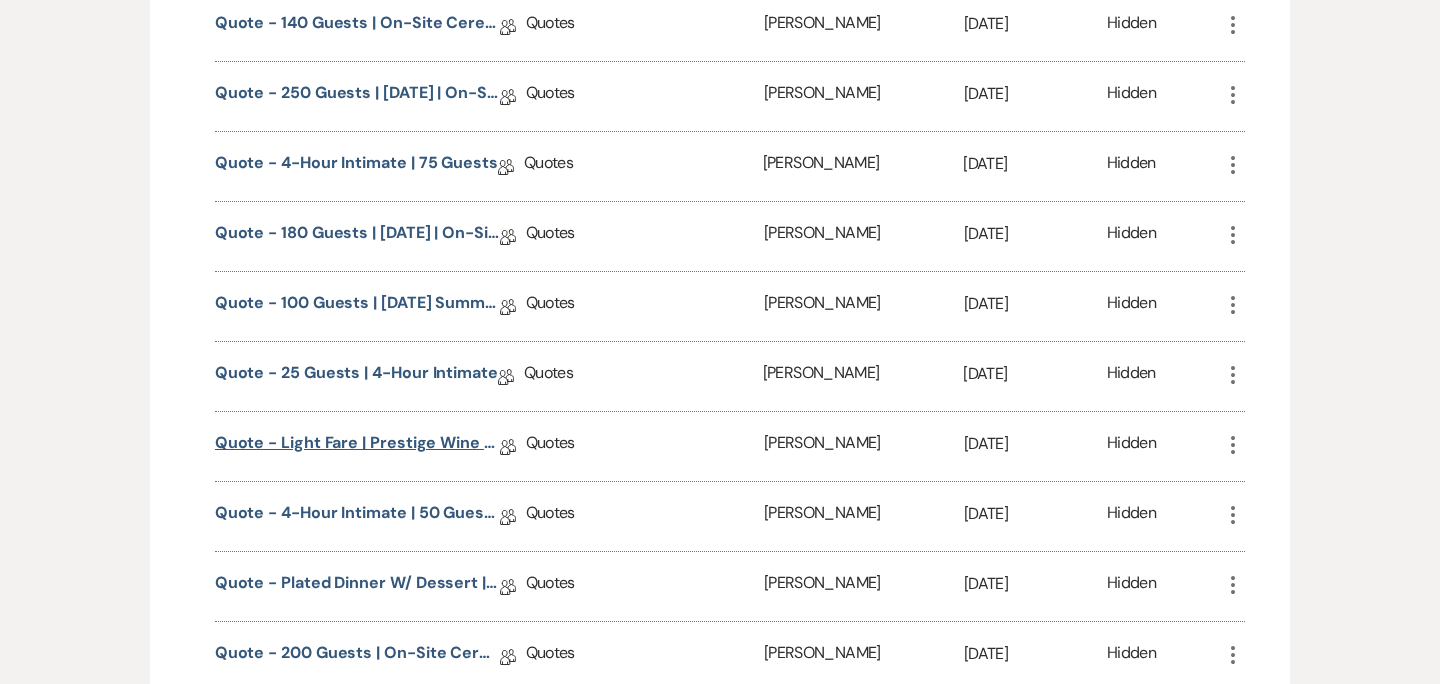 click on "Quote - Light Fare | Prestige Wine Pkg. | 50 guests" at bounding box center [357, 446] 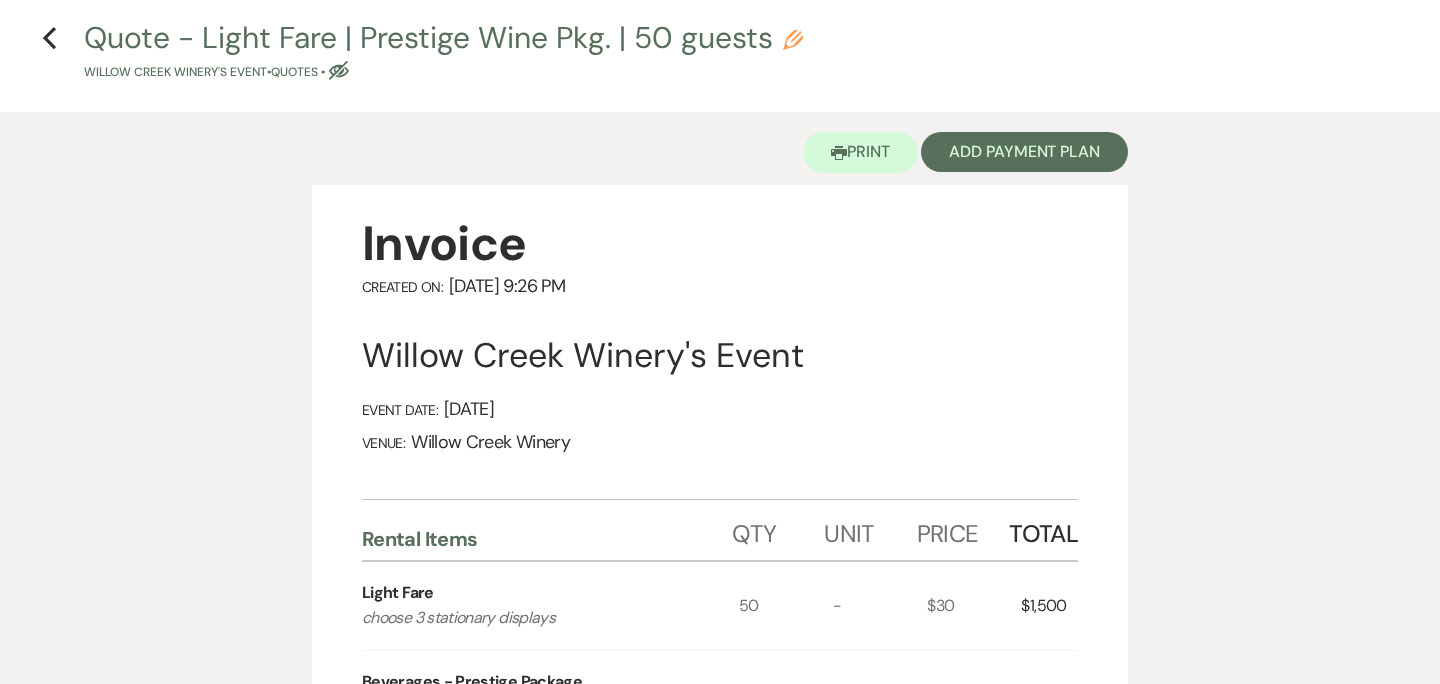scroll, scrollTop: 0, scrollLeft: 0, axis: both 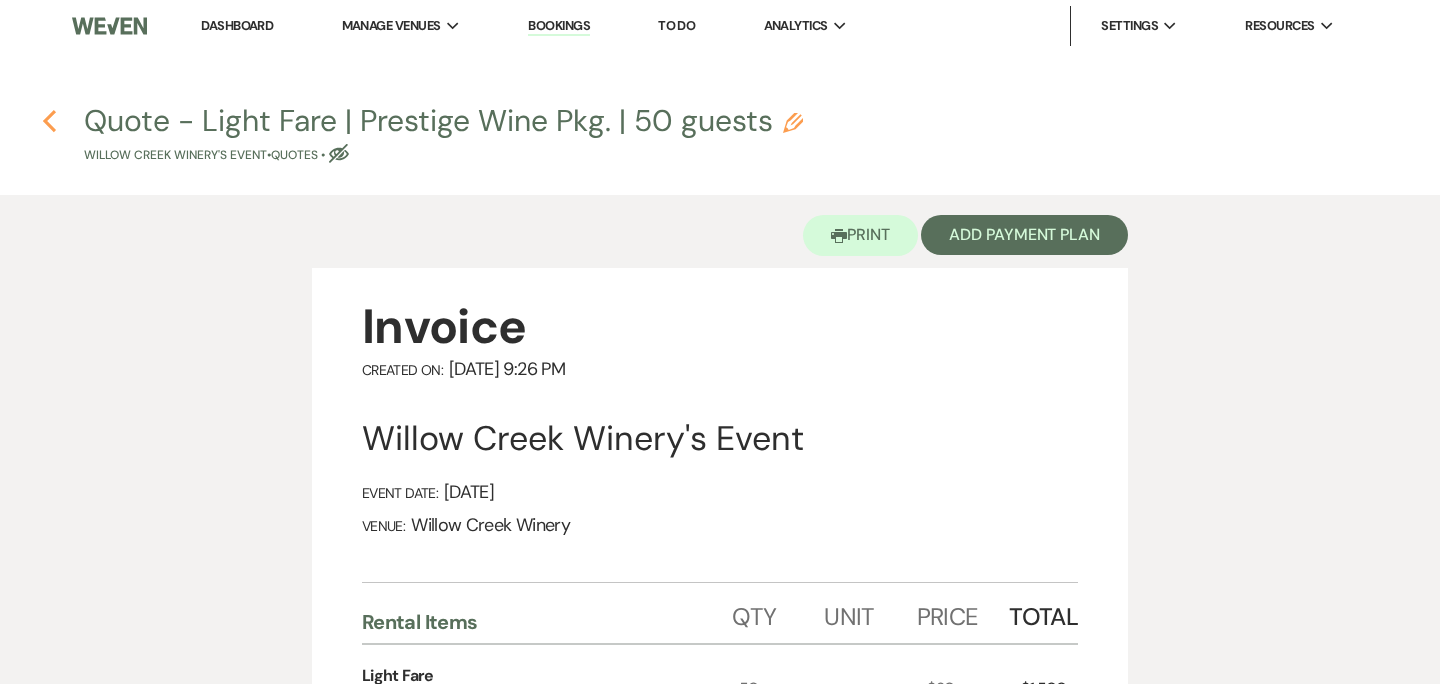 click on "Previous" 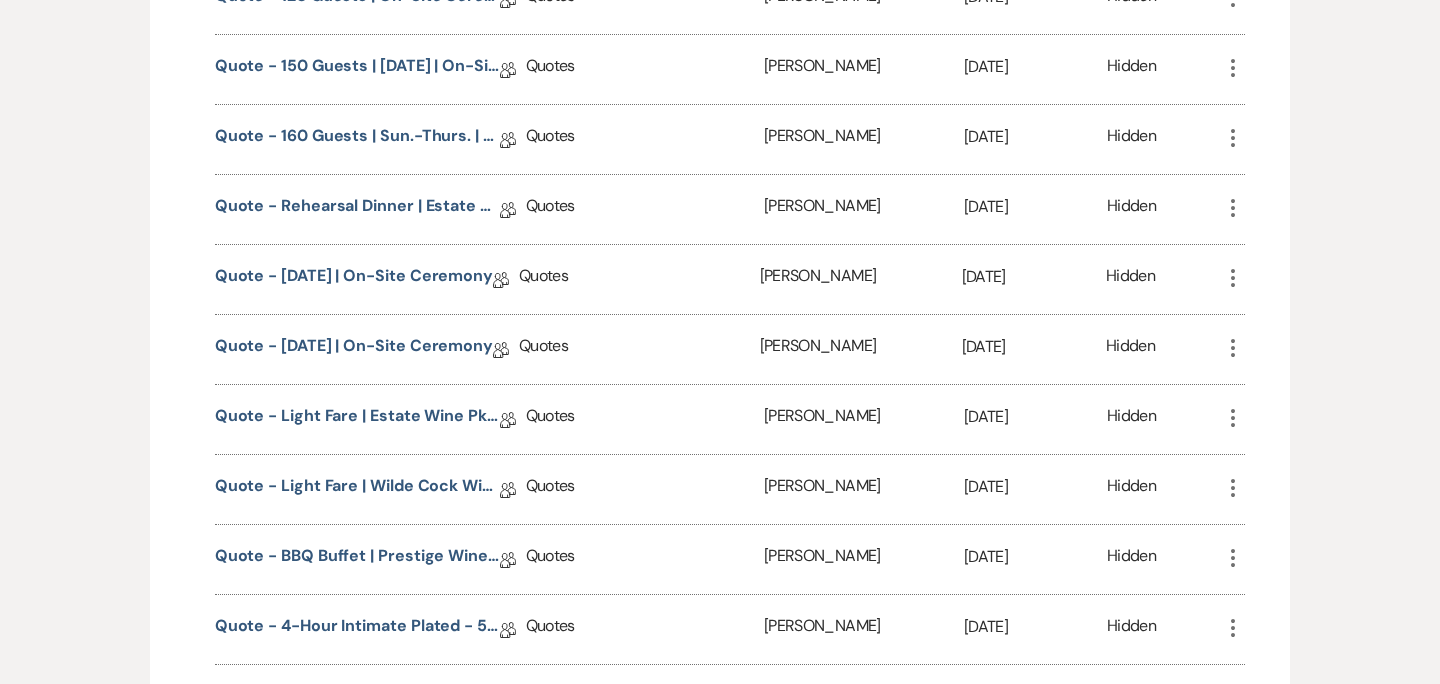 scroll, scrollTop: 2823, scrollLeft: 0, axis: vertical 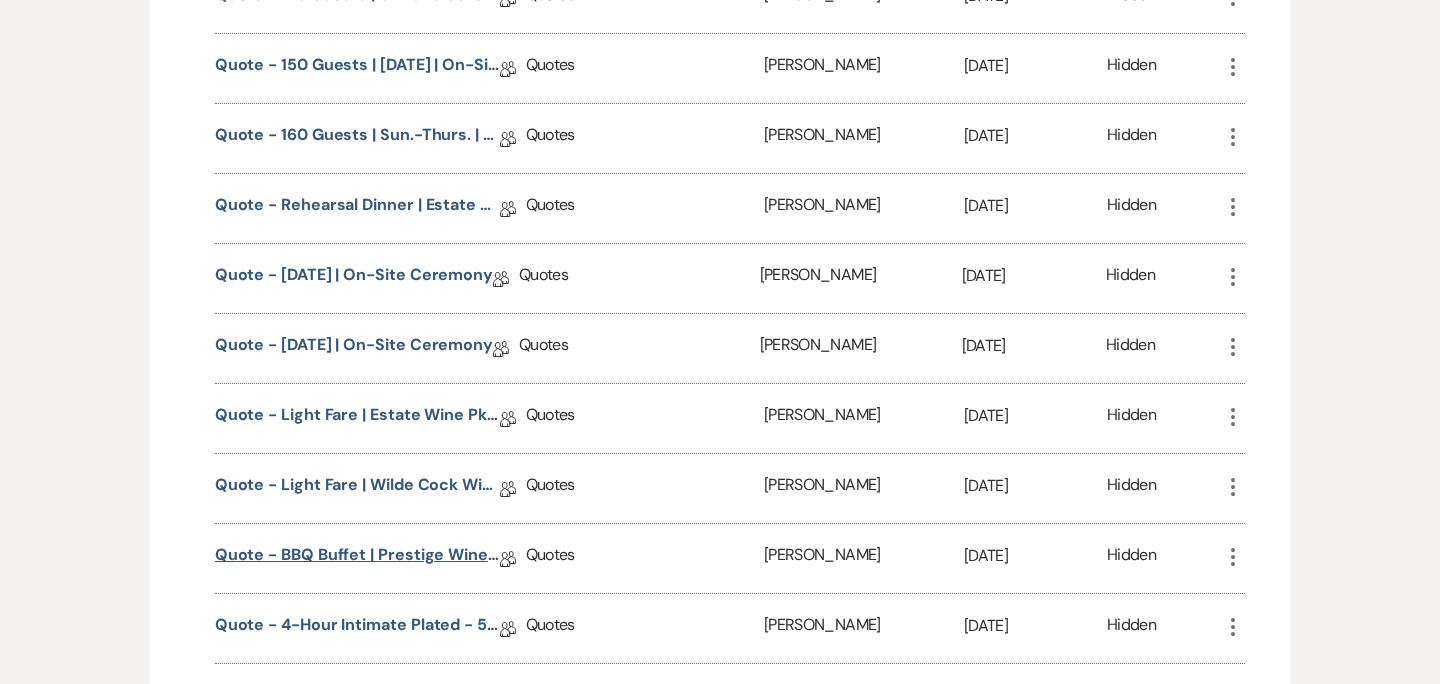 click on "Quote - BBQ buffet | Prestige wine pkg. - 35 guests" at bounding box center [357, 558] 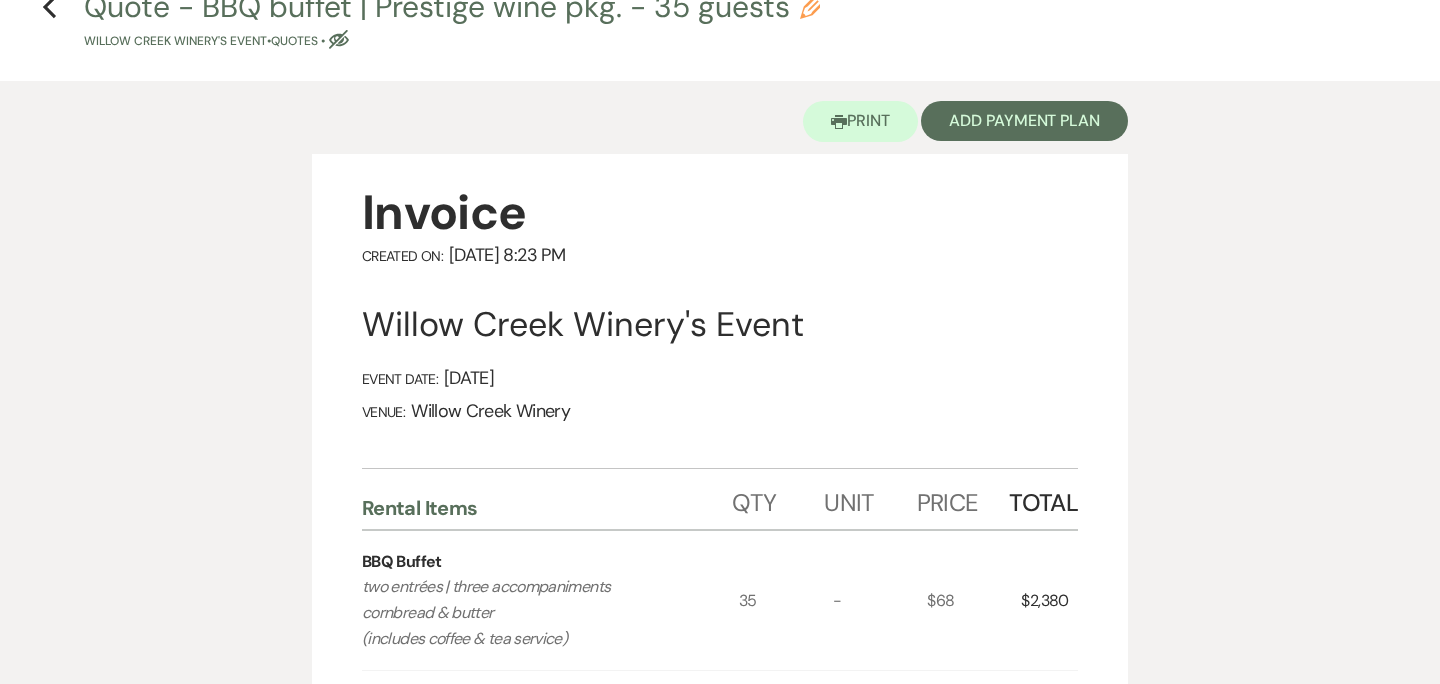 scroll, scrollTop: 0, scrollLeft: 0, axis: both 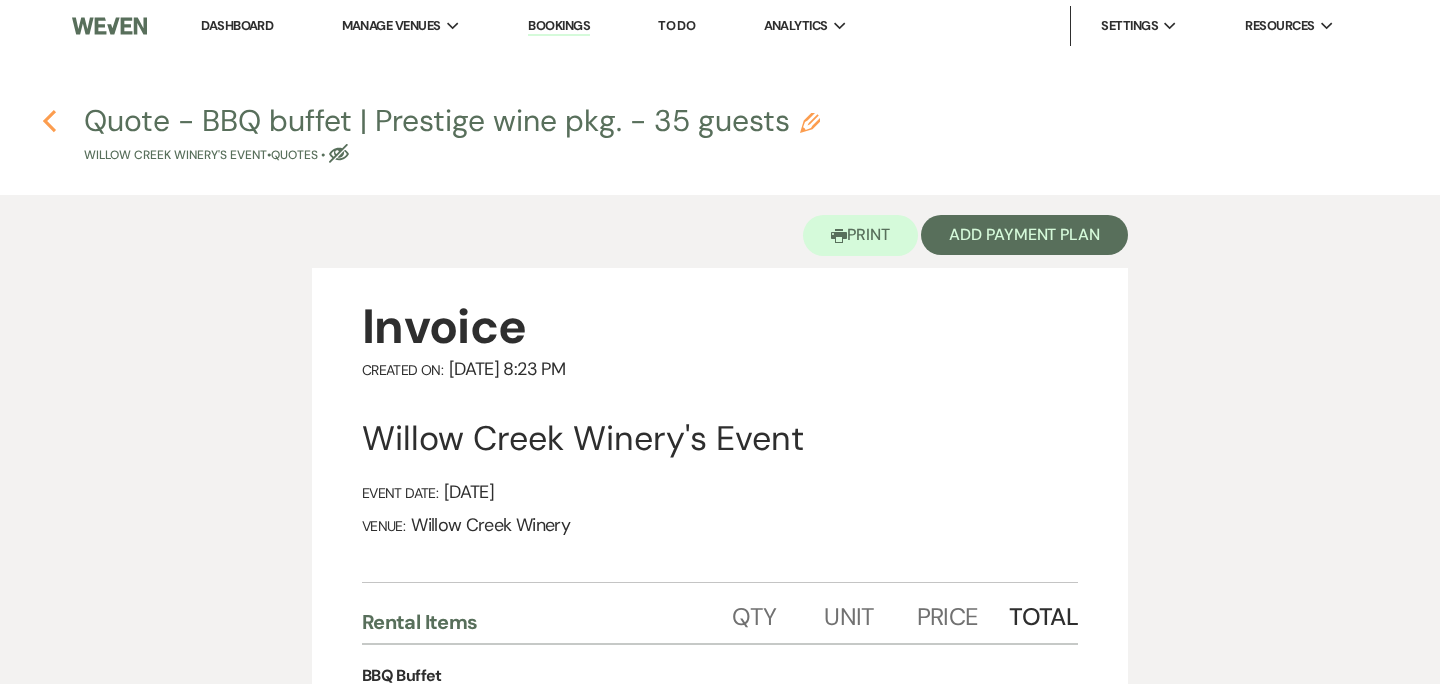 click 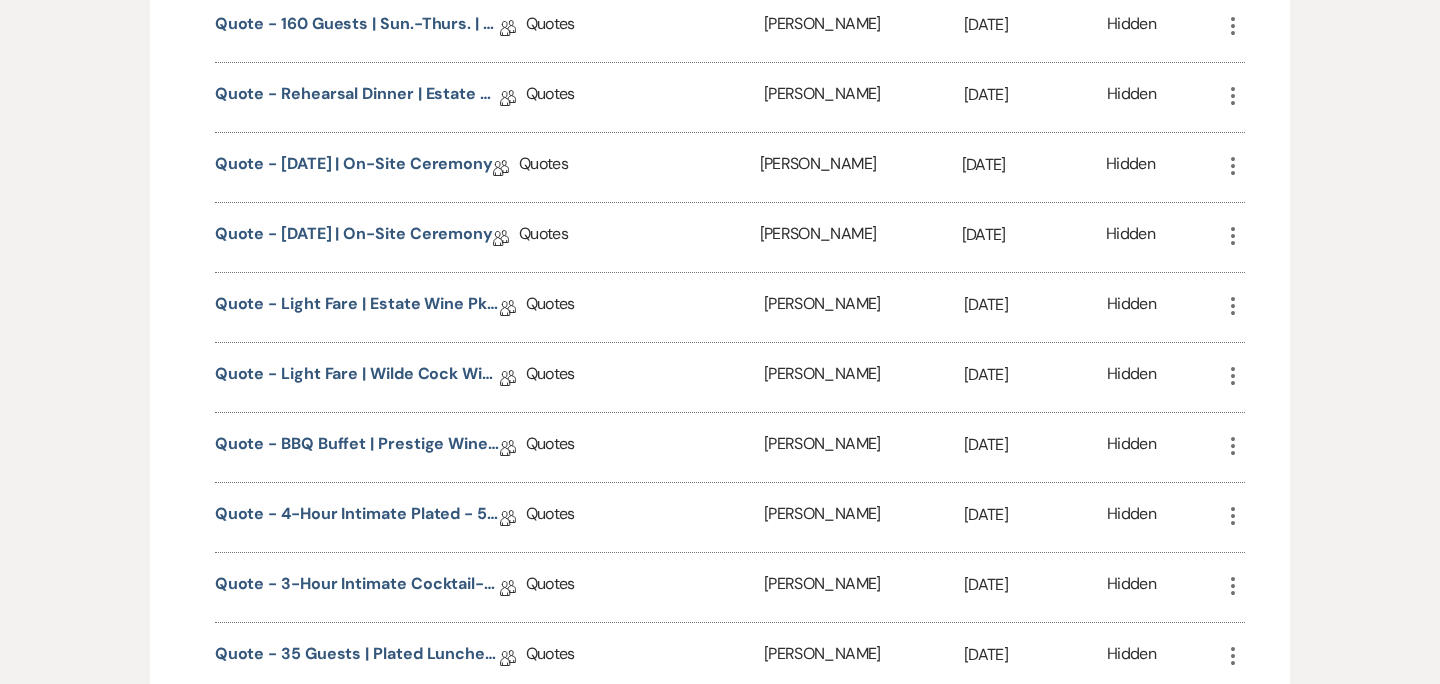 scroll, scrollTop: 2938, scrollLeft: 0, axis: vertical 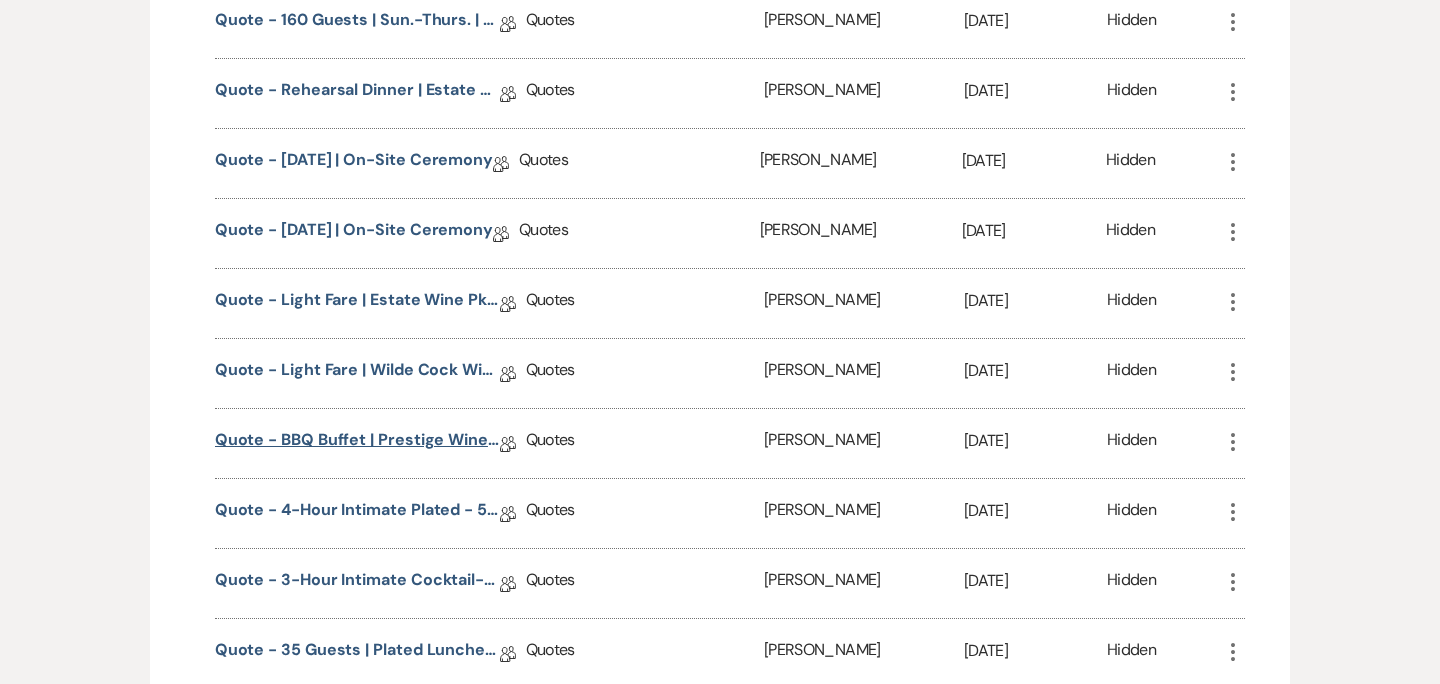 click on "Quote - BBQ buffet | Prestige wine pkg. - 35 guests" at bounding box center [357, 443] 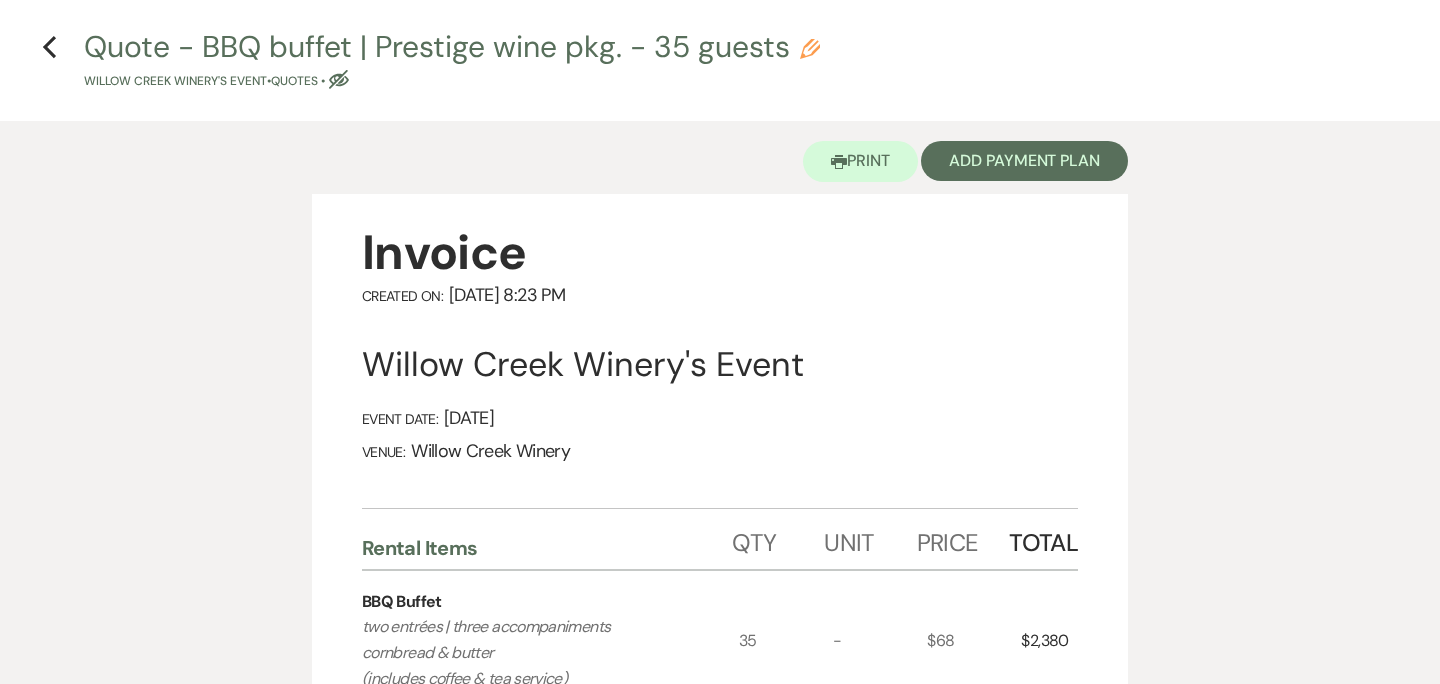 scroll, scrollTop: 8, scrollLeft: 0, axis: vertical 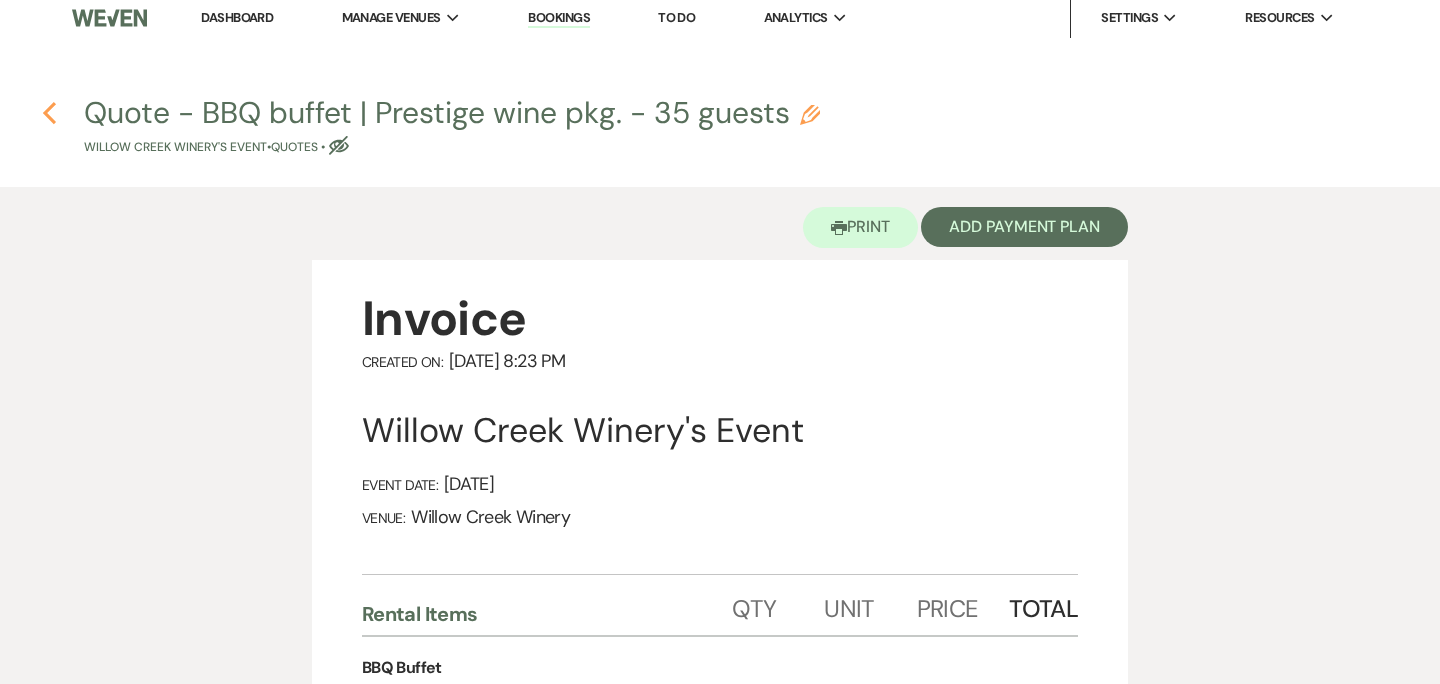 click on "Previous" 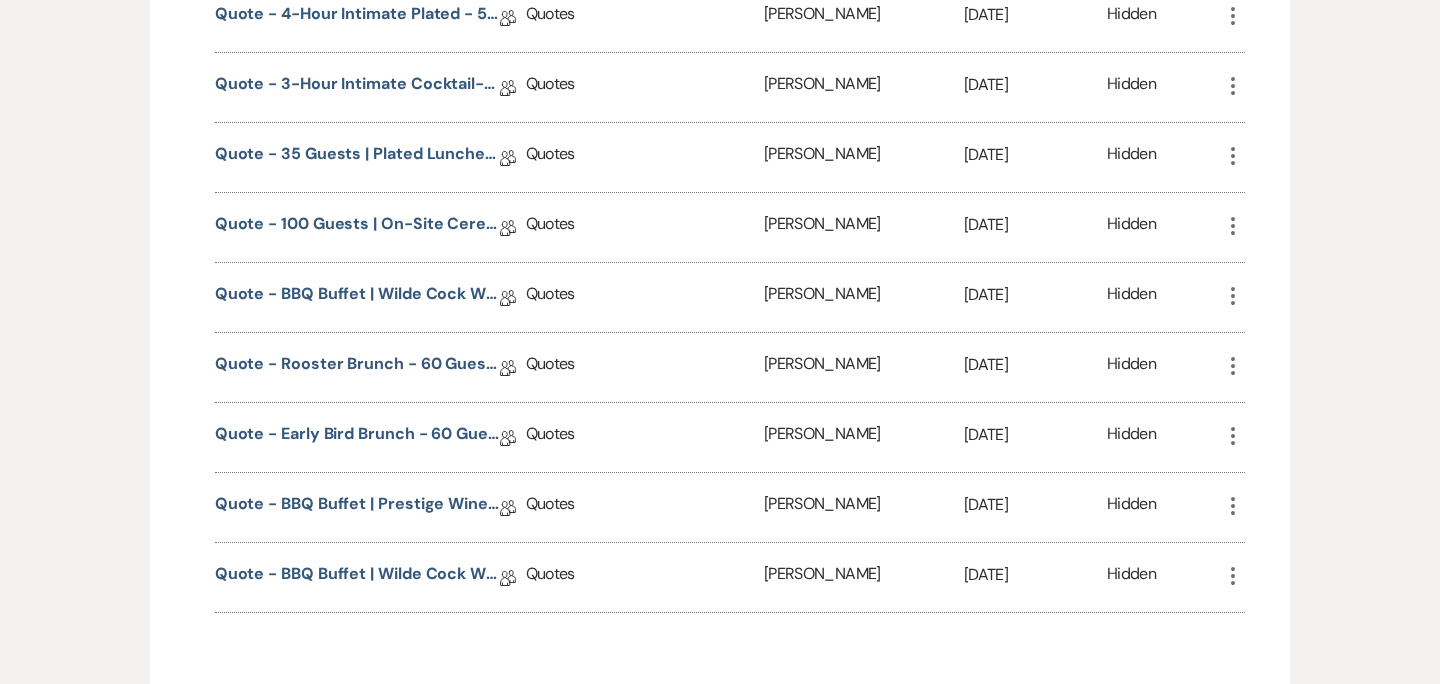scroll, scrollTop: 3438, scrollLeft: 0, axis: vertical 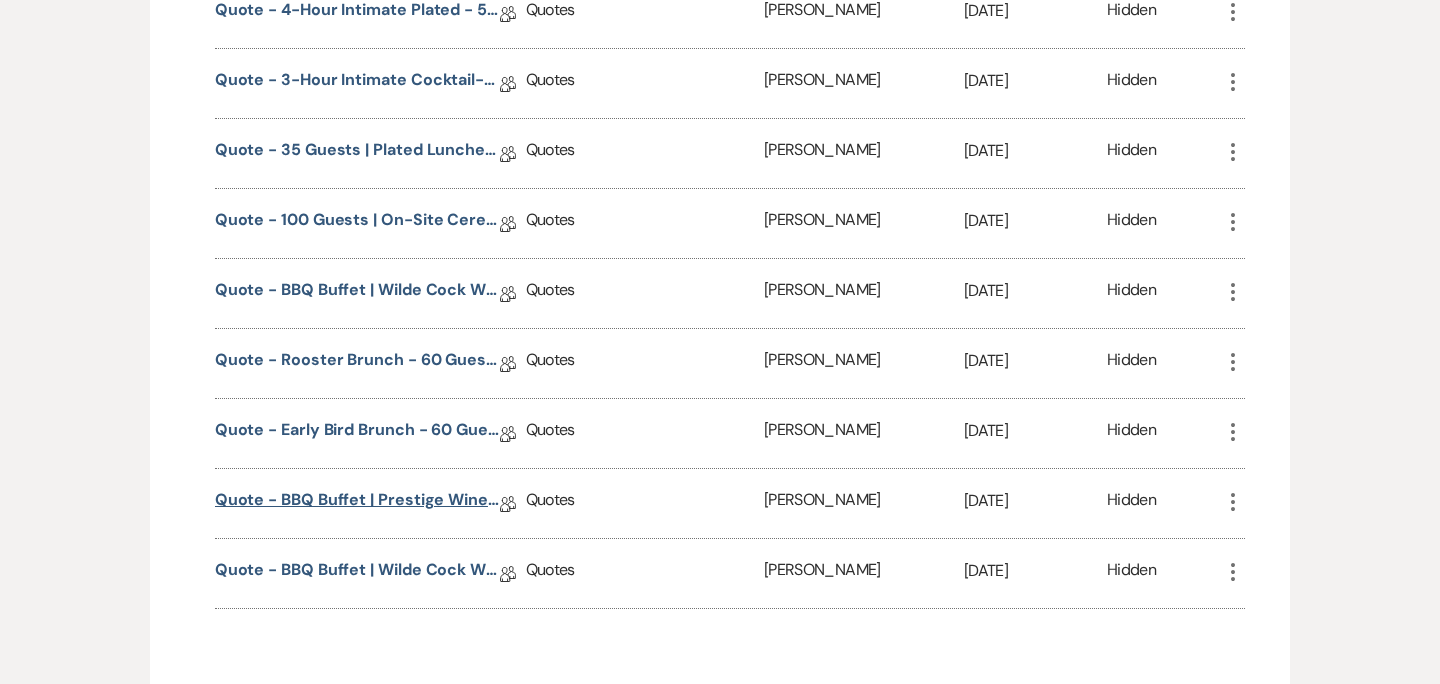 click on "Quote - BBQ buffet | Prestige wine pkg | 40 guests" at bounding box center [357, 503] 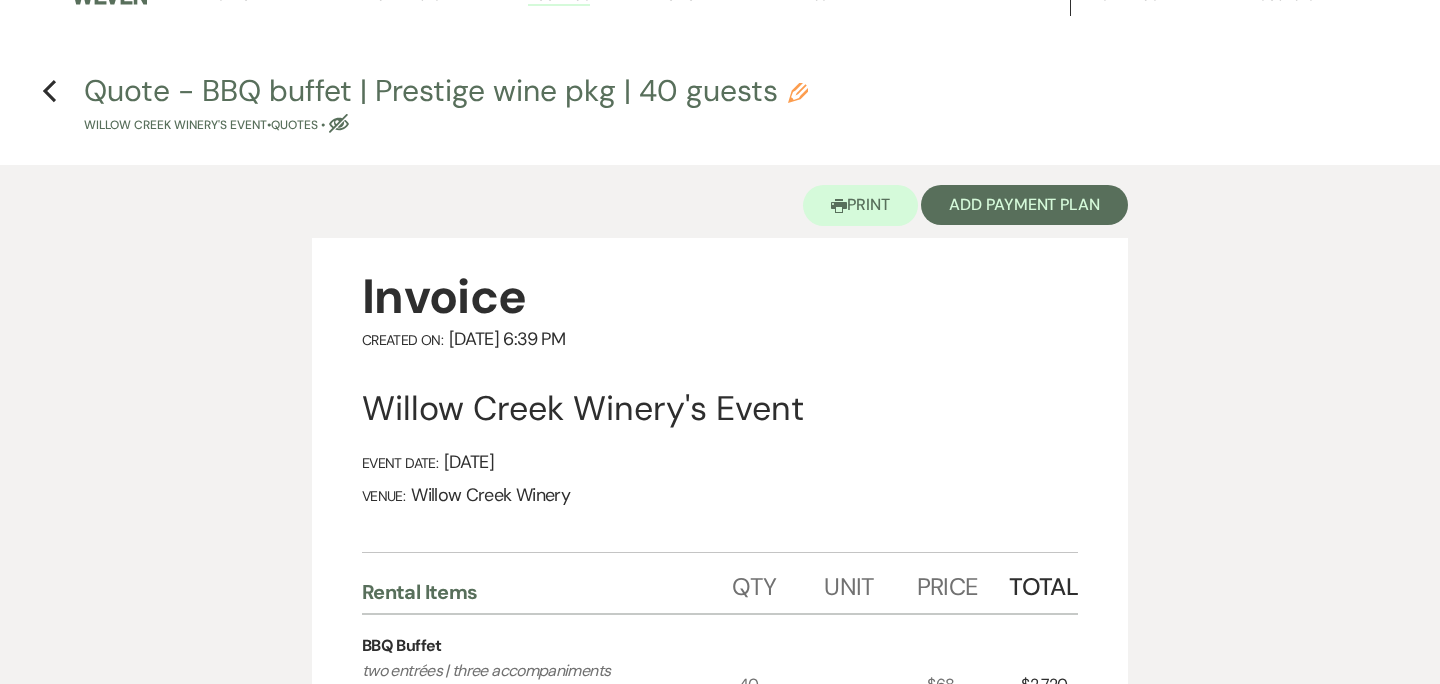 scroll, scrollTop: 0, scrollLeft: 0, axis: both 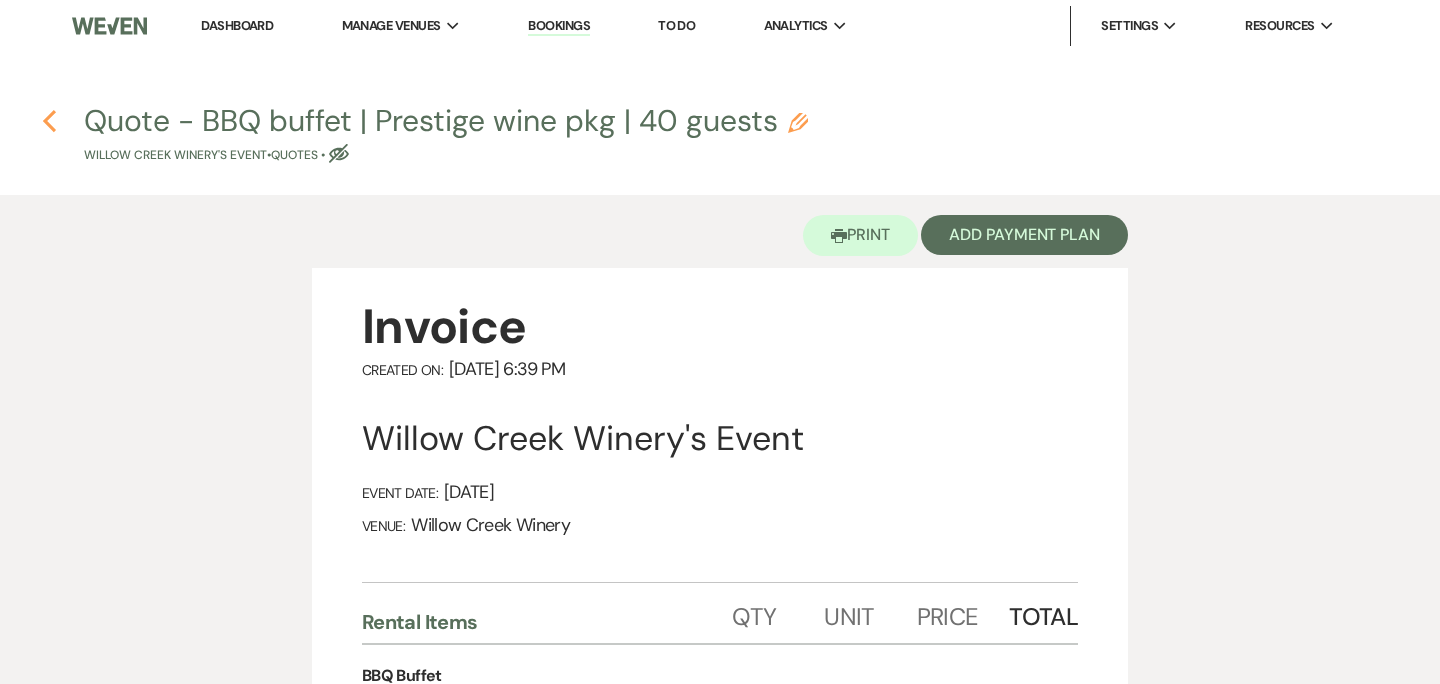 click 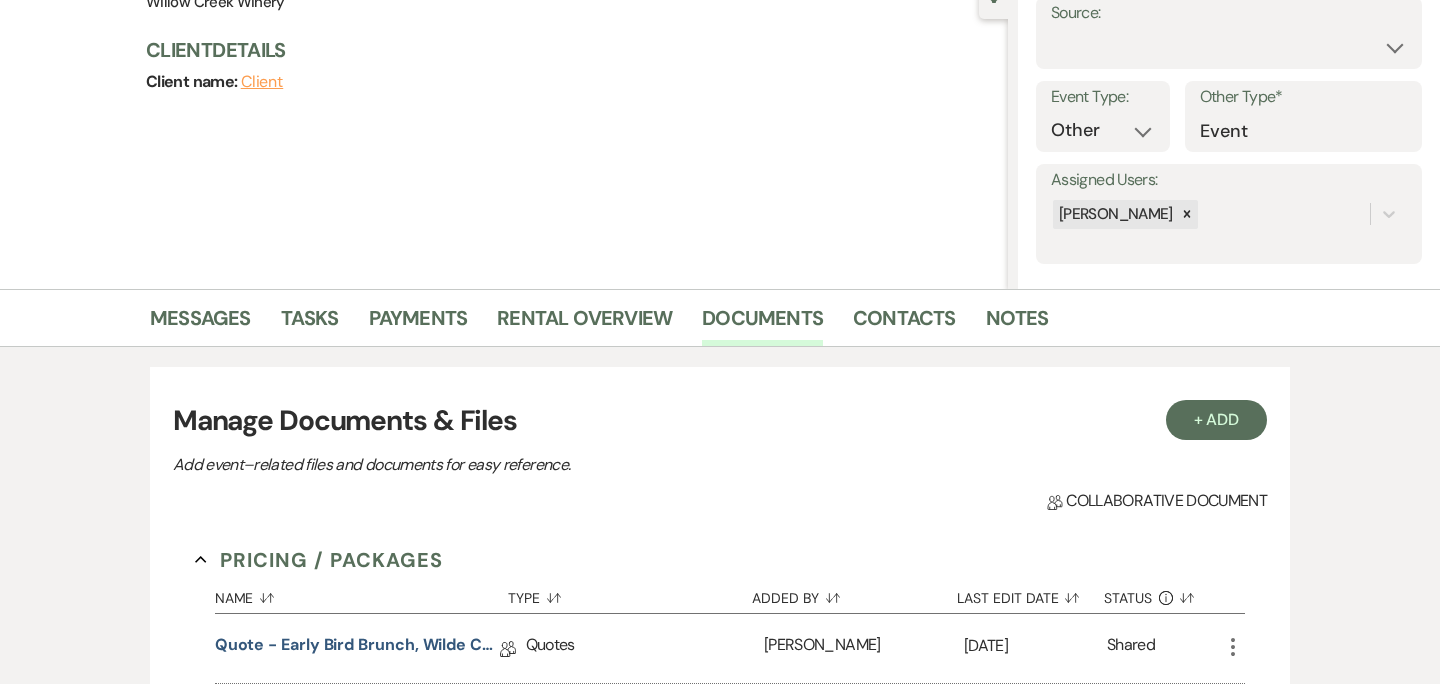 scroll, scrollTop: 212, scrollLeft: 0, axis: vertical 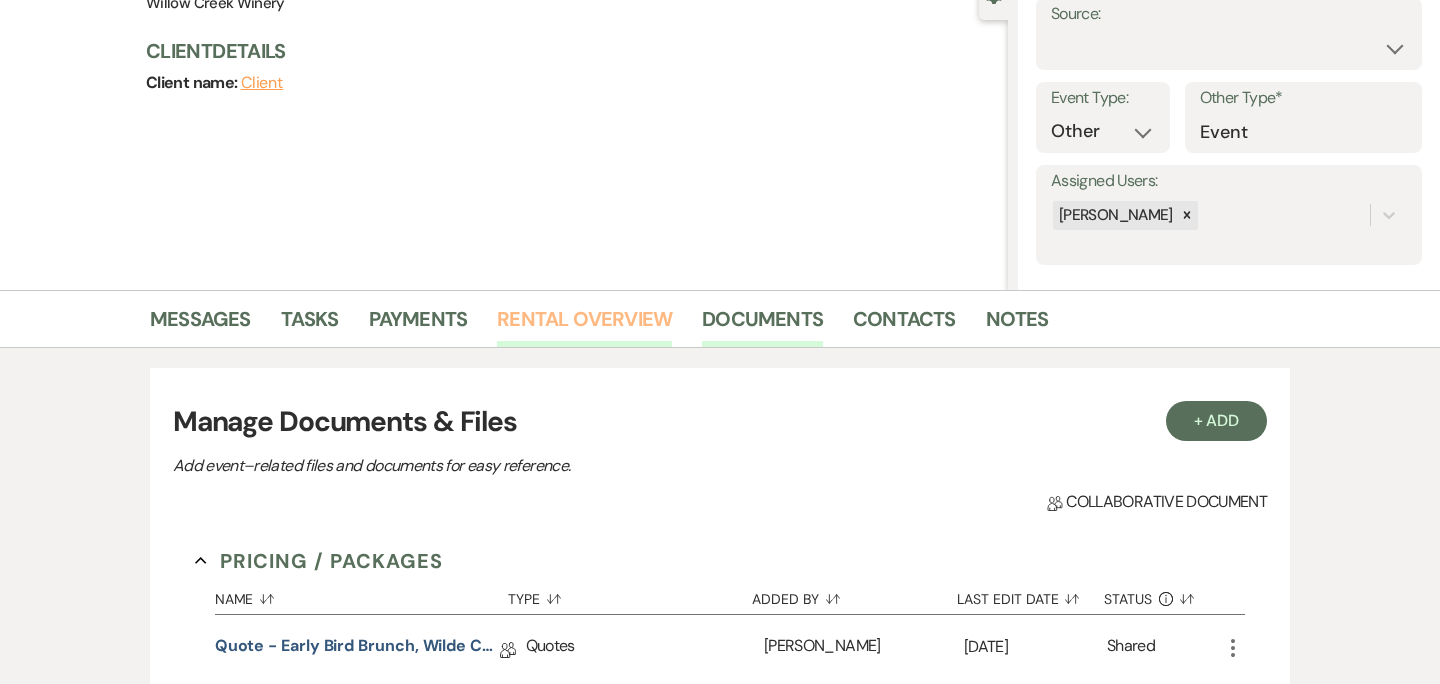 click on "Rental Overview" at bounding box center [584, 325] 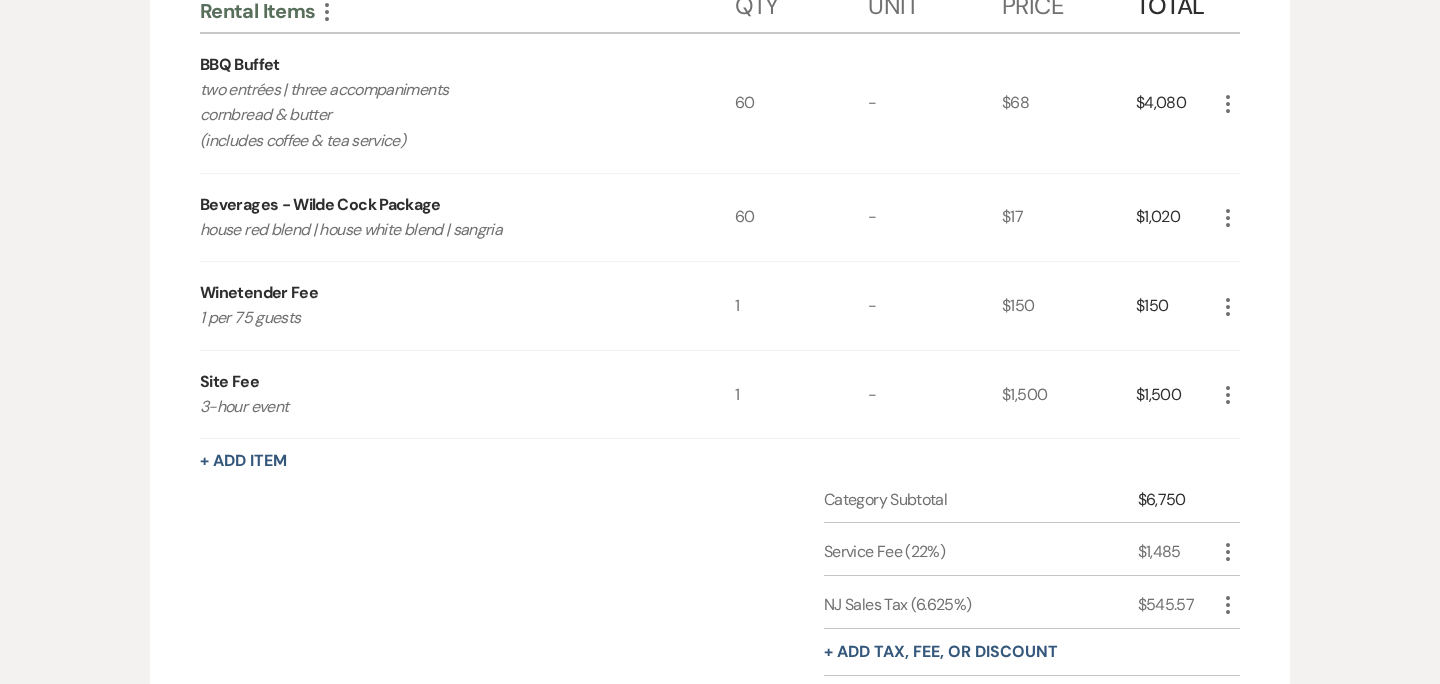 scroll, scrollTop: 8831, scrollLeft: 0, axis: vertical 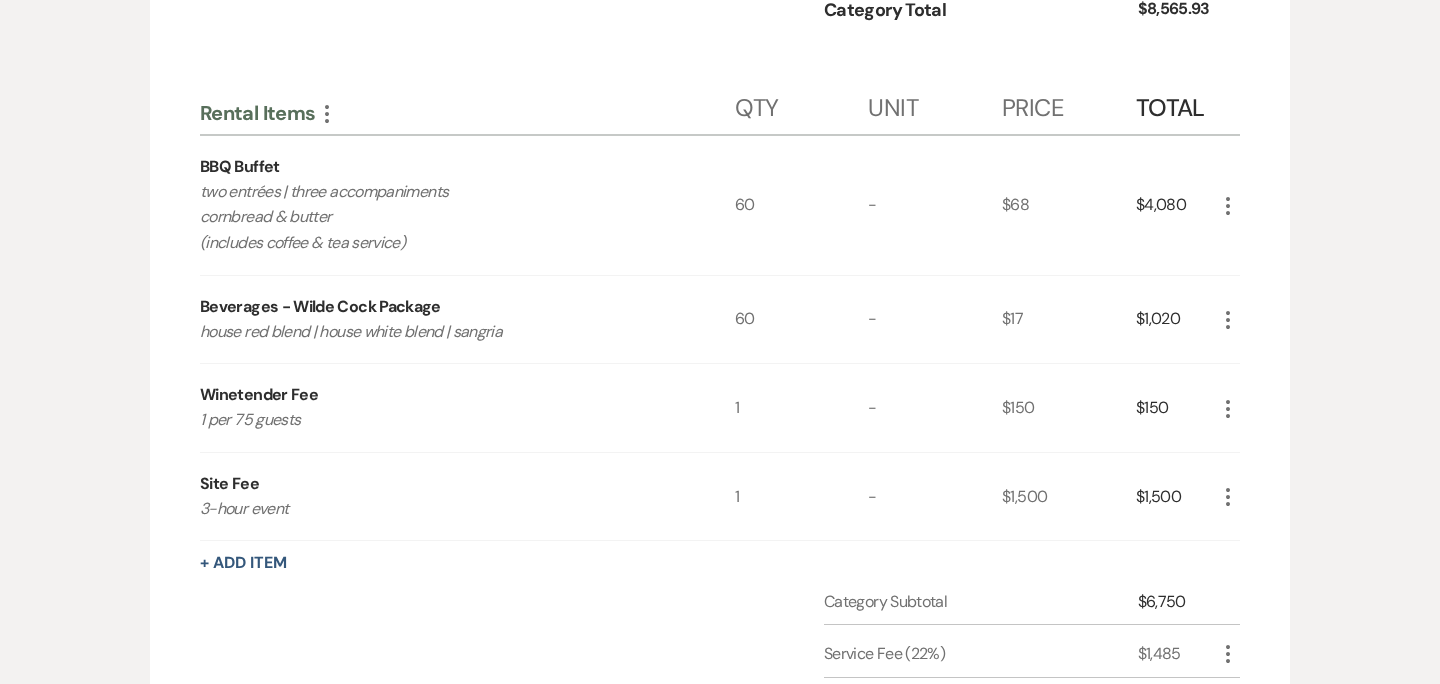 click on "More" 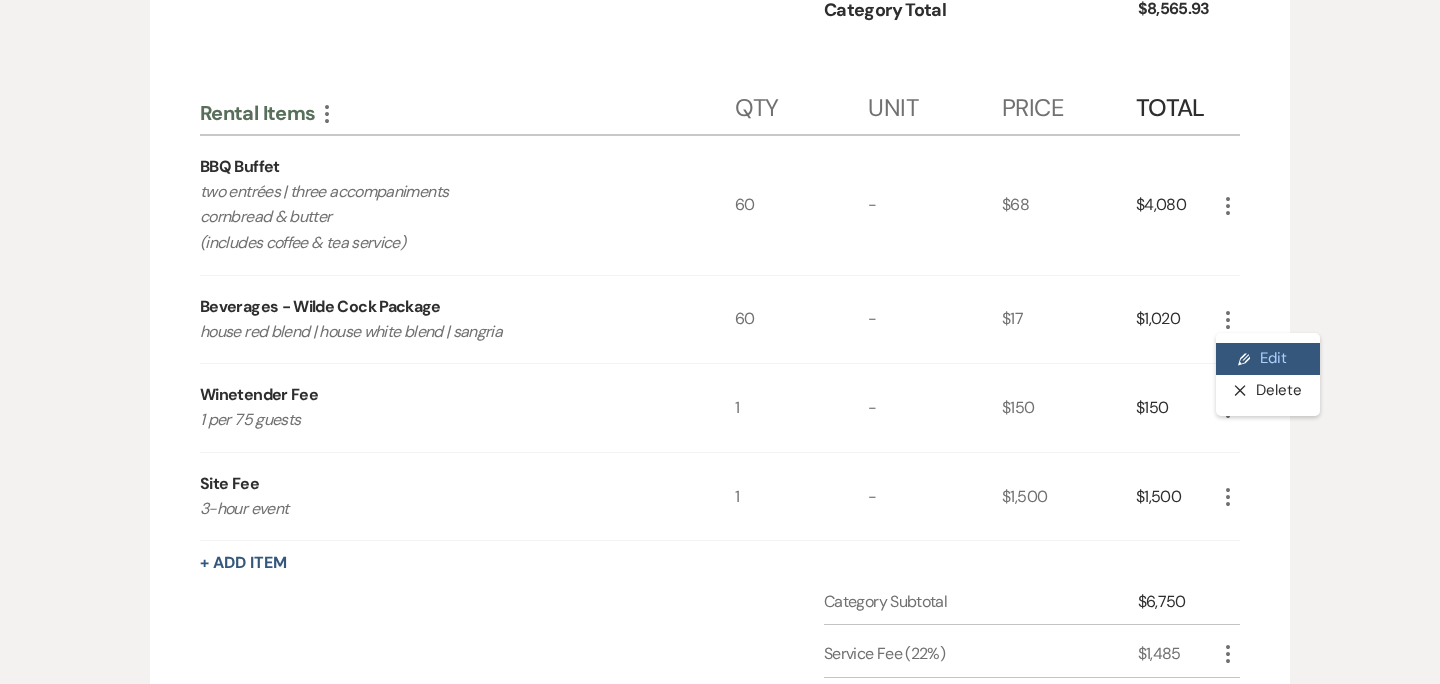 click on "Pencil Edit" at bounding box center (1268, 359) 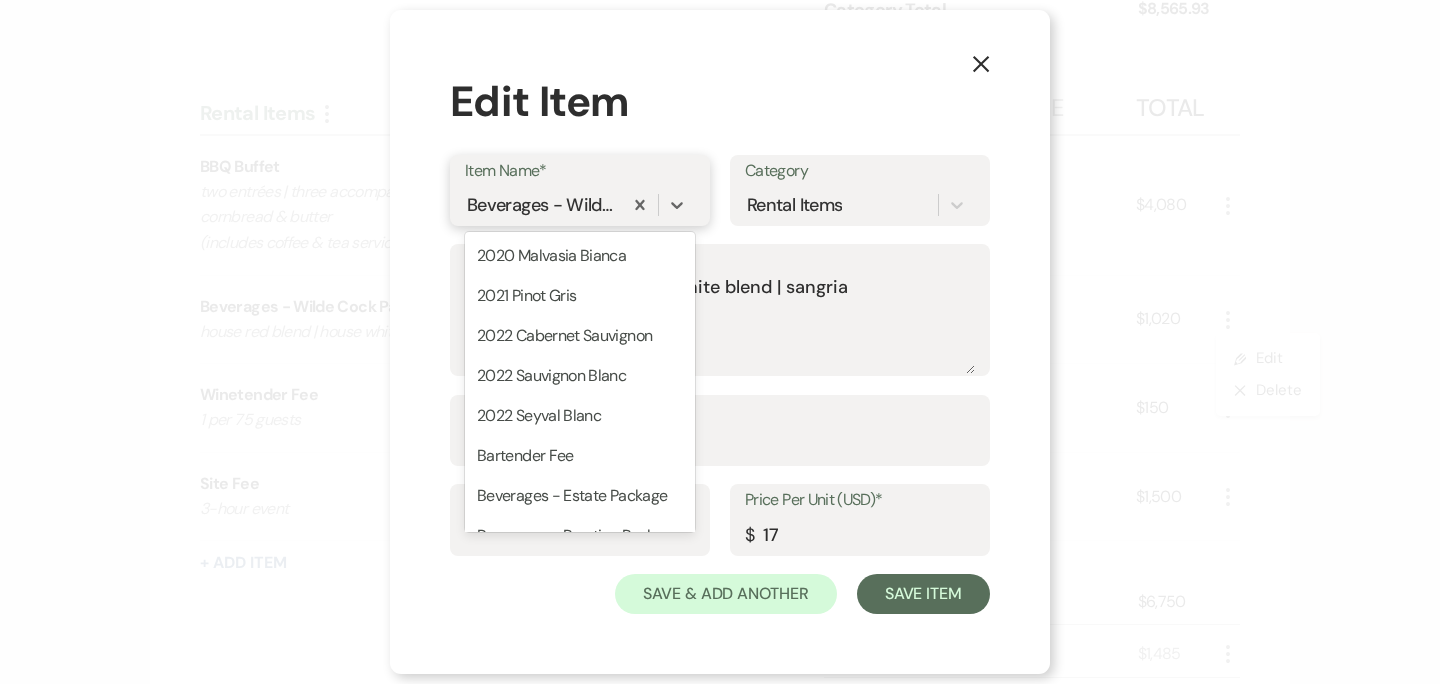 click on "Beverages - Wilde Cock Package" at bounding box center [541, 204] 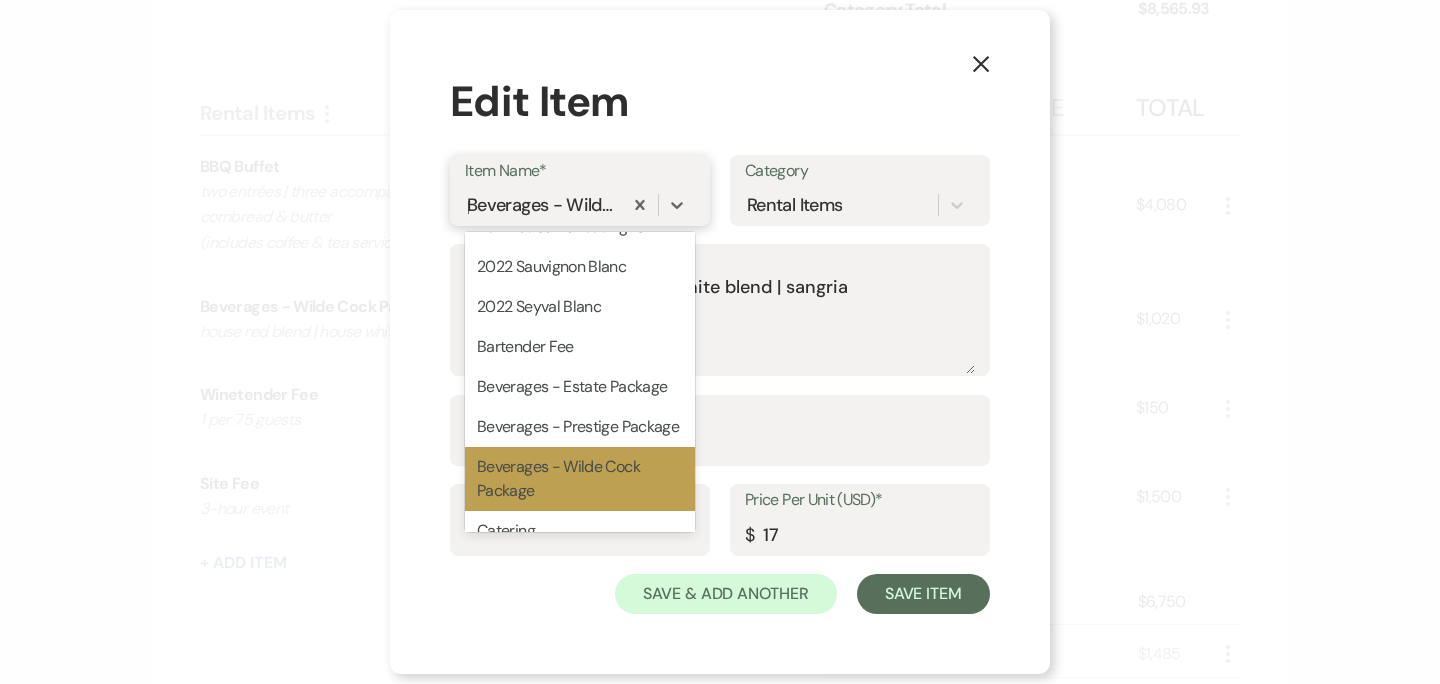scroll, scrollTop: 0, scrollLeft: 0, axis: both 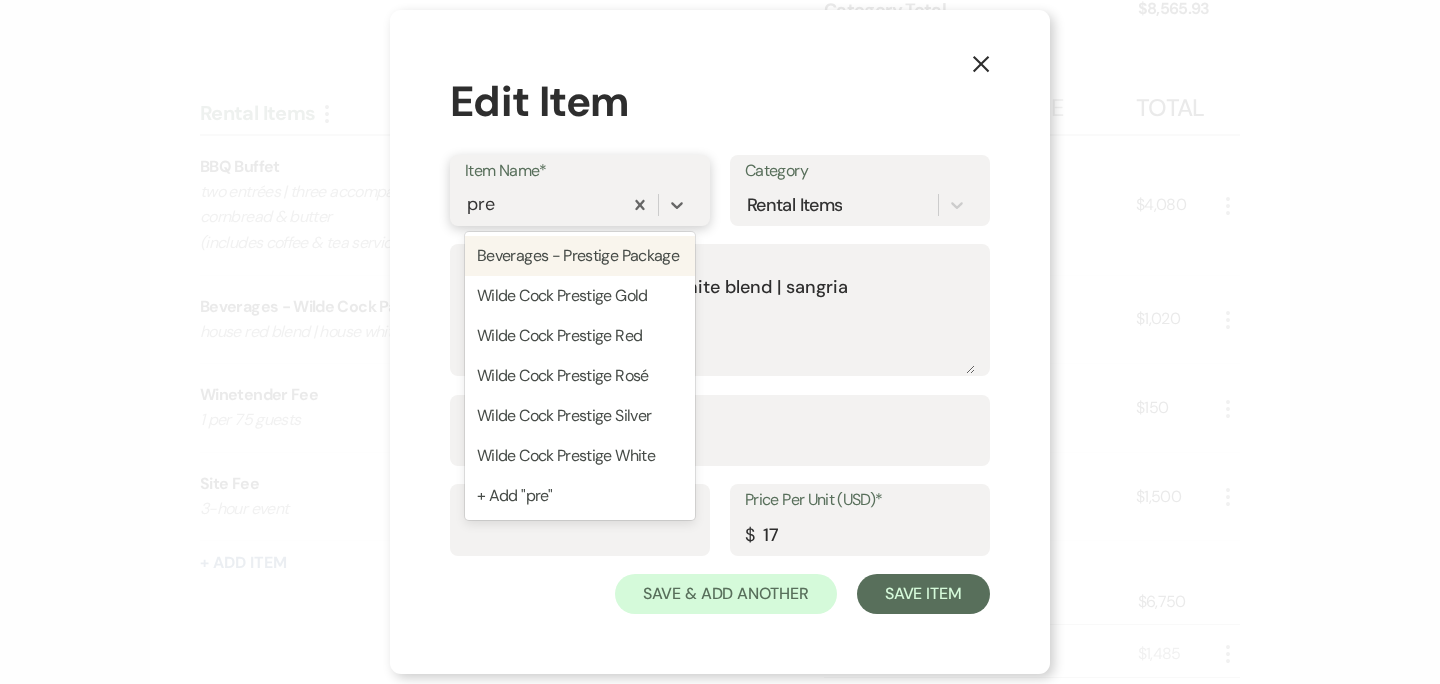type on "pres" 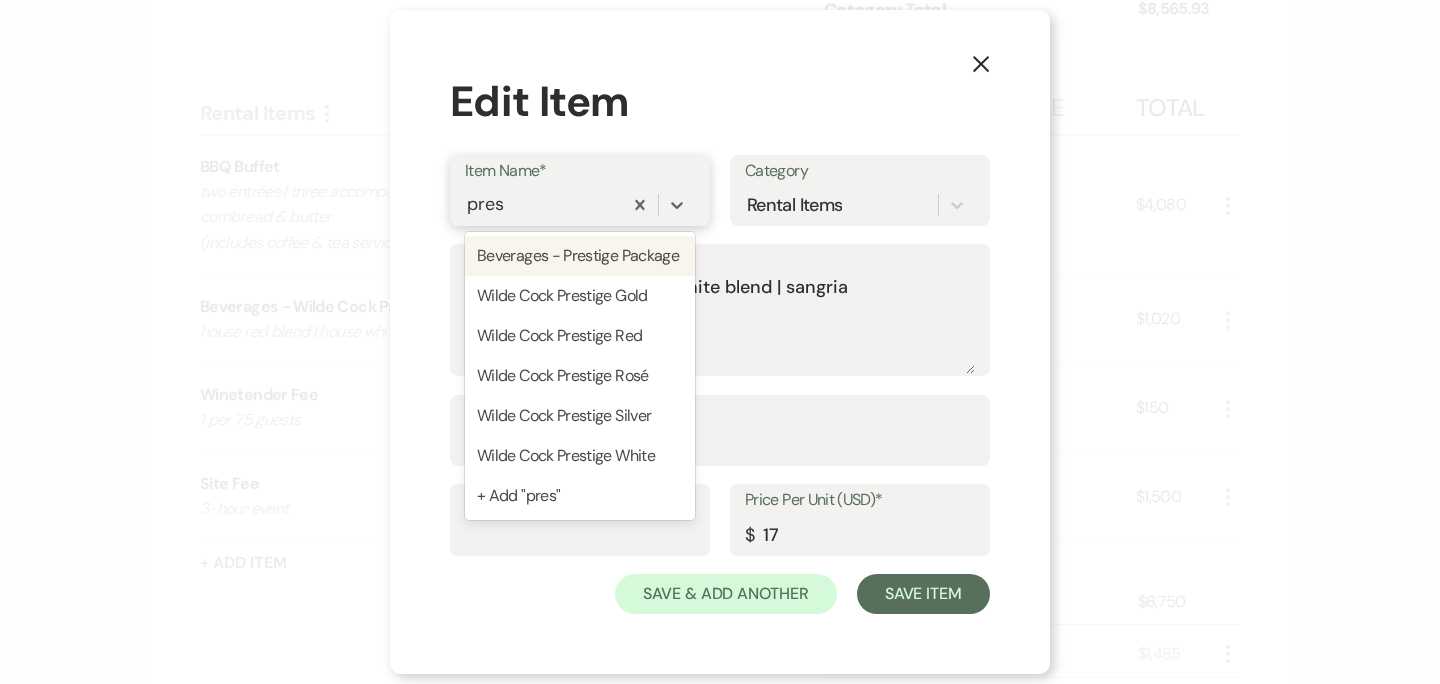 click on "Beverages - Prestige Package" at bounding box center (580, 256) 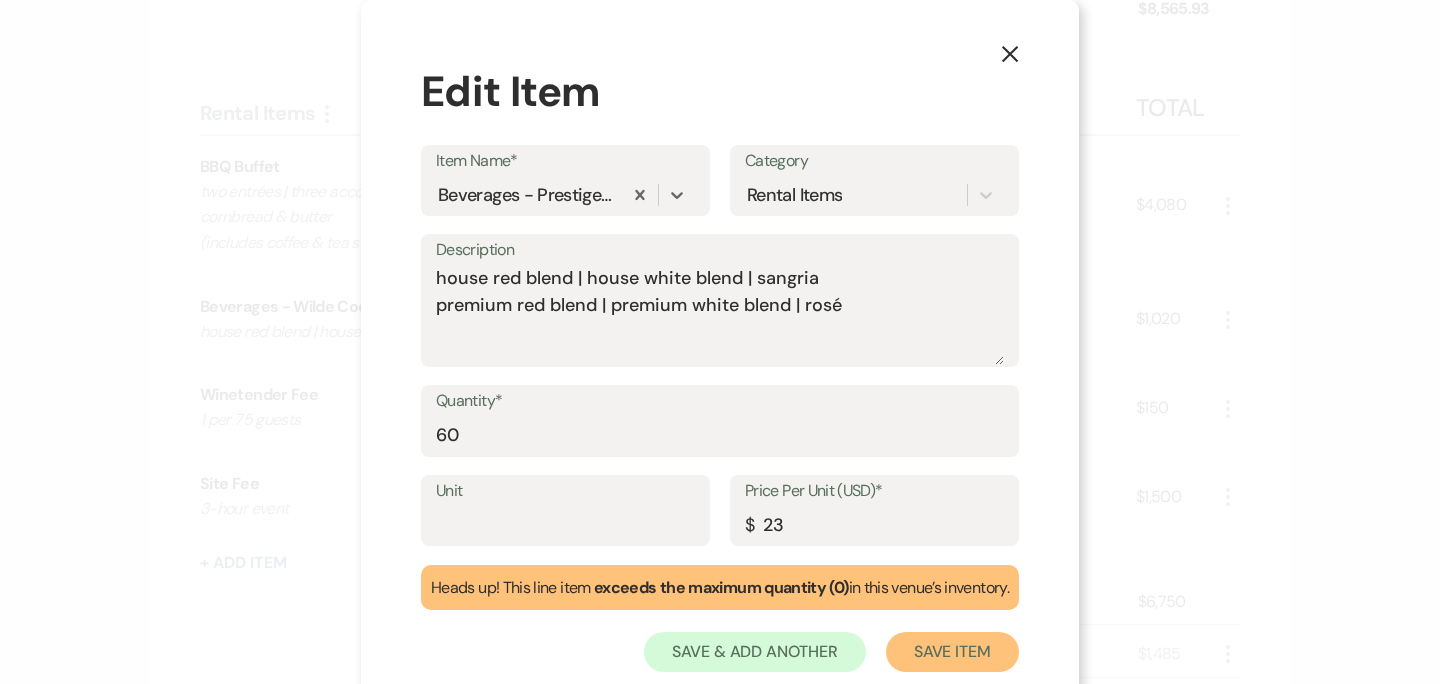 click on "Save Item" at bounding box center [952, 652] 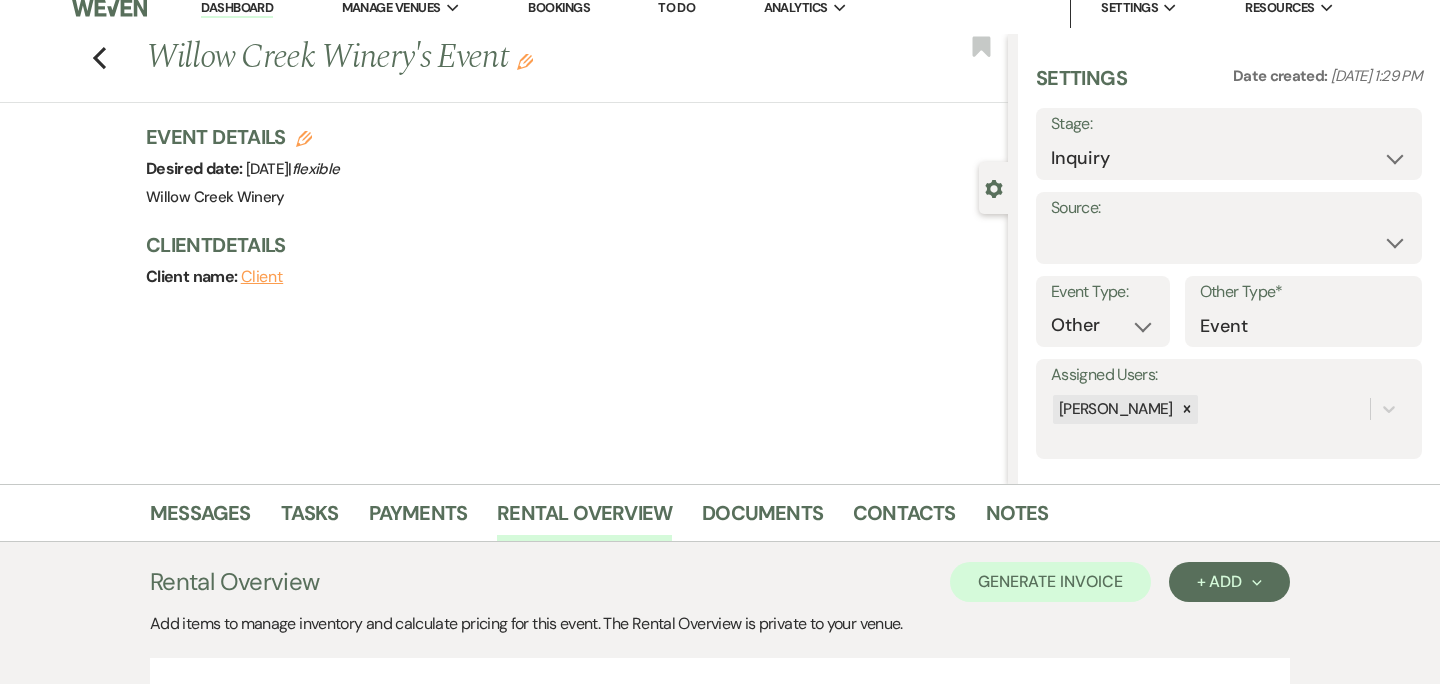 scroll, scrollTop: 0, scrollLeft: 0, axis: both 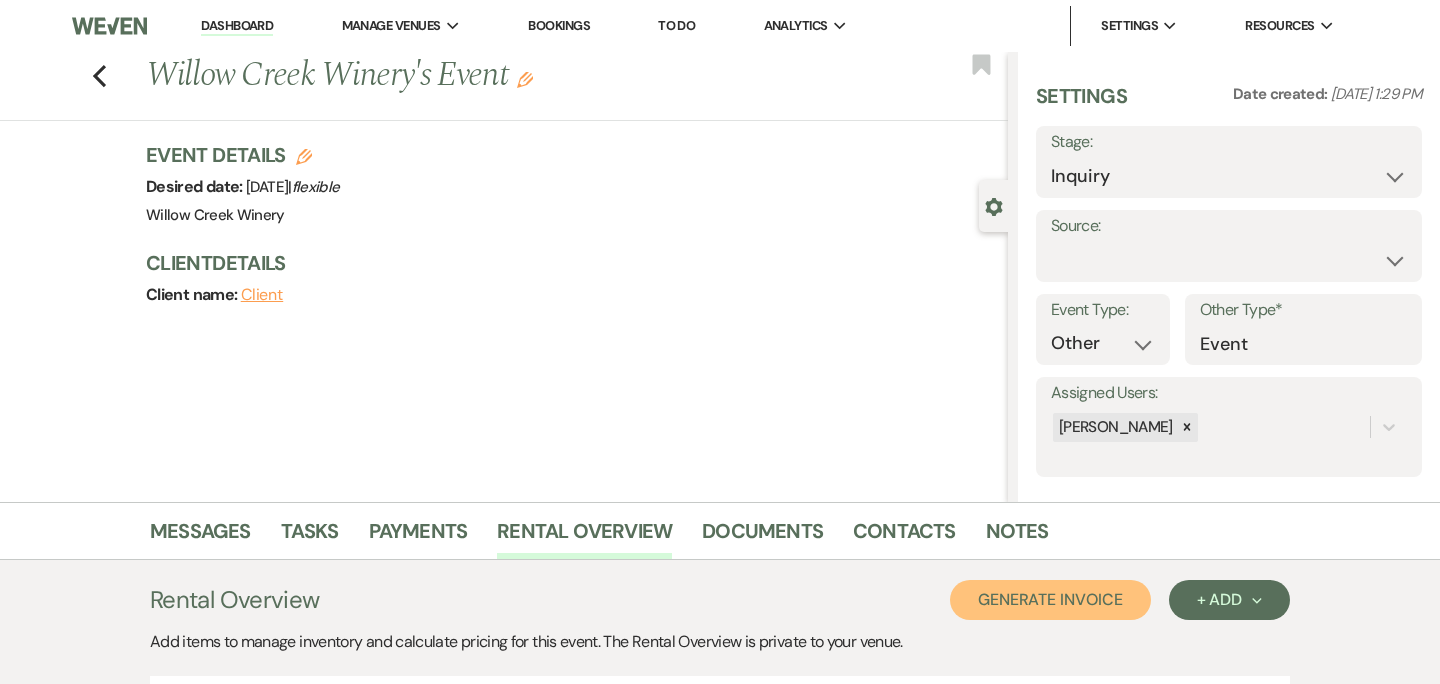 click on "Generate Invoice" at bounding box center [1050, 600] 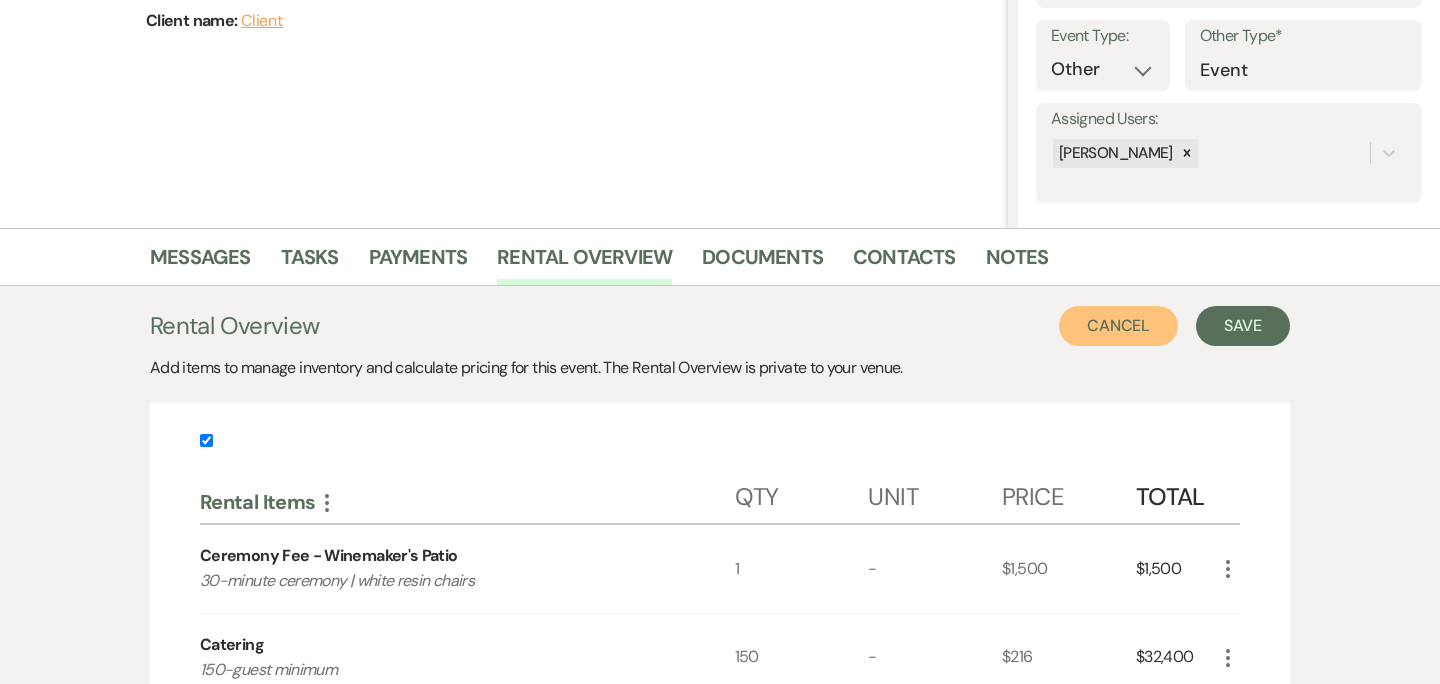 scroll, scrollTop: 377, scrollLeft: 0, axis: vertical 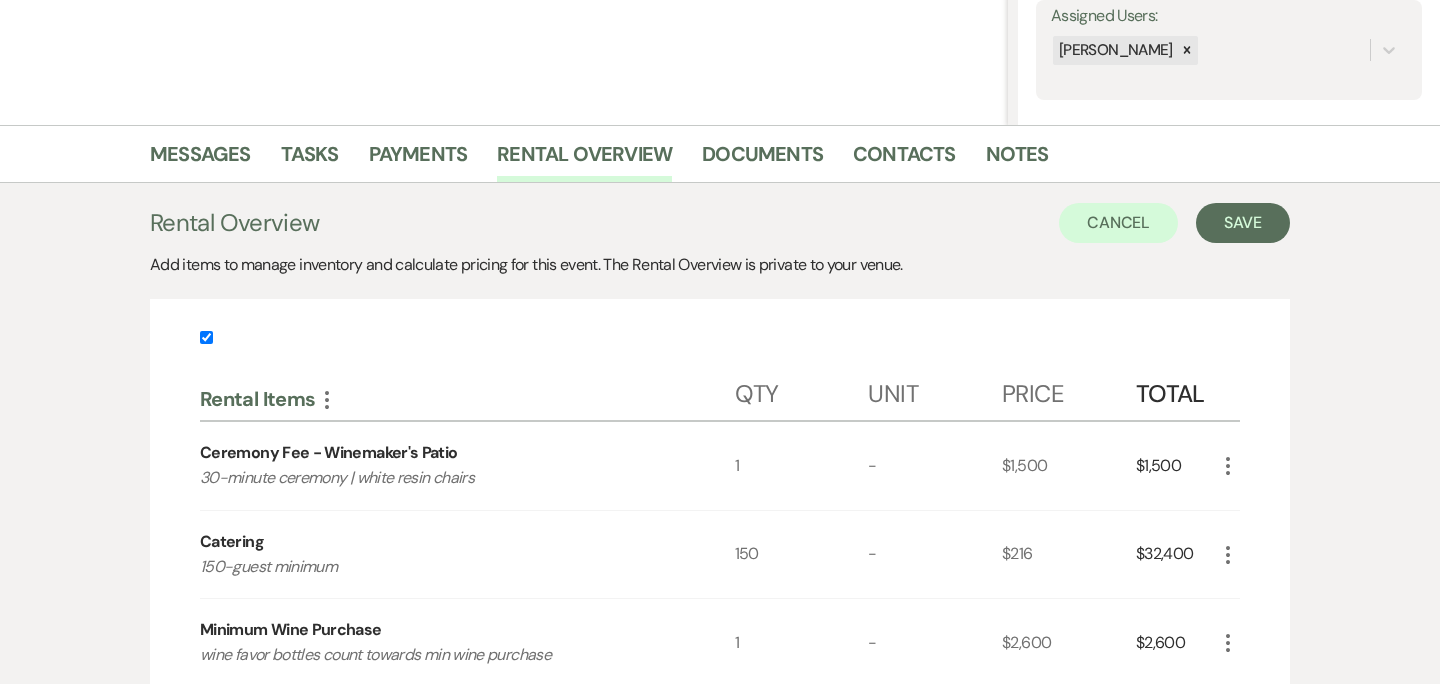 click at bounding box center (206, 337) 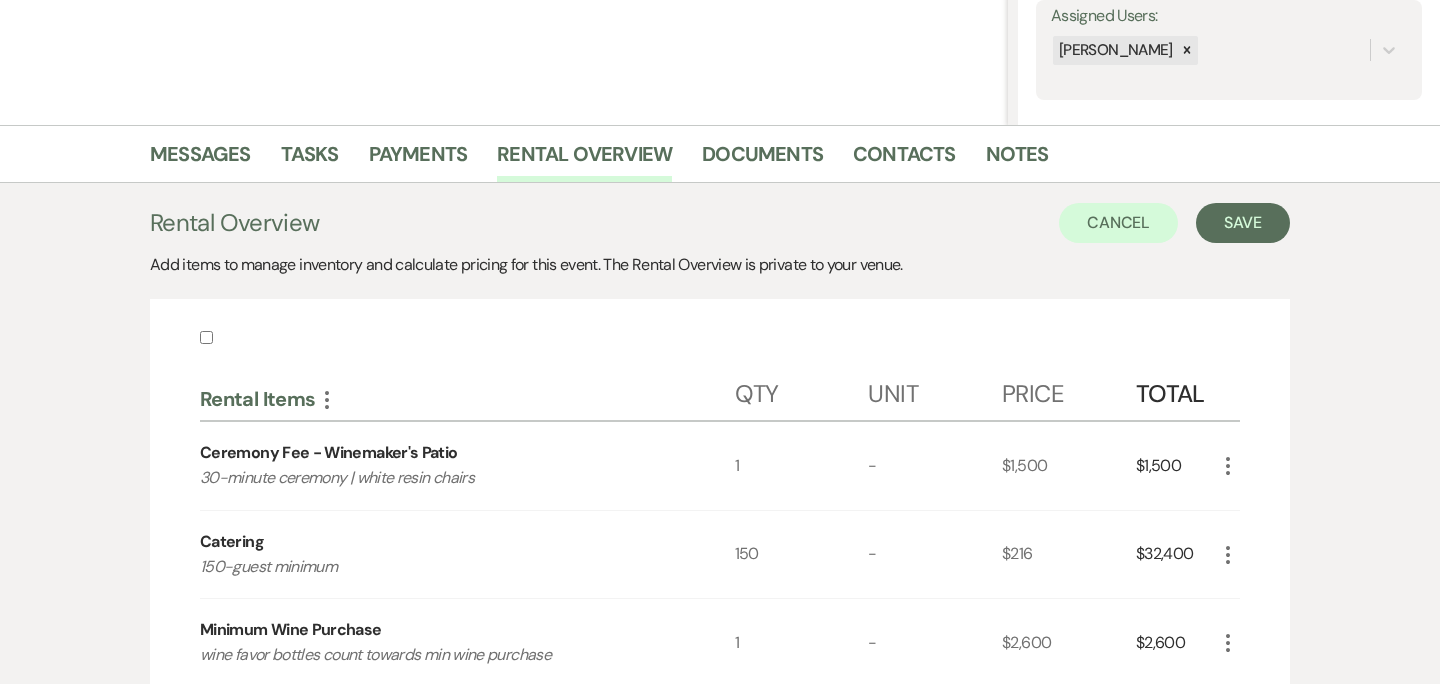 checkbox on "false" 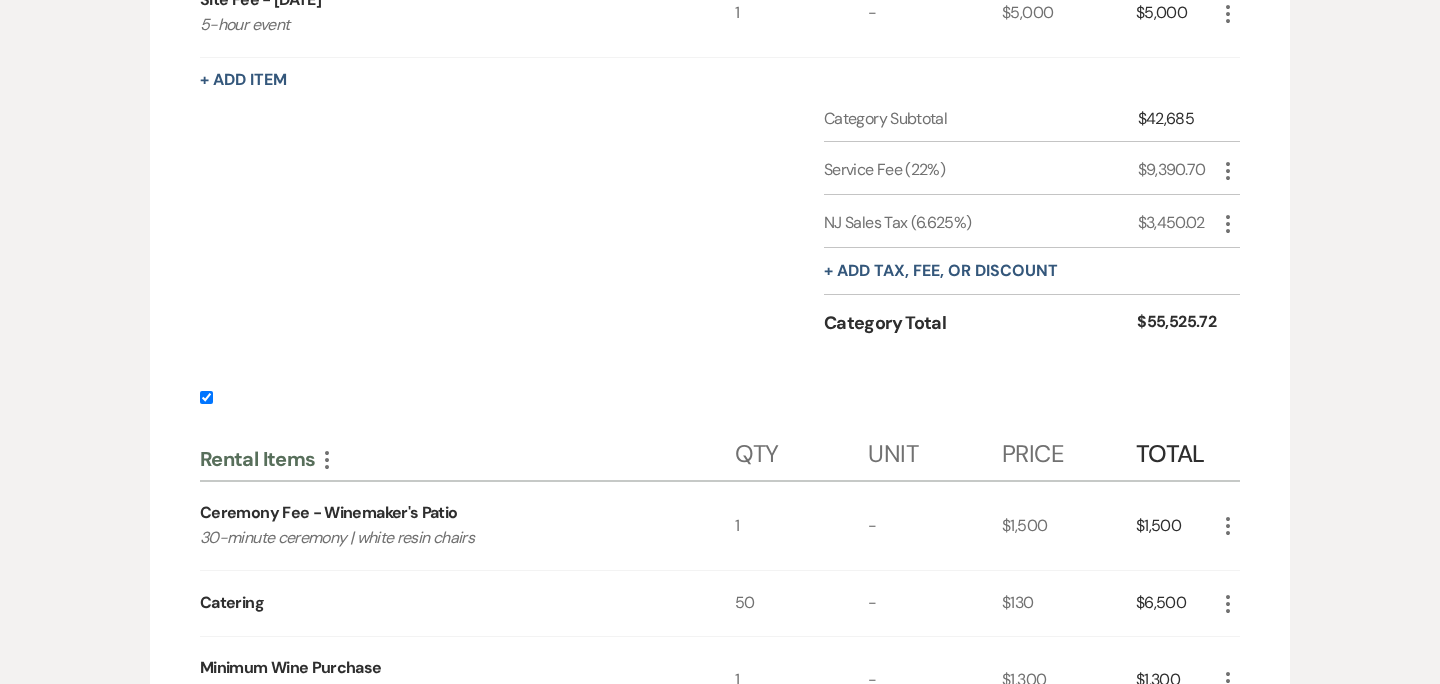 click at bounding box center [206, 397] 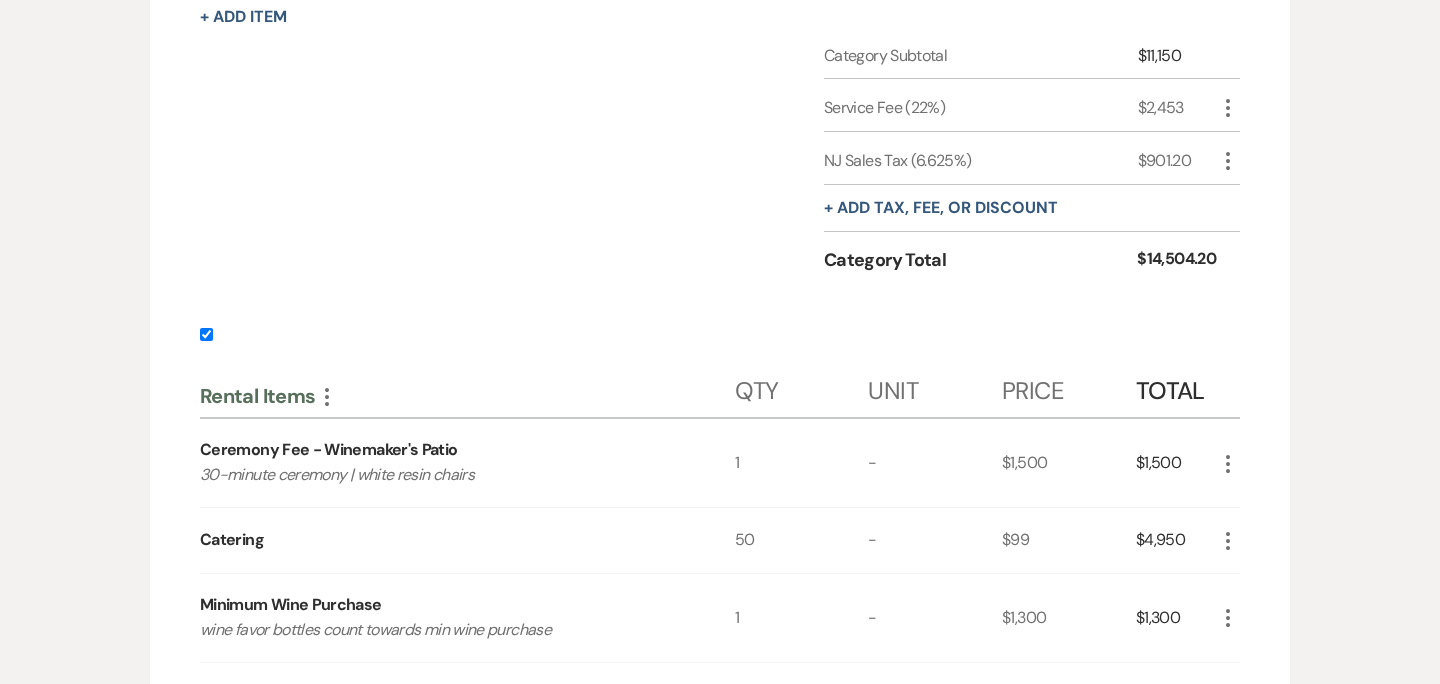 click at bounding box center (206, 334) 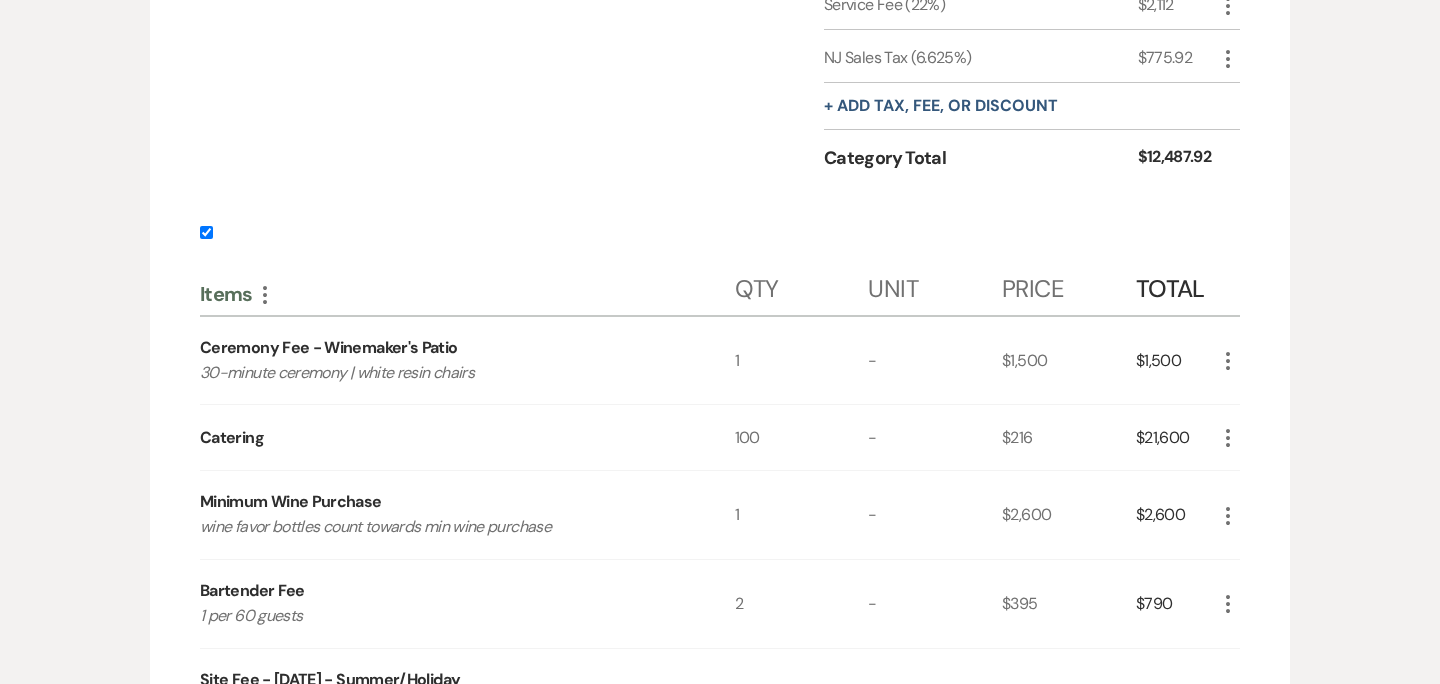 click at bounding box center (206, 232) 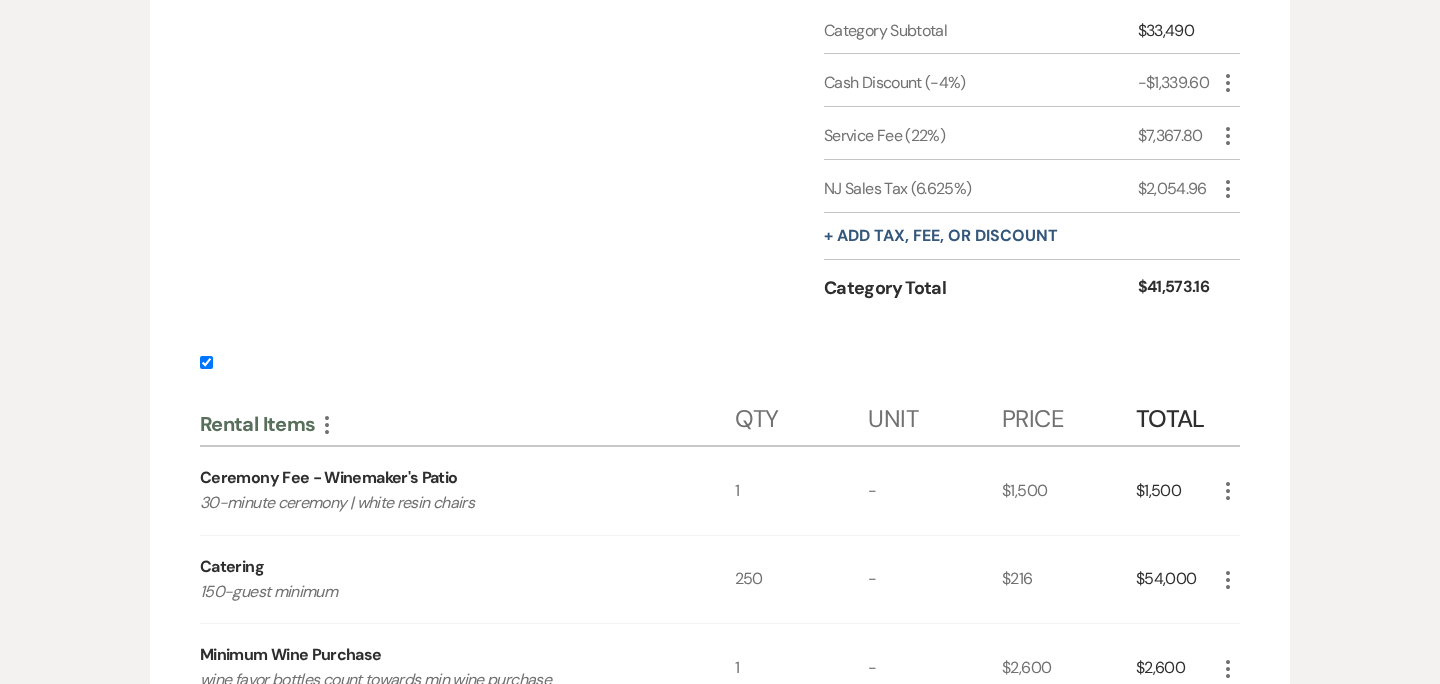 scroll, scrollTop: 3824, scrollLeft: 0, axis: vertical 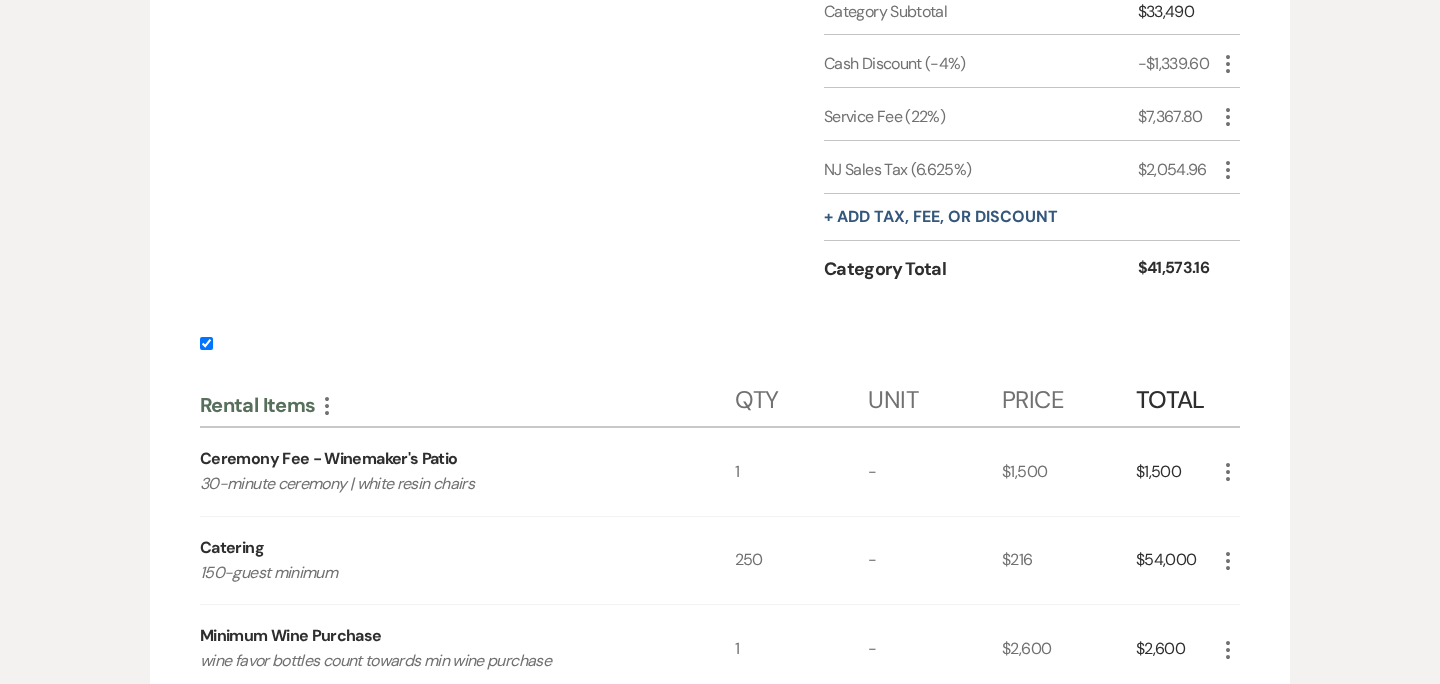 click at bounding box center [206, 343] 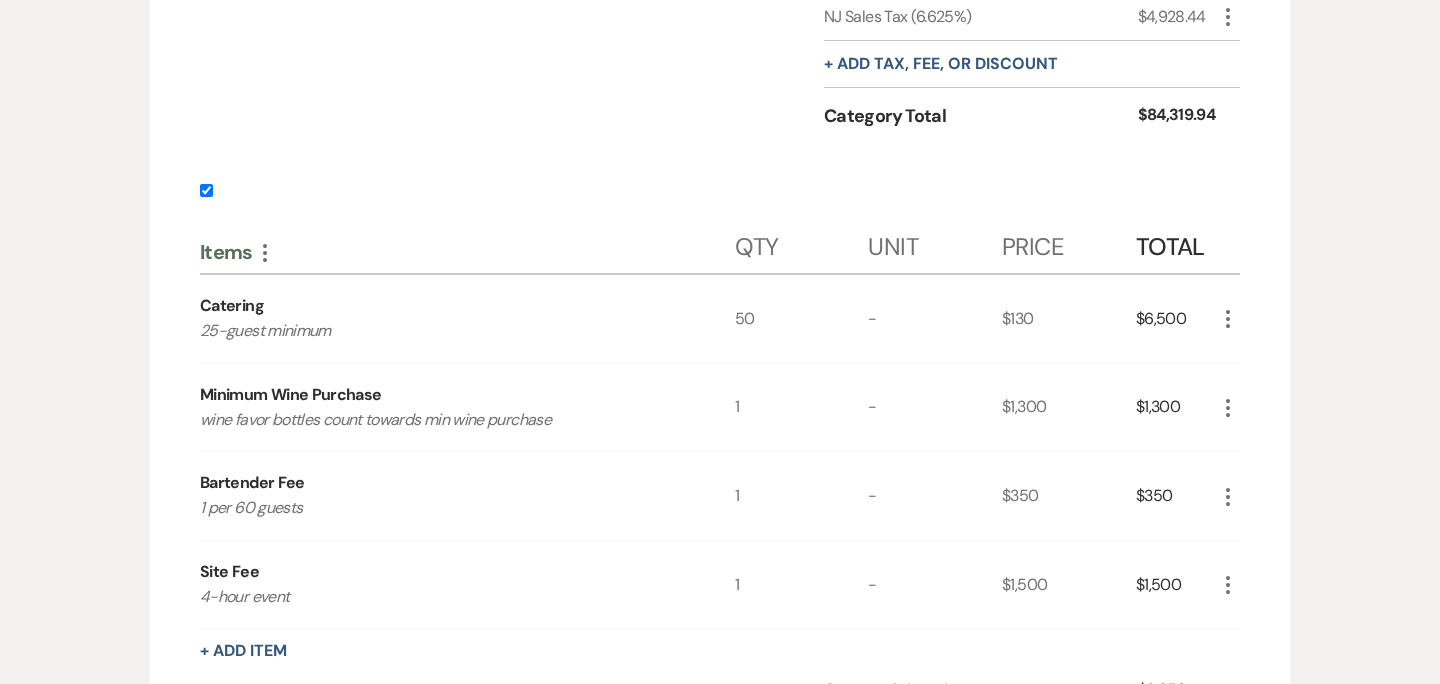 scroll, scrollTop: 4858, scrollLeft: 0, axis: vertical 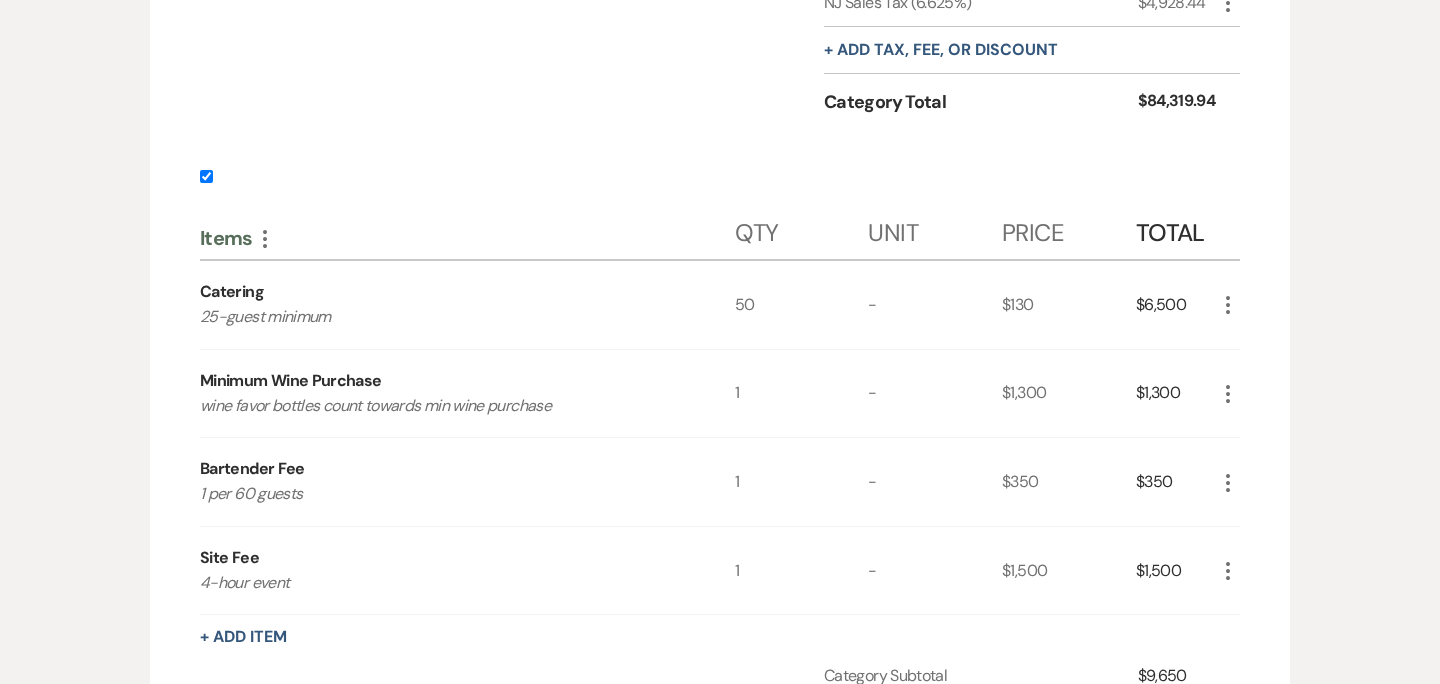 click at bounding box center [206, 176] 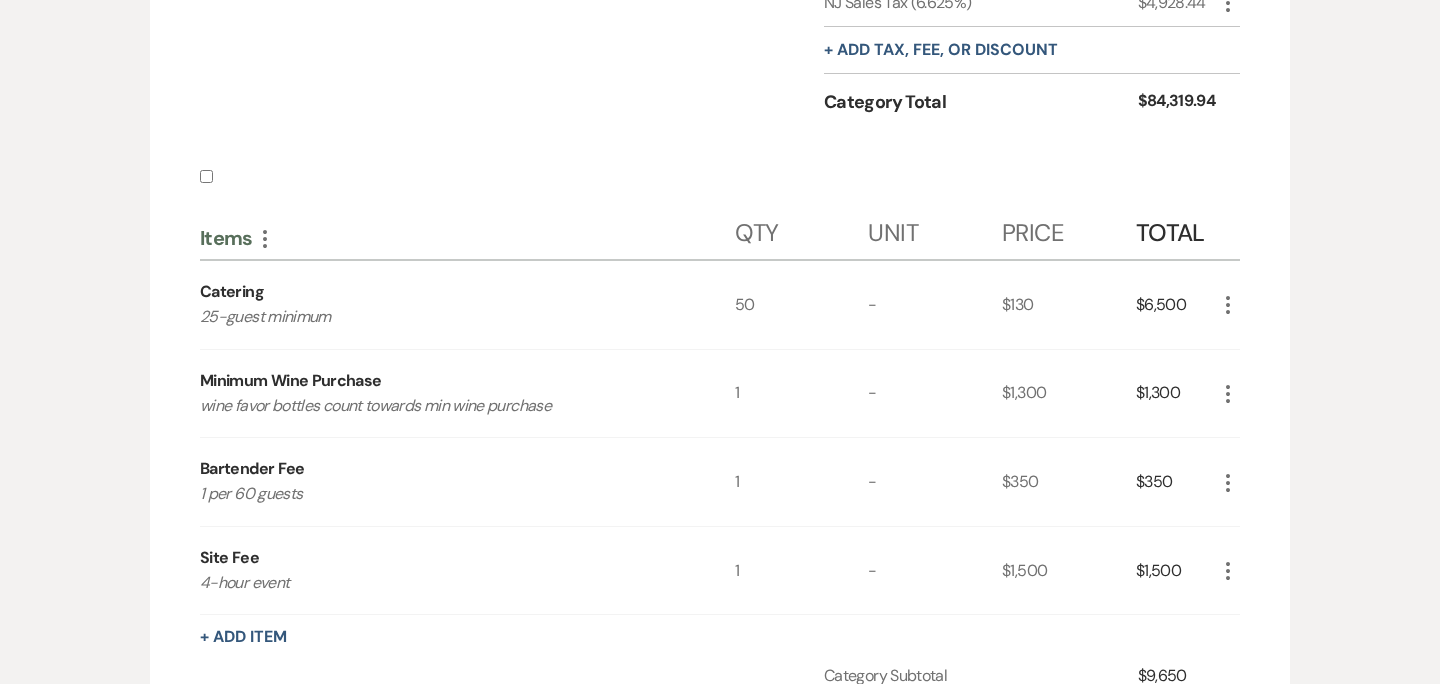 checkbox on "false" 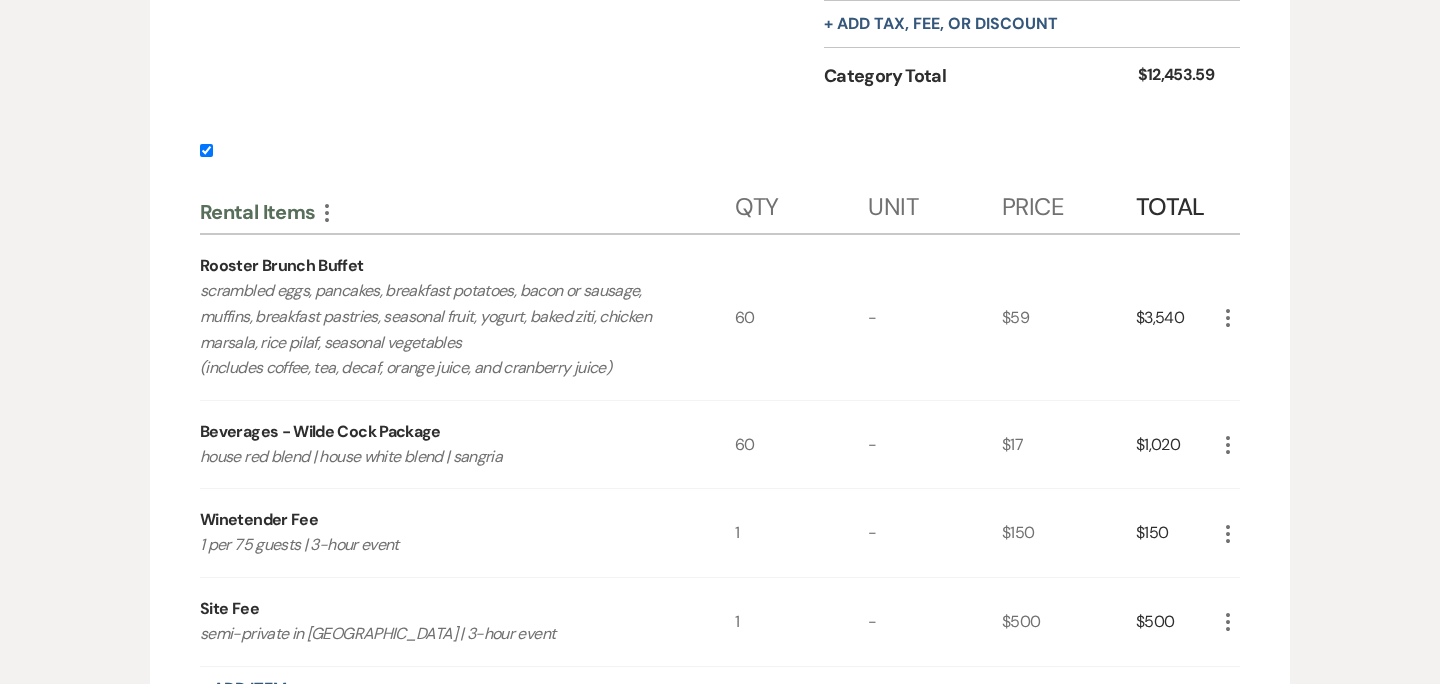 scroll, scrollTop: 5541, scrollLeft: 0, axis: vertical 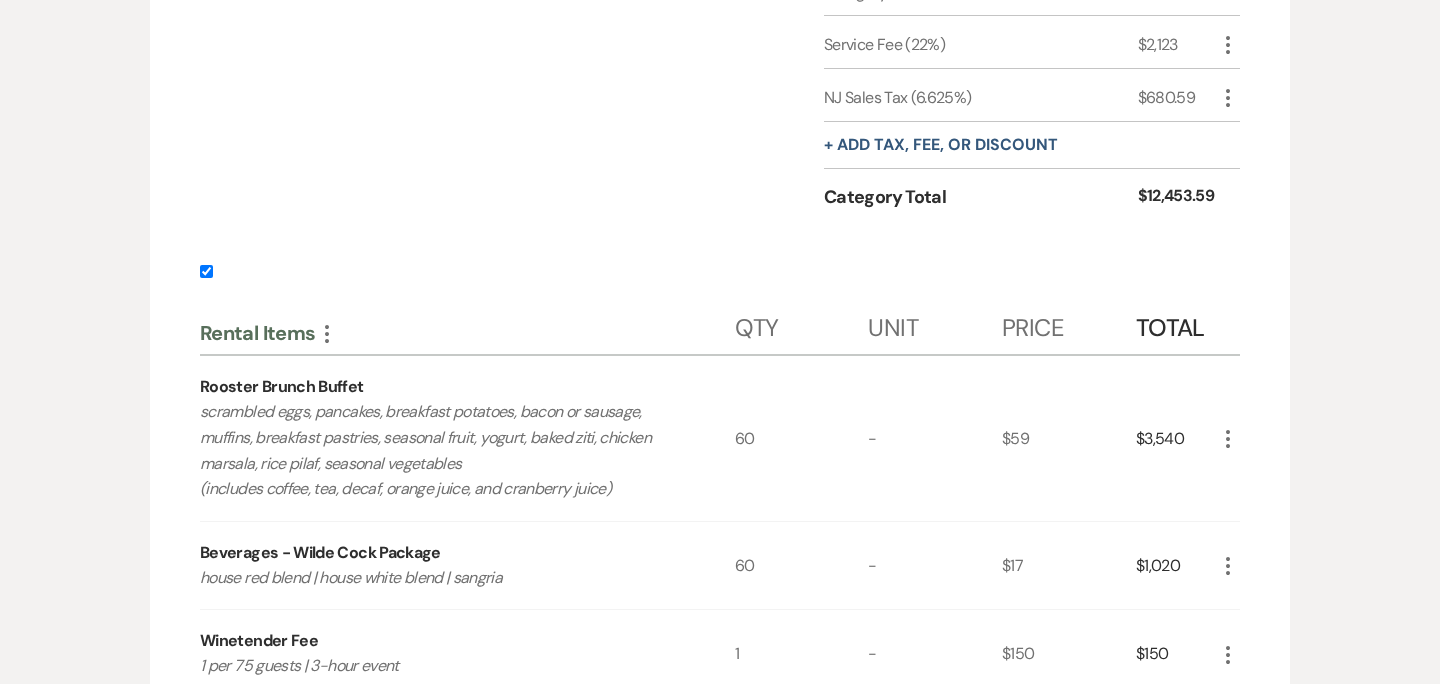 click at bounding box center (206, 271) 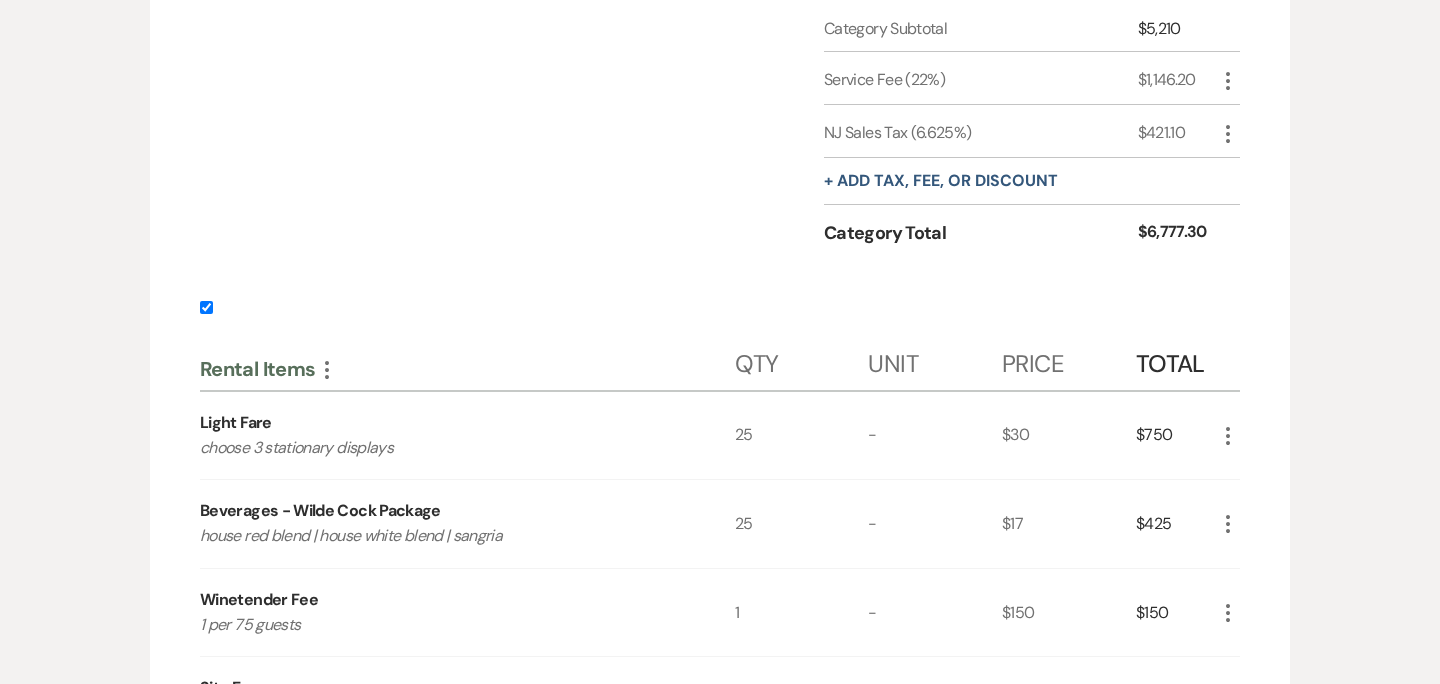 scroll, scrollTop: 6362, scrollLeft: 0, axis: vertical 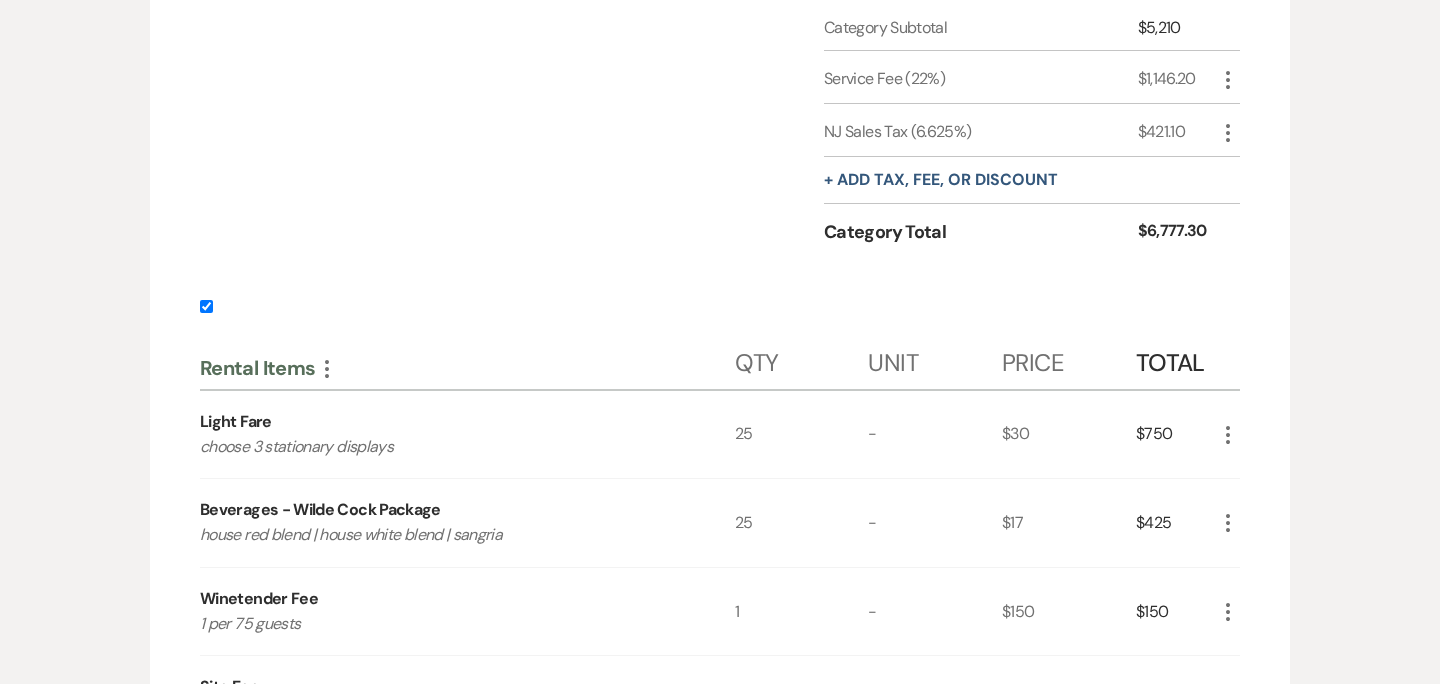 click at bounding box center (206, 306) 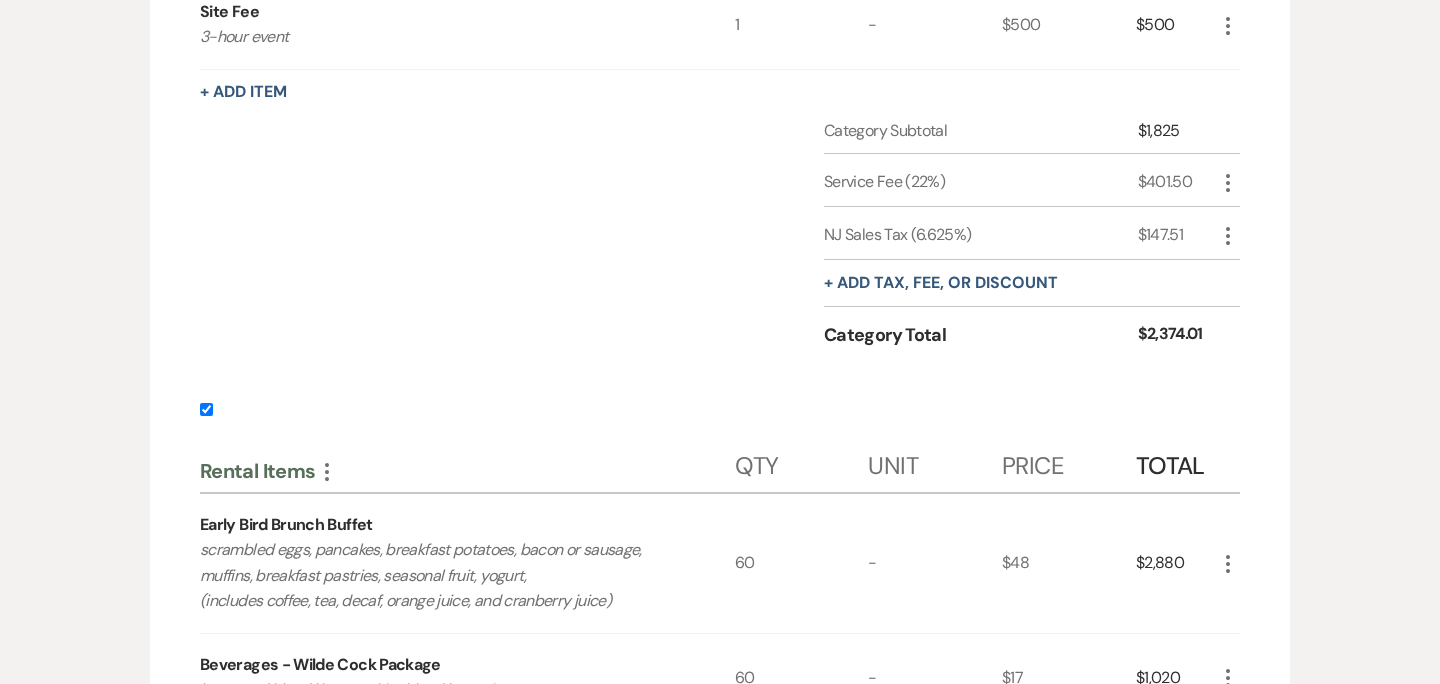 scroll, scrollTop: 7099, scrollLeft: 0, axis: vertical 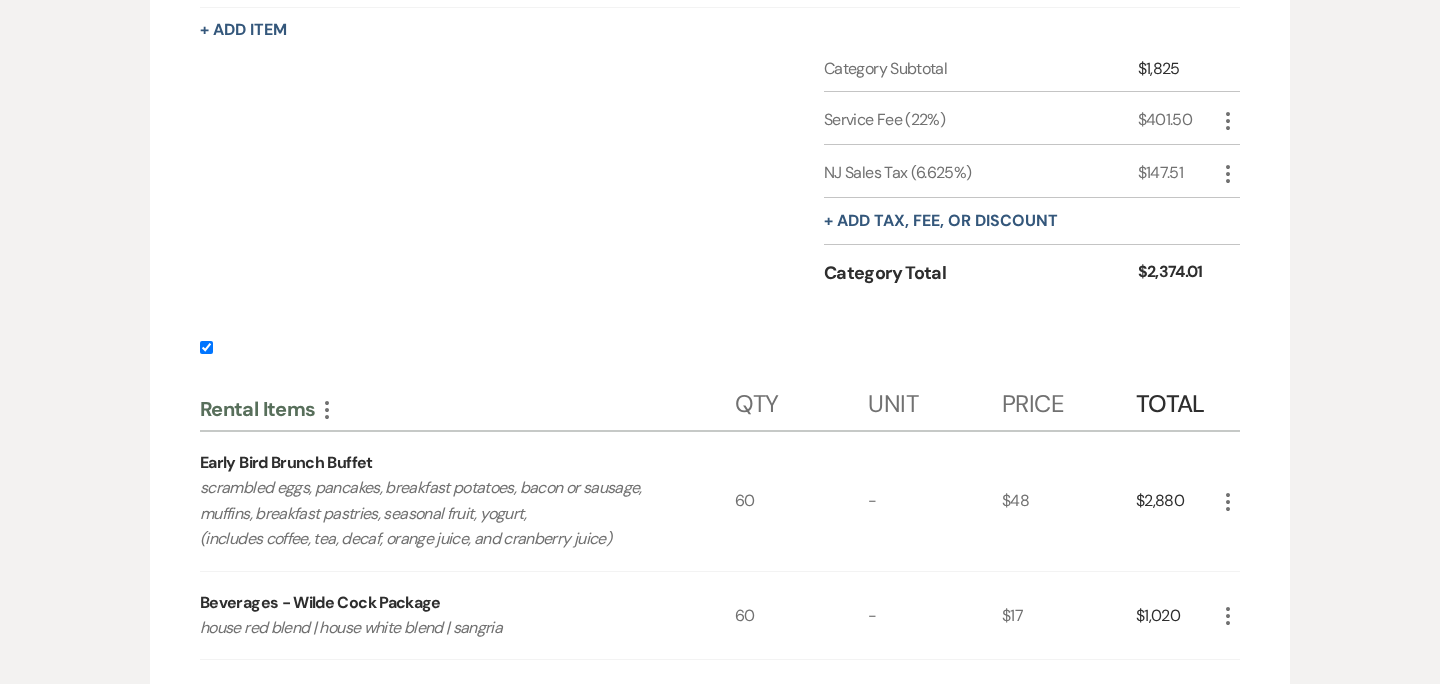 click at bounding box center [206, 347] 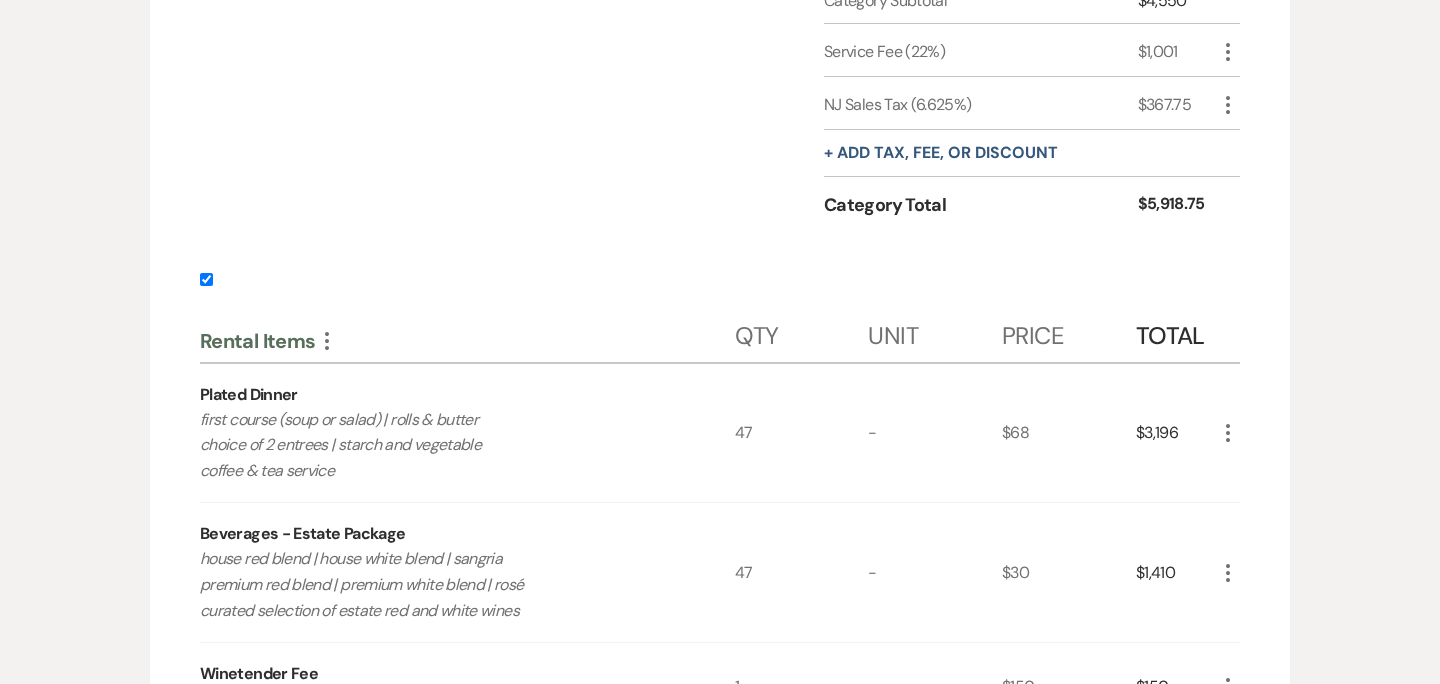 scroll, scrollTop: 8117, scrollLeft: 0, axis: vertical 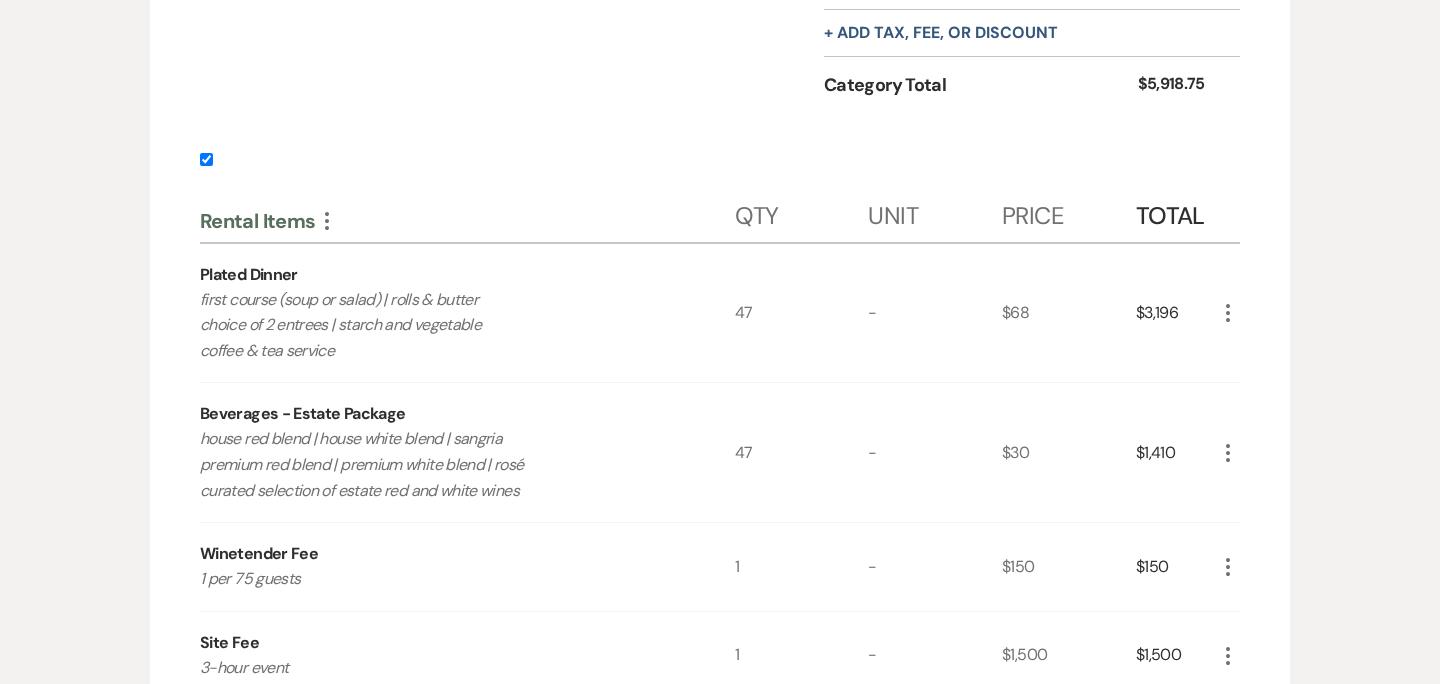 click at bounding box center [206, 159] 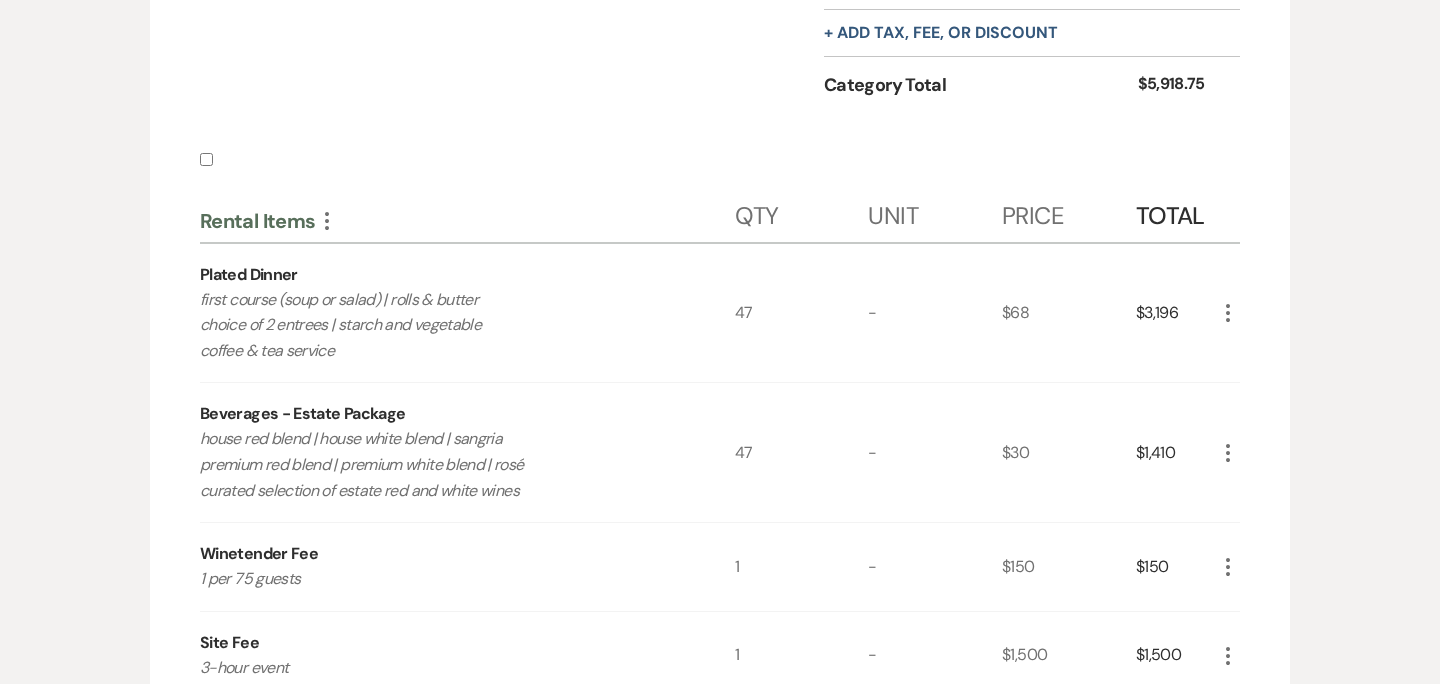 checkbox on "false" 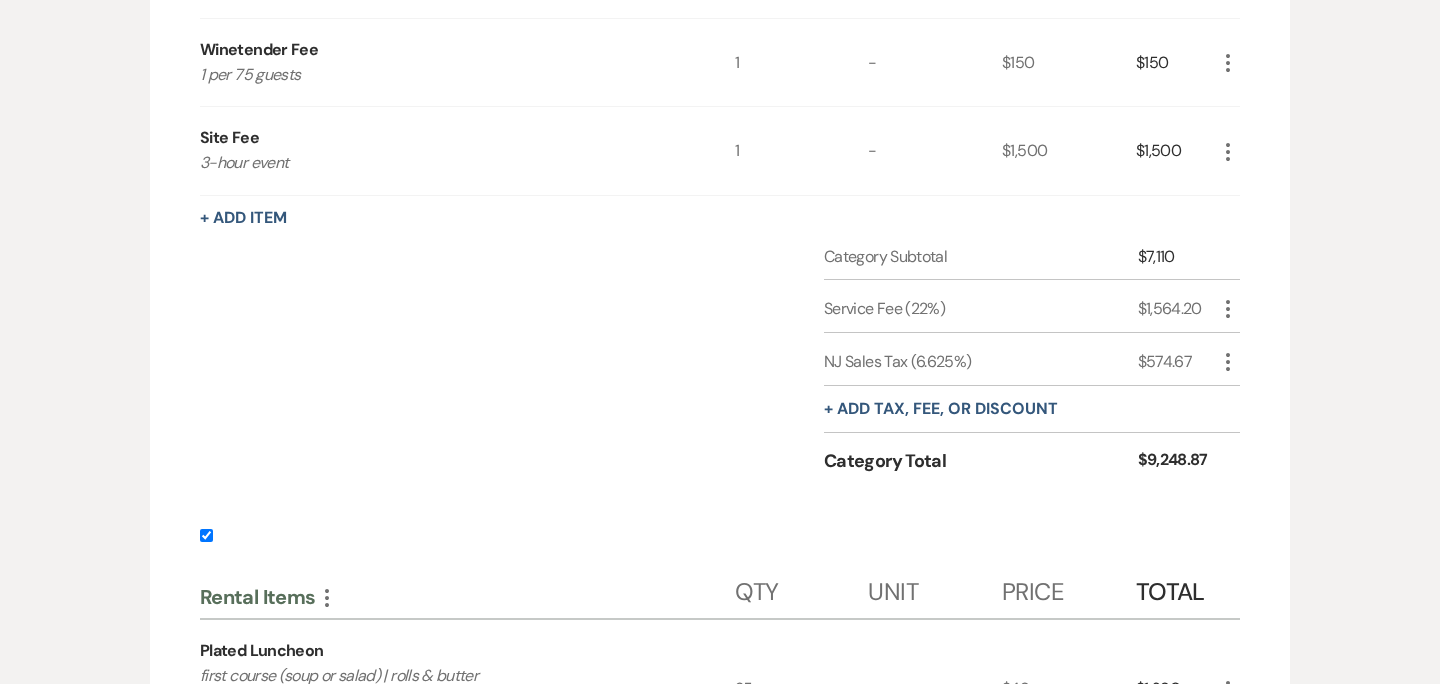 scroll, scrollTop: 9614, scrollLeft: 0, axis: vertical 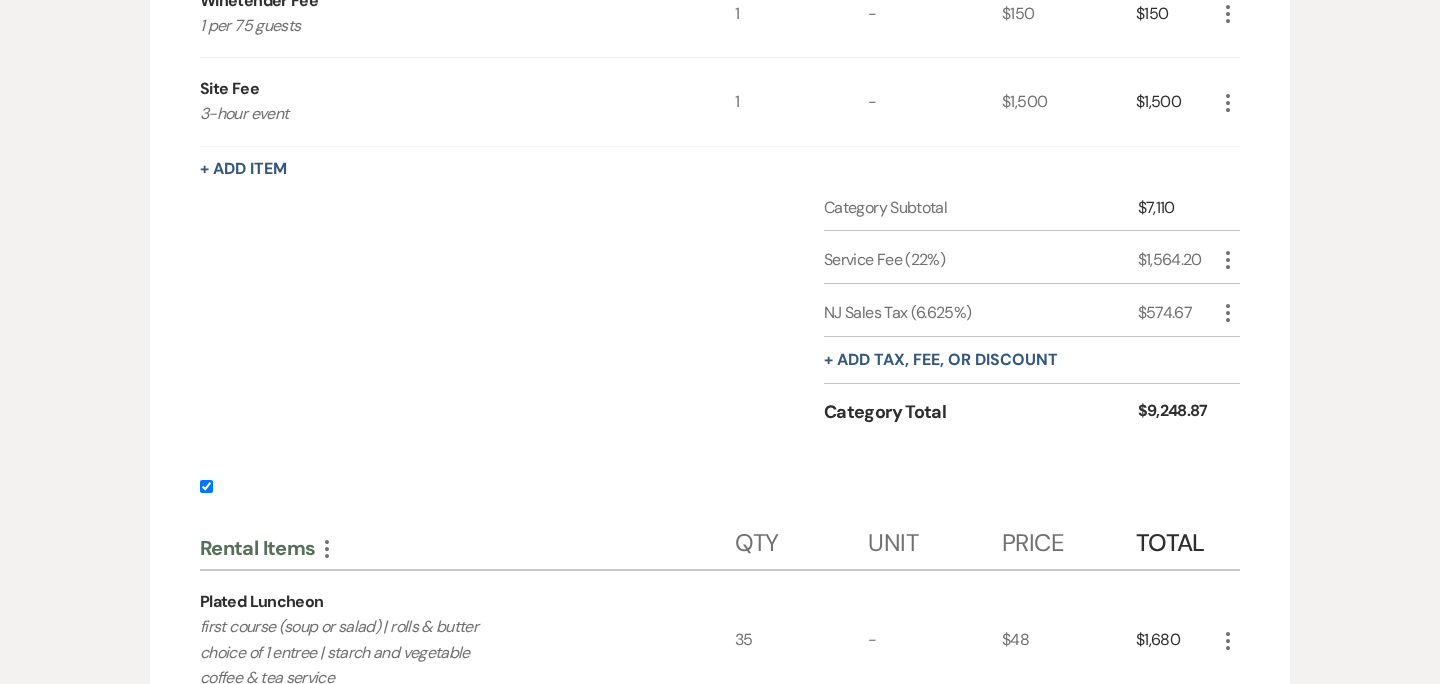 click at bounding box center (206, 486) 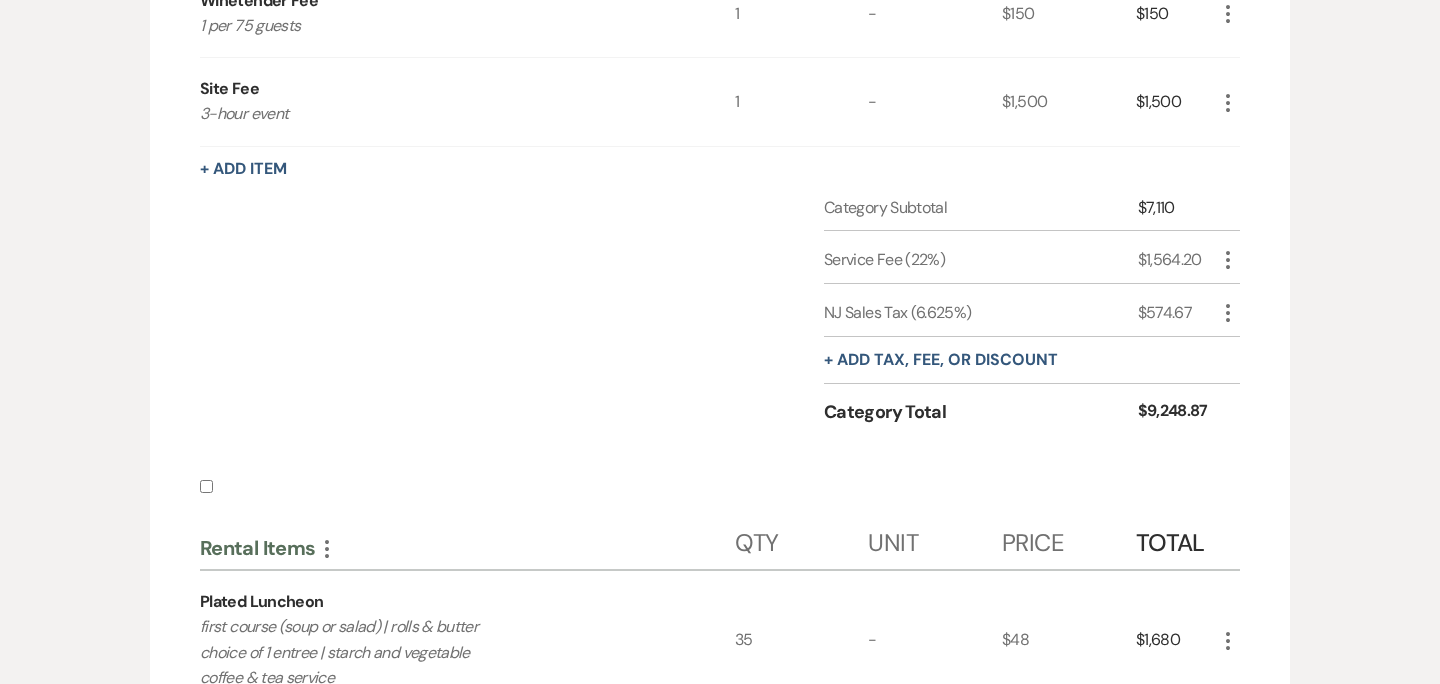 checkbox on "false" 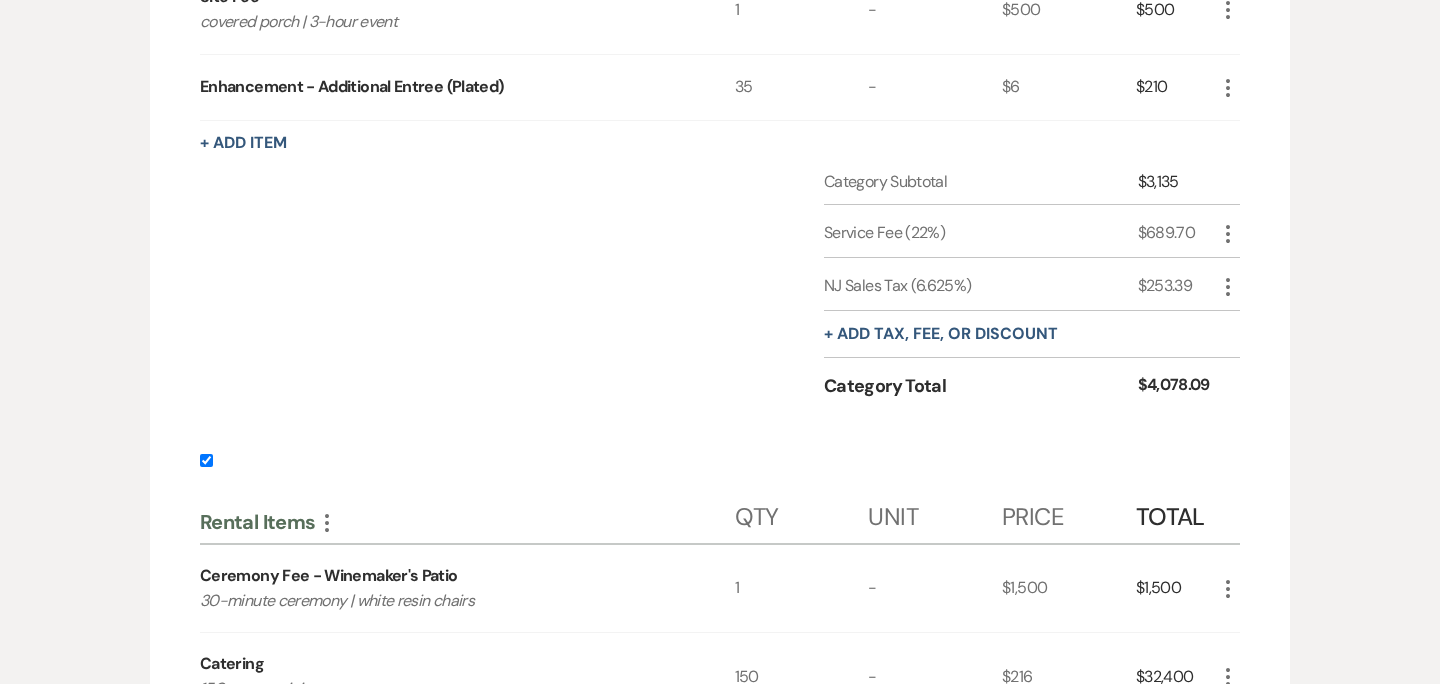 click at bounding box center (206, 460) 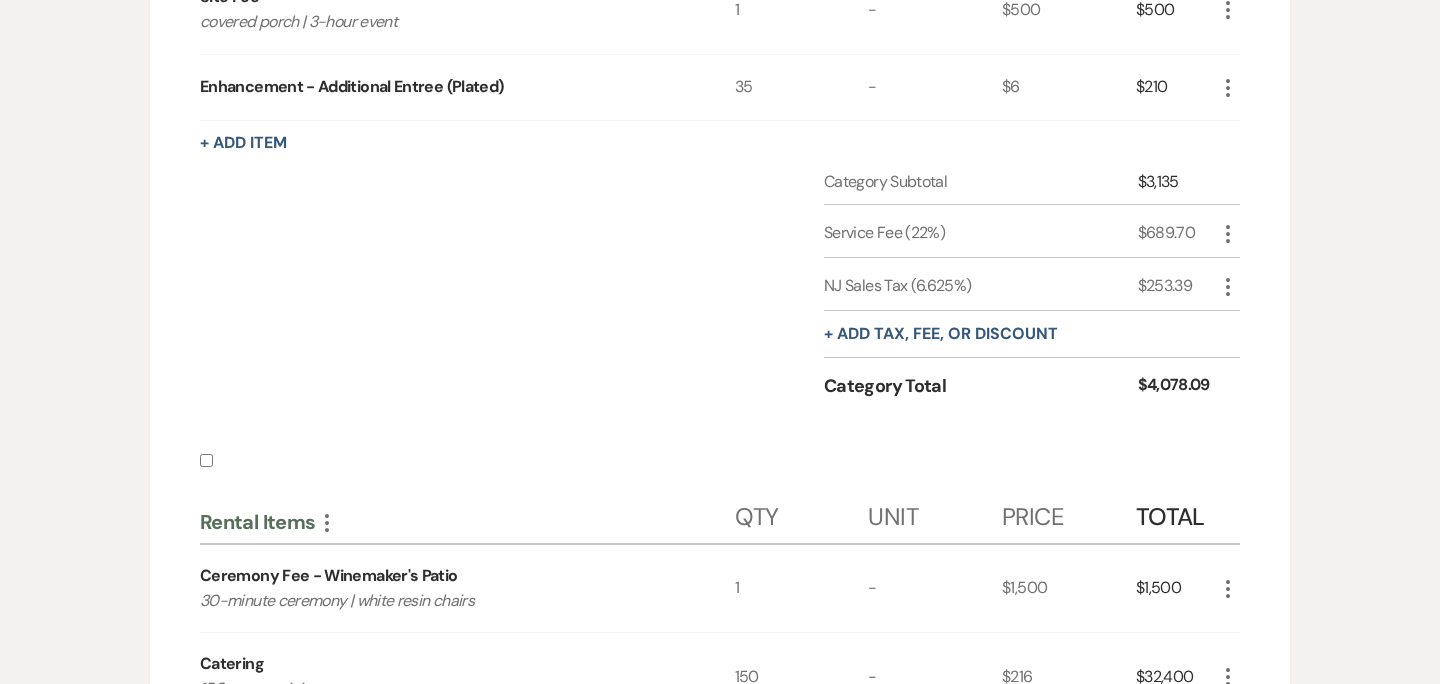 checkbox on "false" 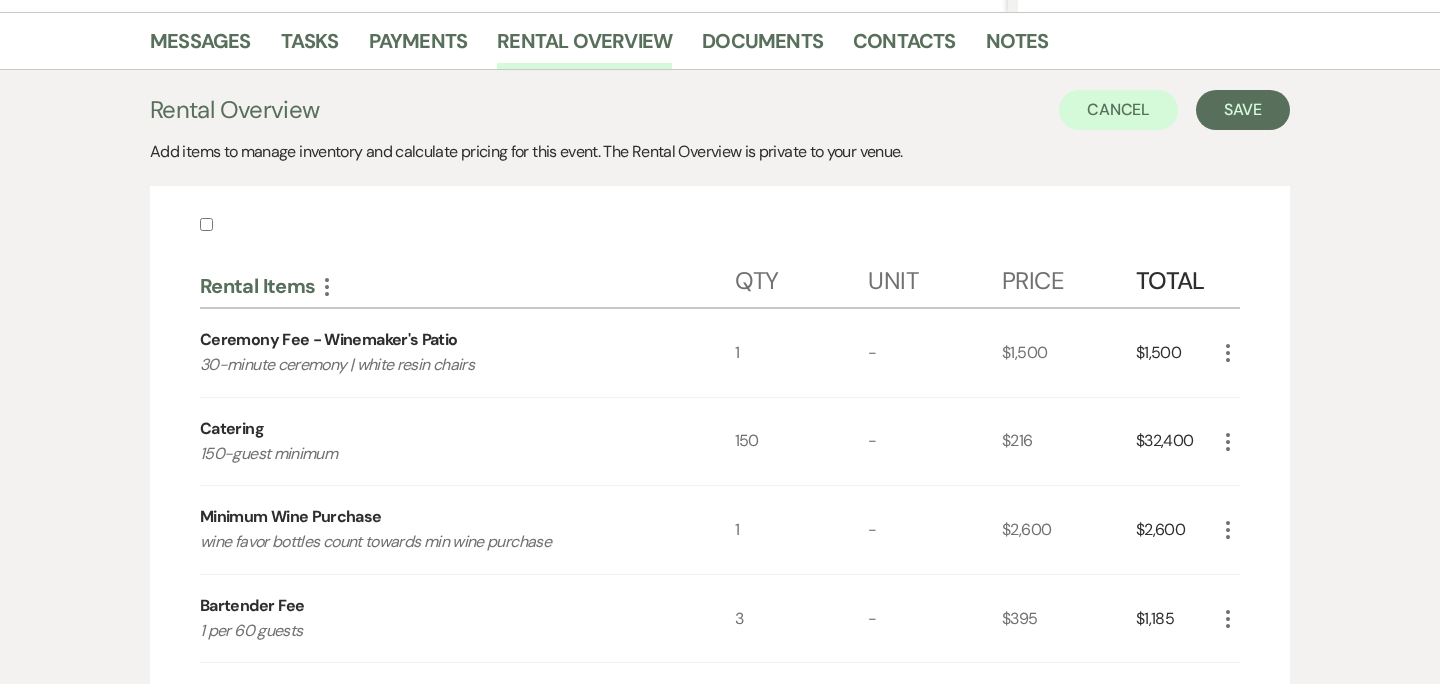 scroll, scrollTop: 0, scrollLeft: 0, axis: both 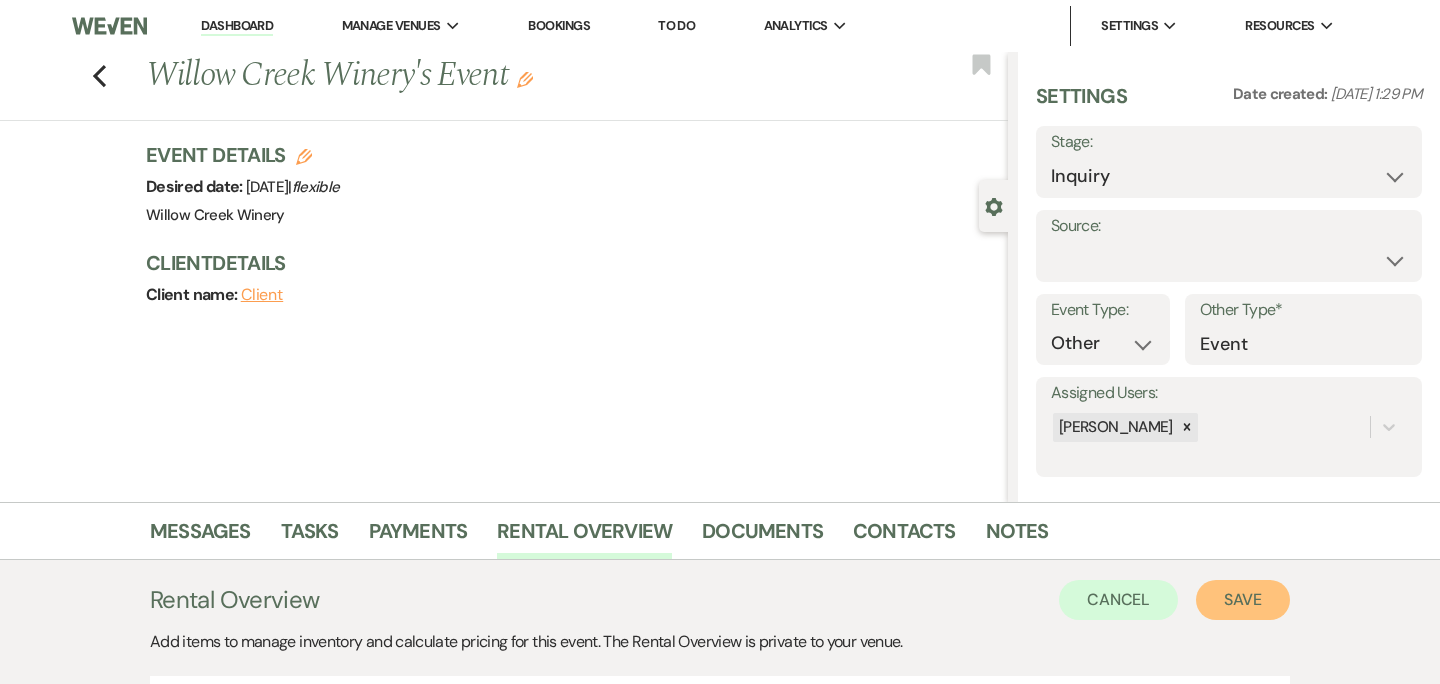click on "Save" at bounding box center (1243, 600) 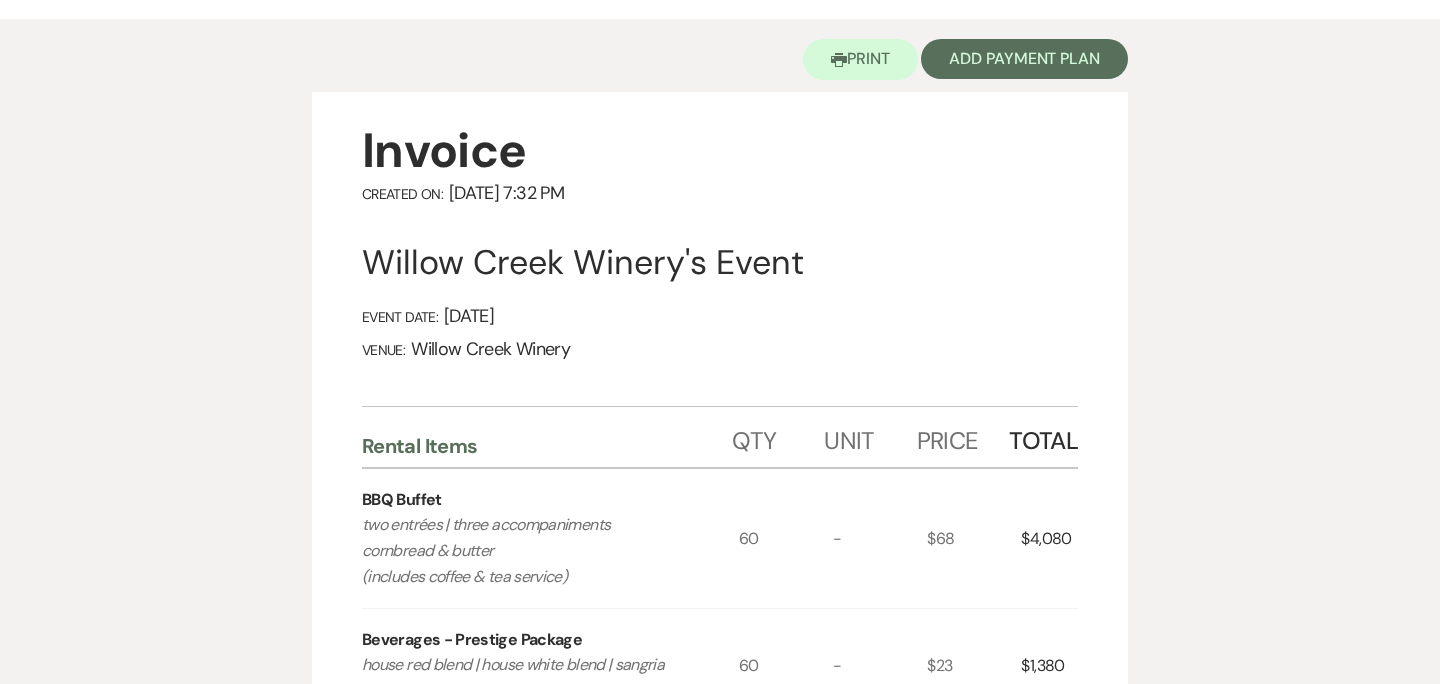 scroll, scrollTop: 0, scrollLeft: 0, axis: both 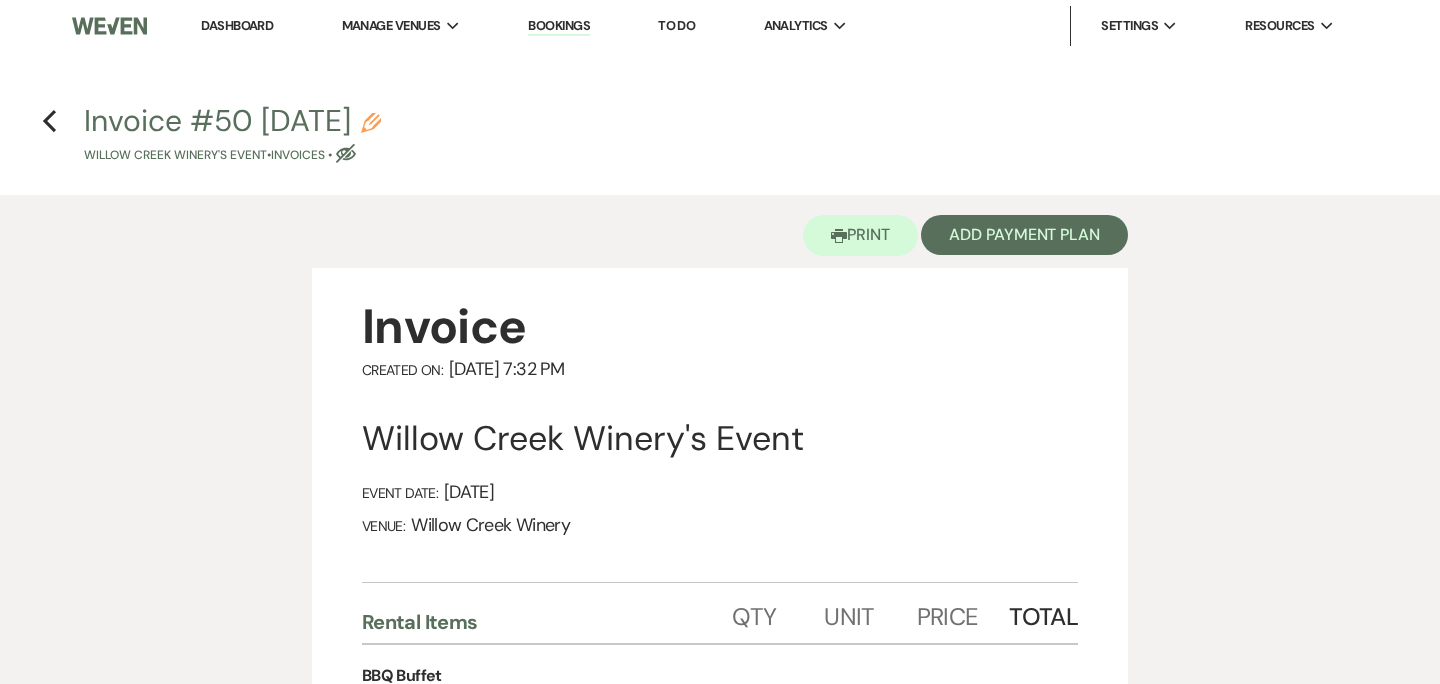 click 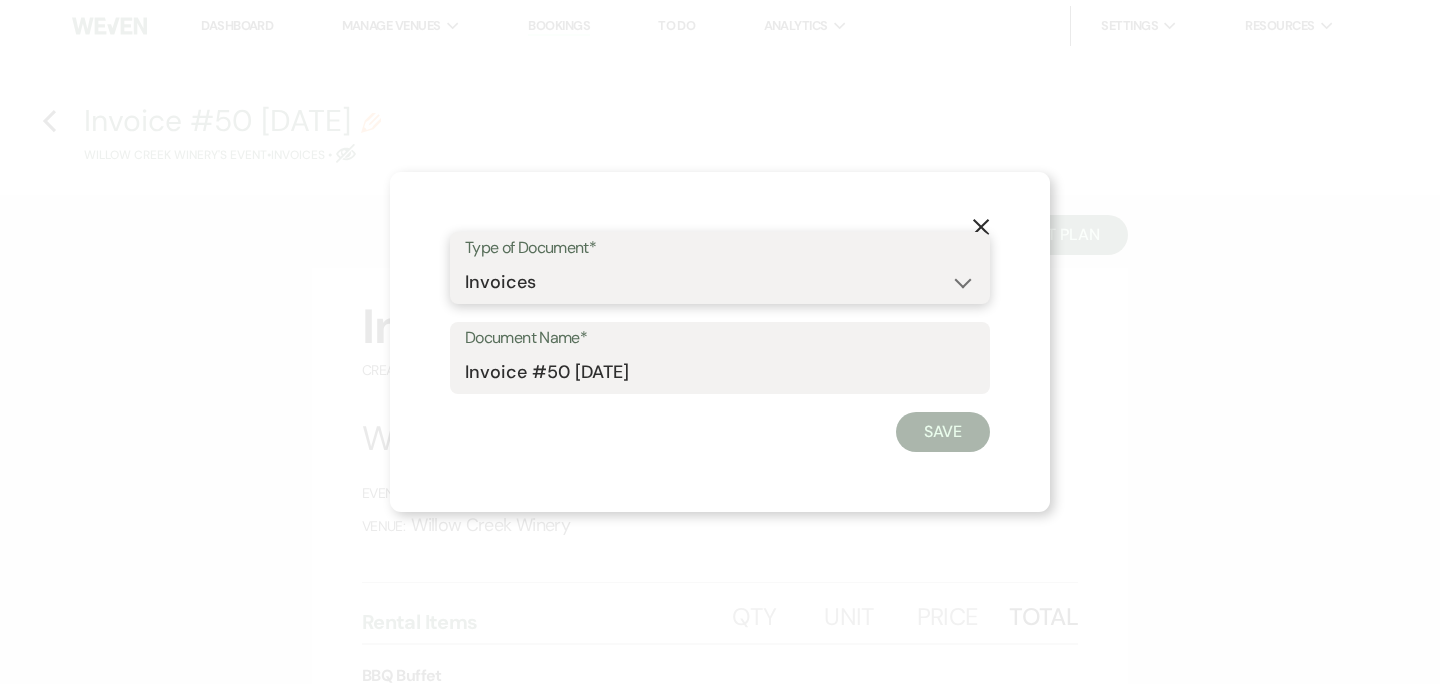 click on "Special Event Insurance Vendor Certificate of Insurance Contracts / Rental Agreements Invoices Receipts Event Maps Floor Plans Rain Plan Seating Charts Venue Layout Catering / Alcohol Permit Event Permit Fire Permit Fuel Permit Generator Permit Tent Permit Venue Permit Other Permit Inventory  Promotional Sample Venue Beverage Ceremony Event Finalize + Share Guests Lodging Menu Vendors Venue Beverage Brochure Menu Packages Product Specifications Quotes Beverage Event and Ceremony Details Finalize & Share Guests Lodging Menu Vendors Venue Event Timeline Family / Wedding Party Timeline Food and Beverage Timeline MC / DJ / Band Timeline Master Timeline Photography Timeline Set-Up / Clean-Up Vendor Timeline Bartender Safe Serve / TiPS Certification Vendor Certification Vendor License Other" at bounding box center (720, 282) 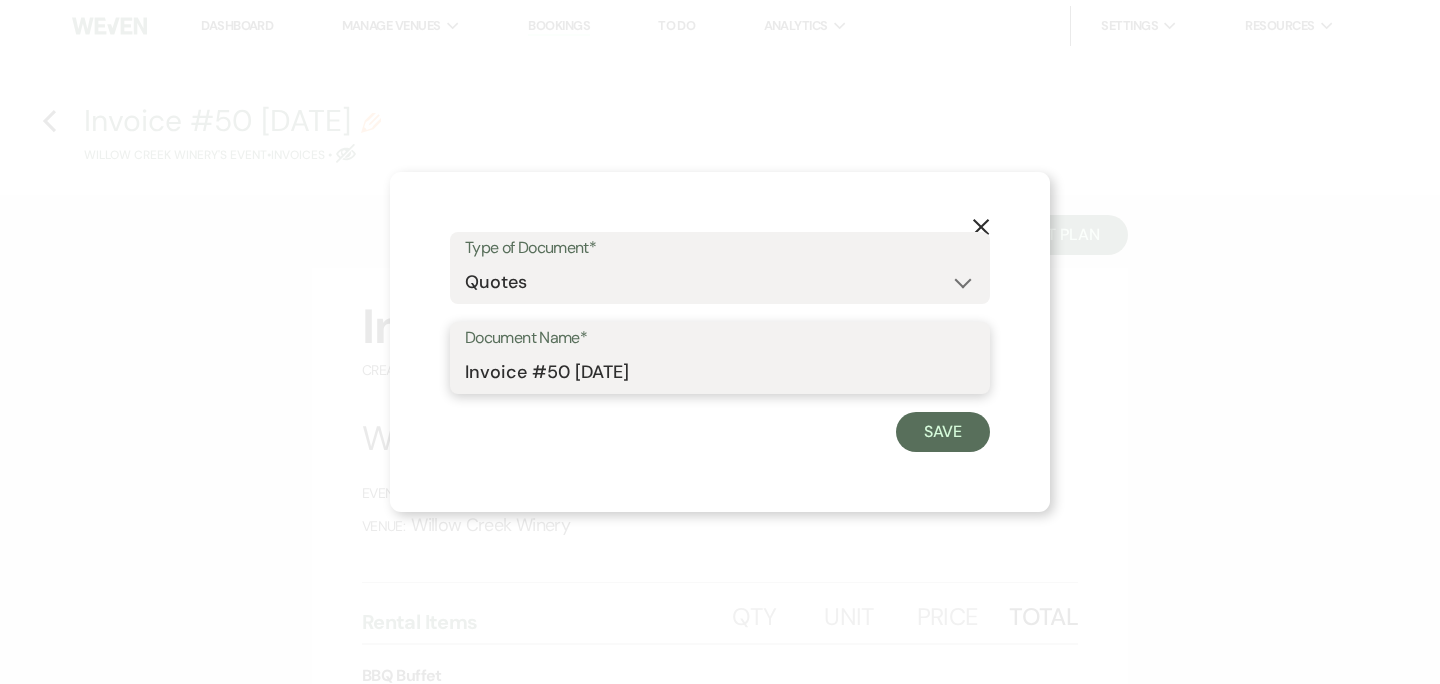 click on "Invoice #50 7-12-2025" at bounding box center [720, 372] 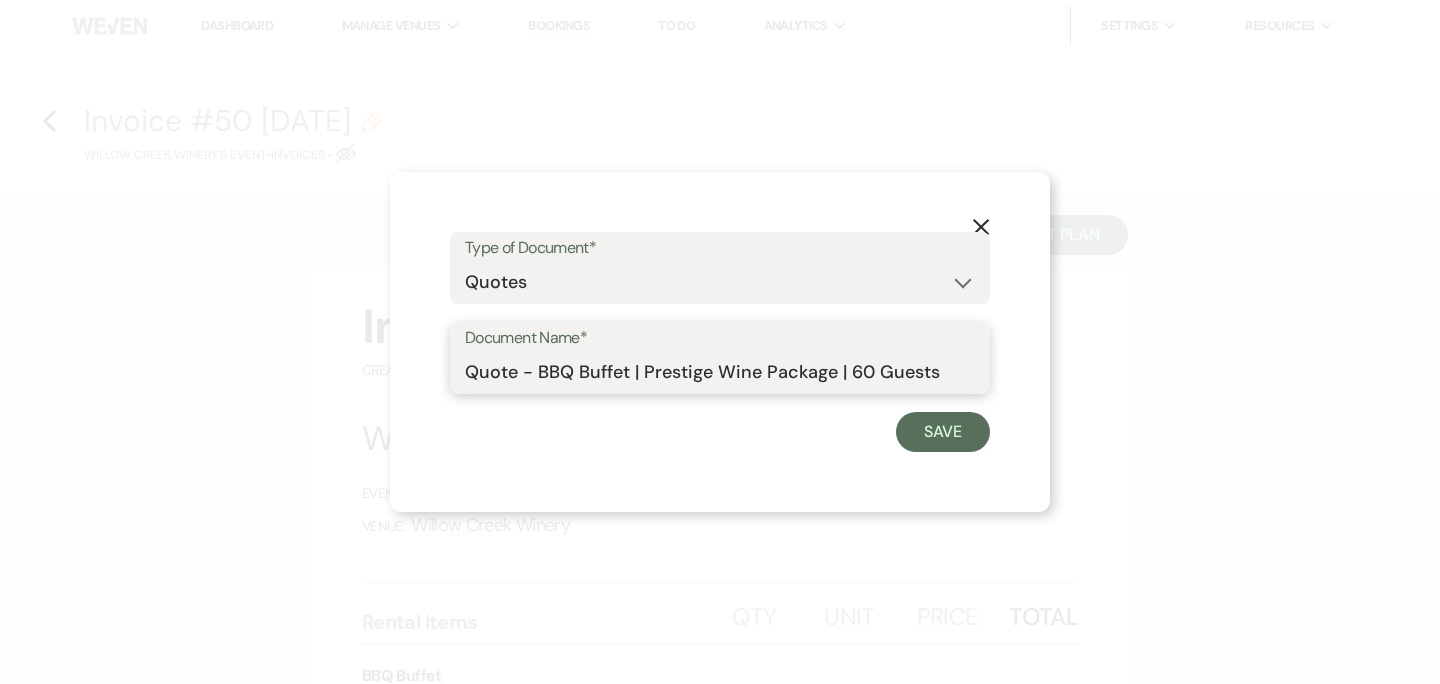 click on "Quote - BBQ Buffet | Prestige Wine Package | 60 Guests" at bounding box center (720, 372) 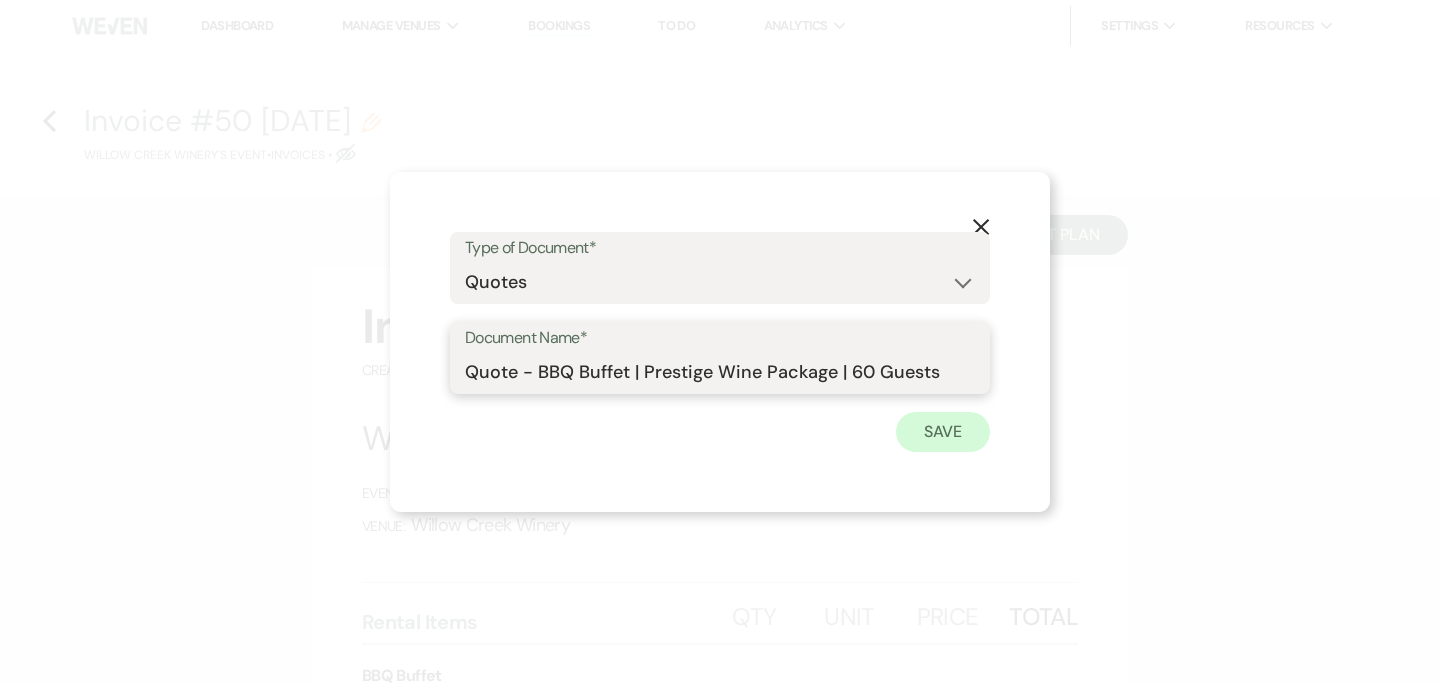 type on "Quote - BBQ Buffet | Prestige Wine Package | 60 Guests" 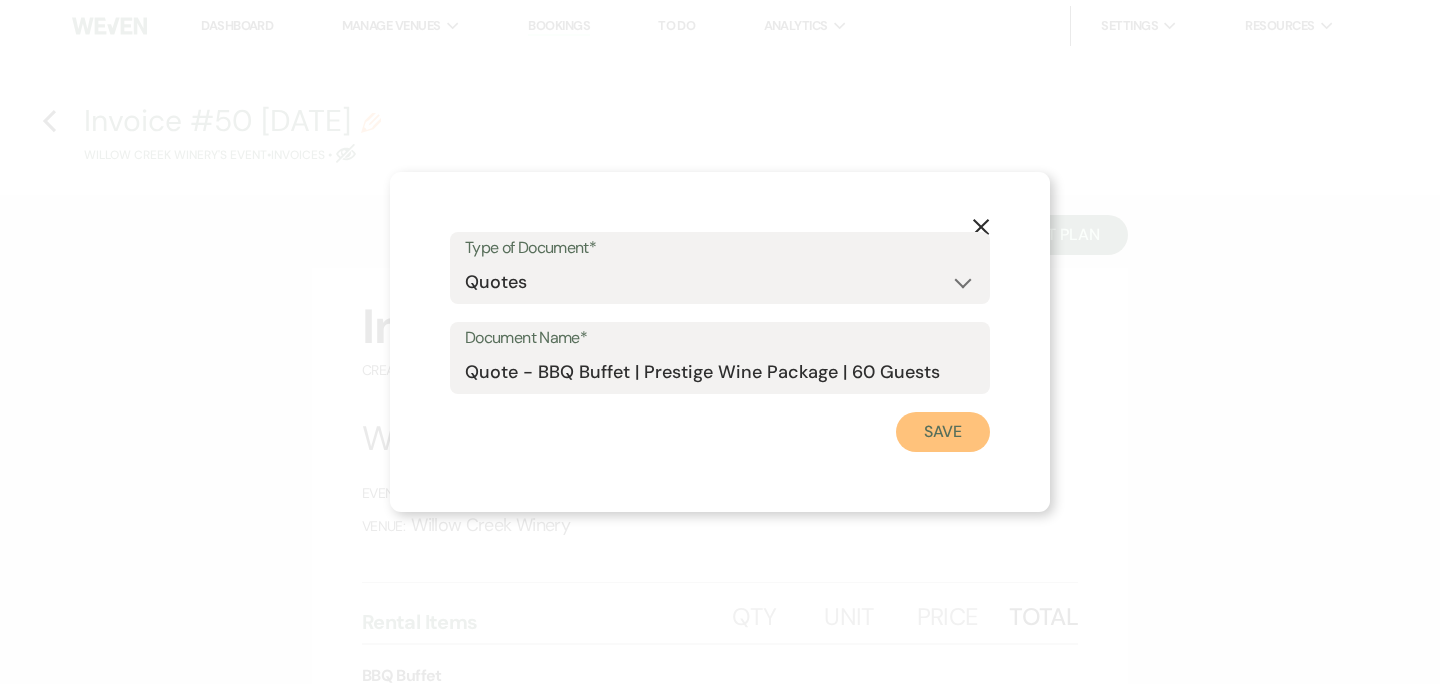 click on "Save" at bounding box center (943, 432) 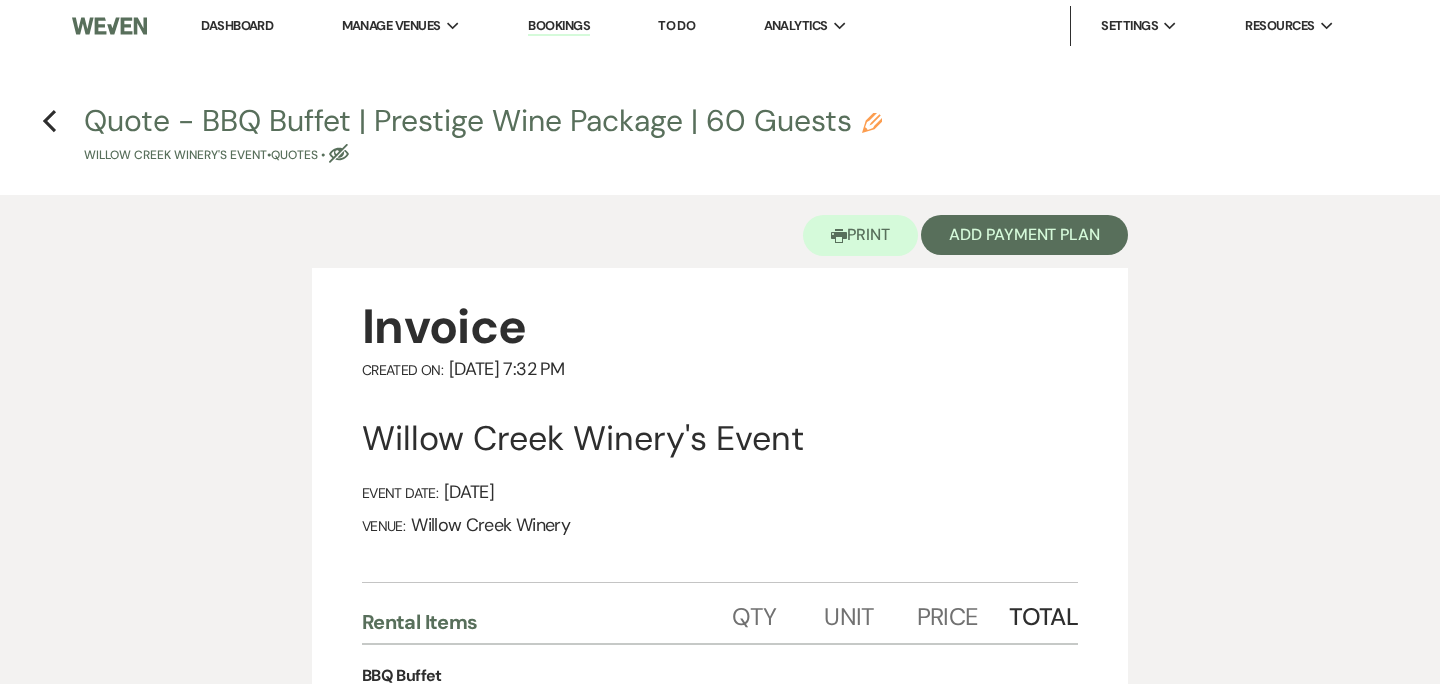 click on "Pencil" 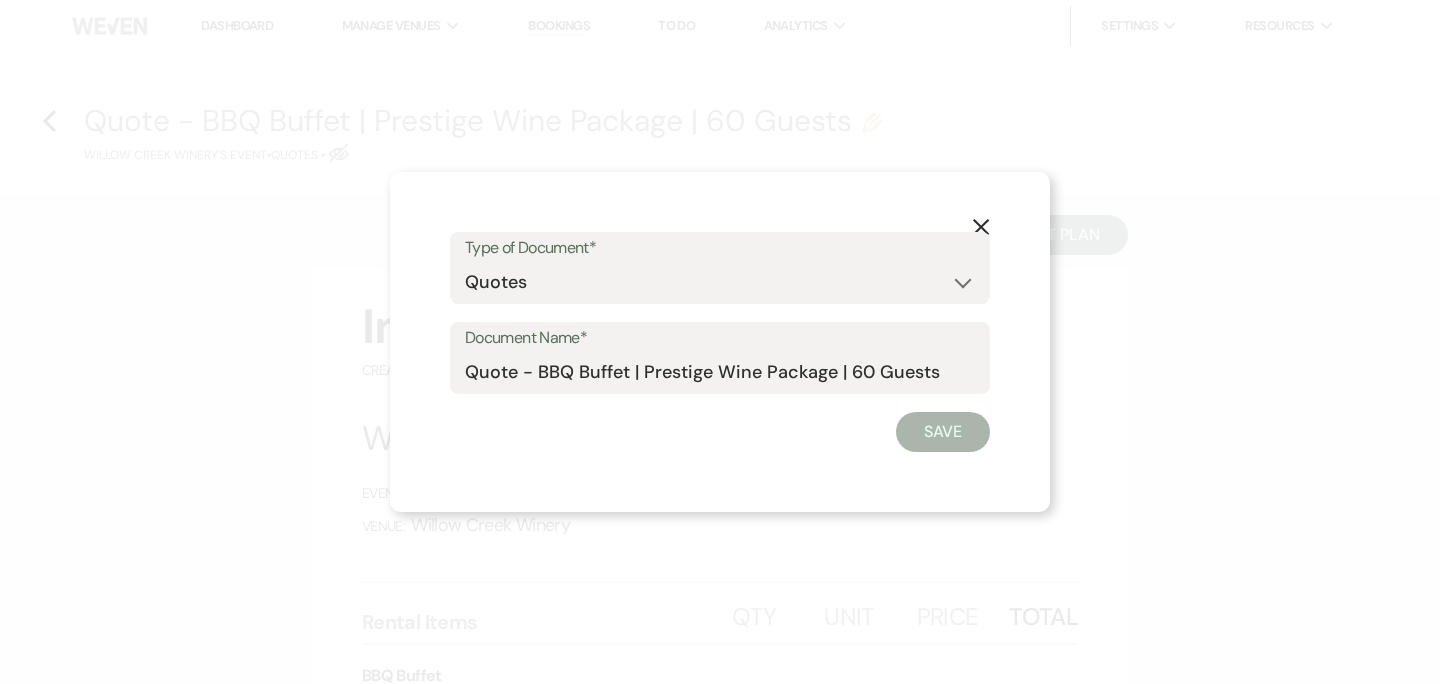 click 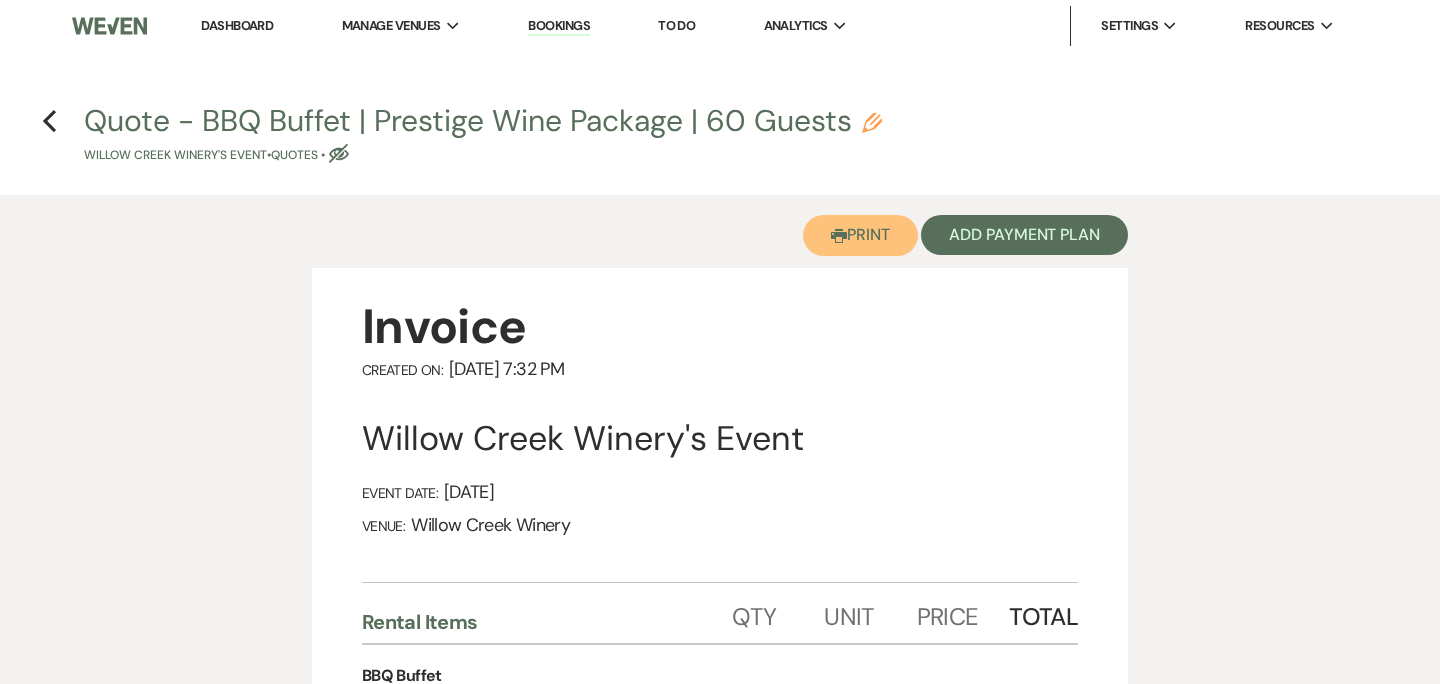 click on "Printer  Print" at bounding box center [860, 235] 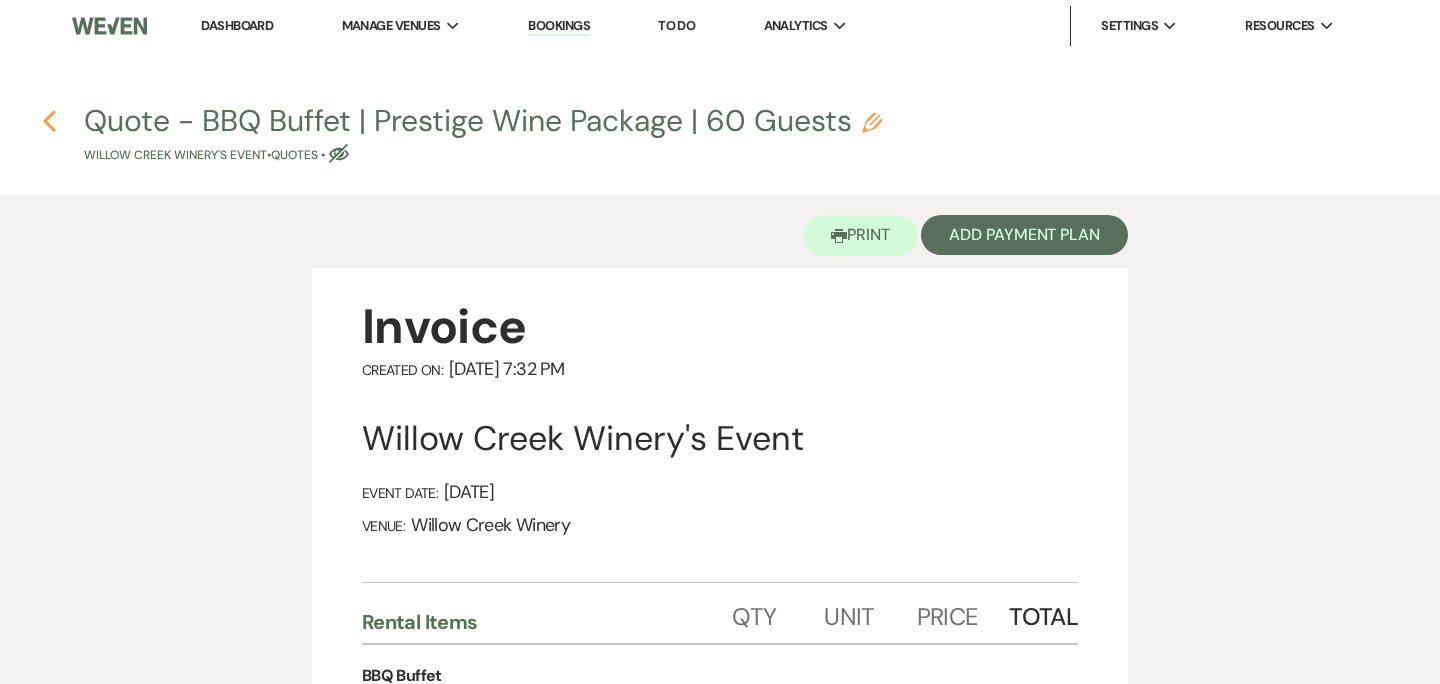 click on "Previous" 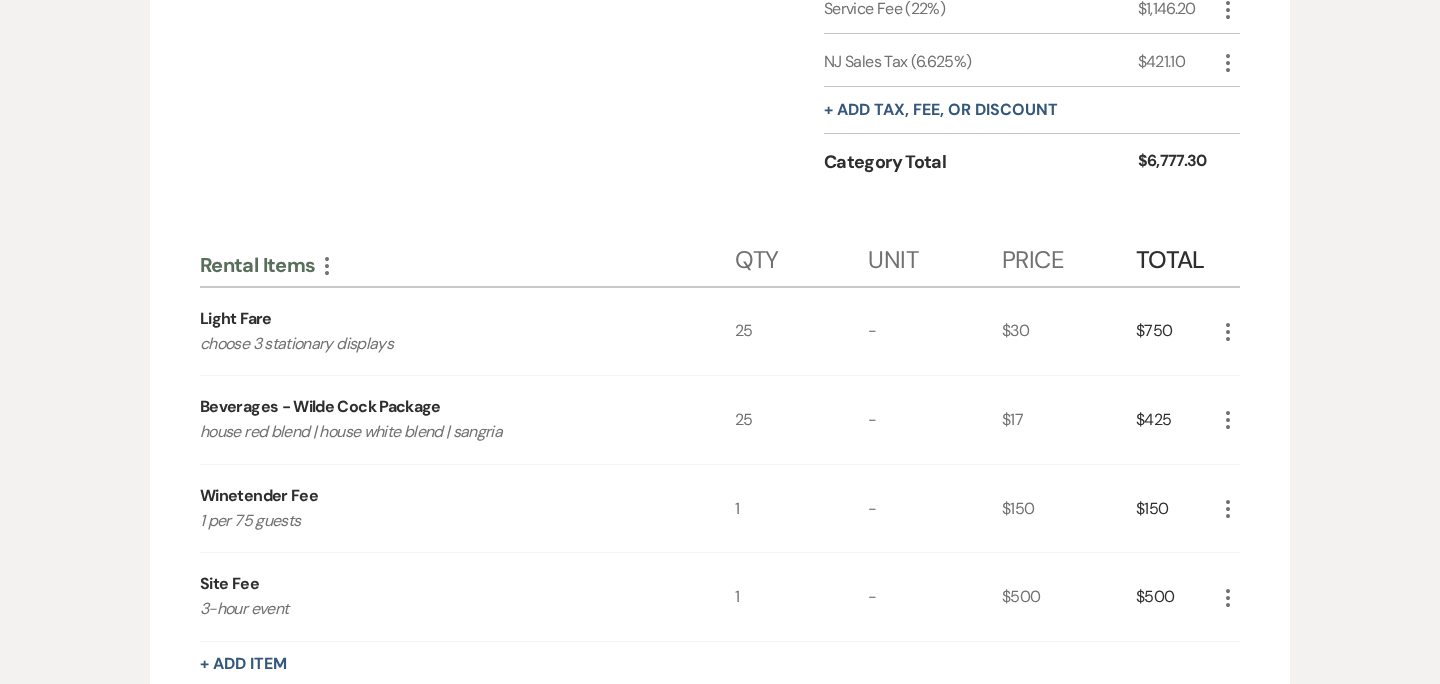 scroll, scrollTop: 6242, scrollLeft: 0, axis: vertical 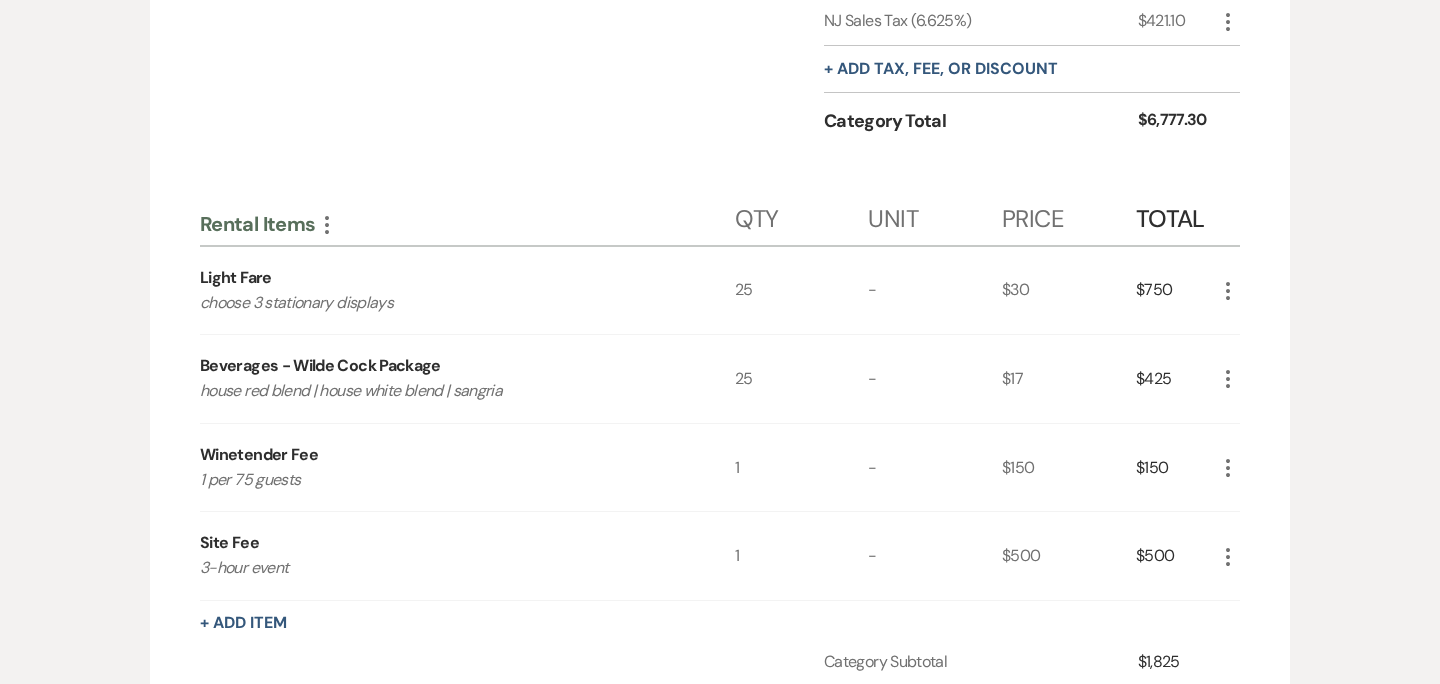 click on "More" 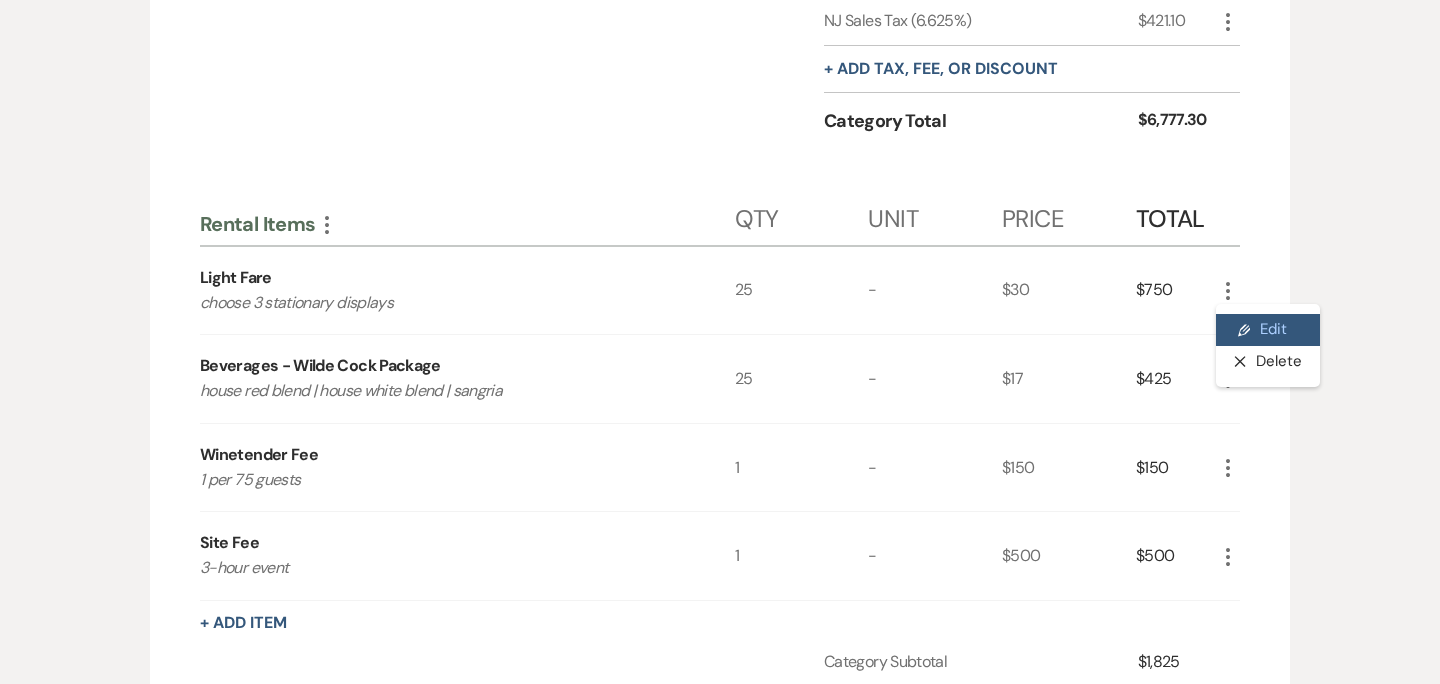 click on "Pencil Edit" at bounding box center [1268, 330] 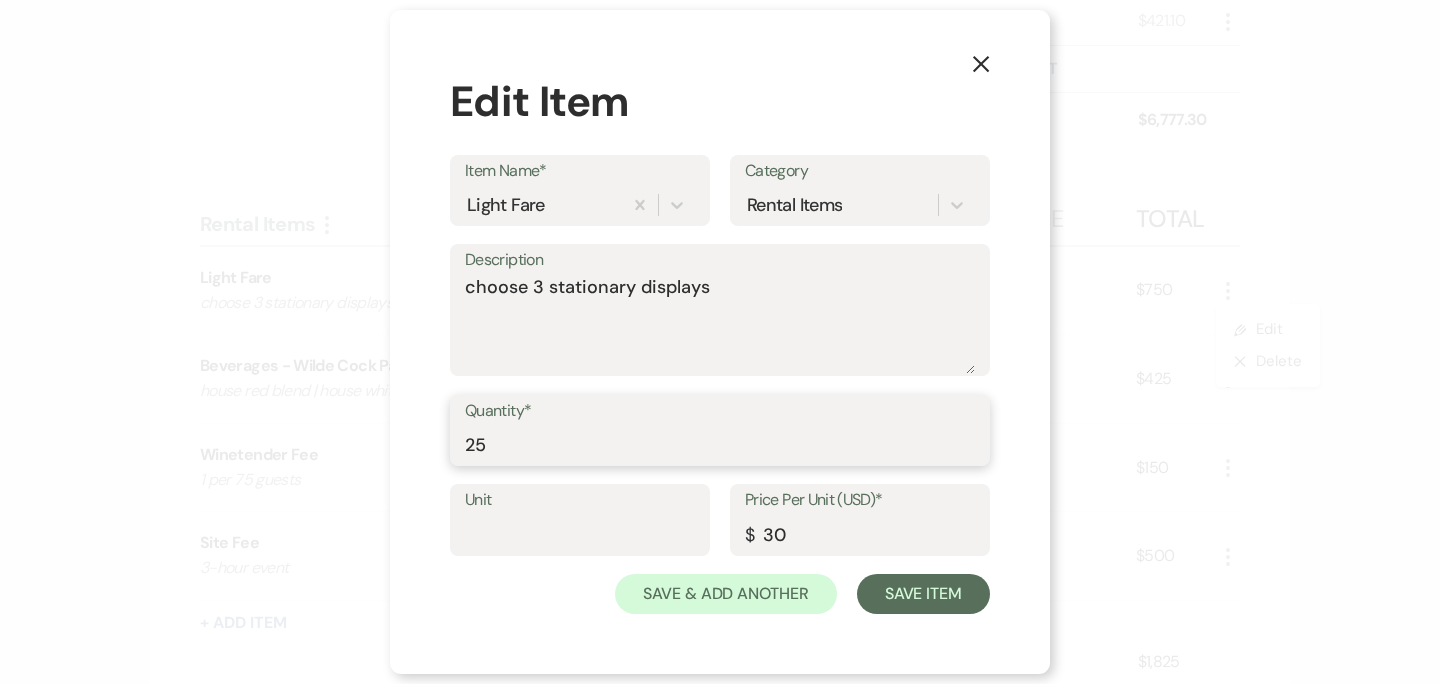 click on "25" at bounding box center (720, 444) 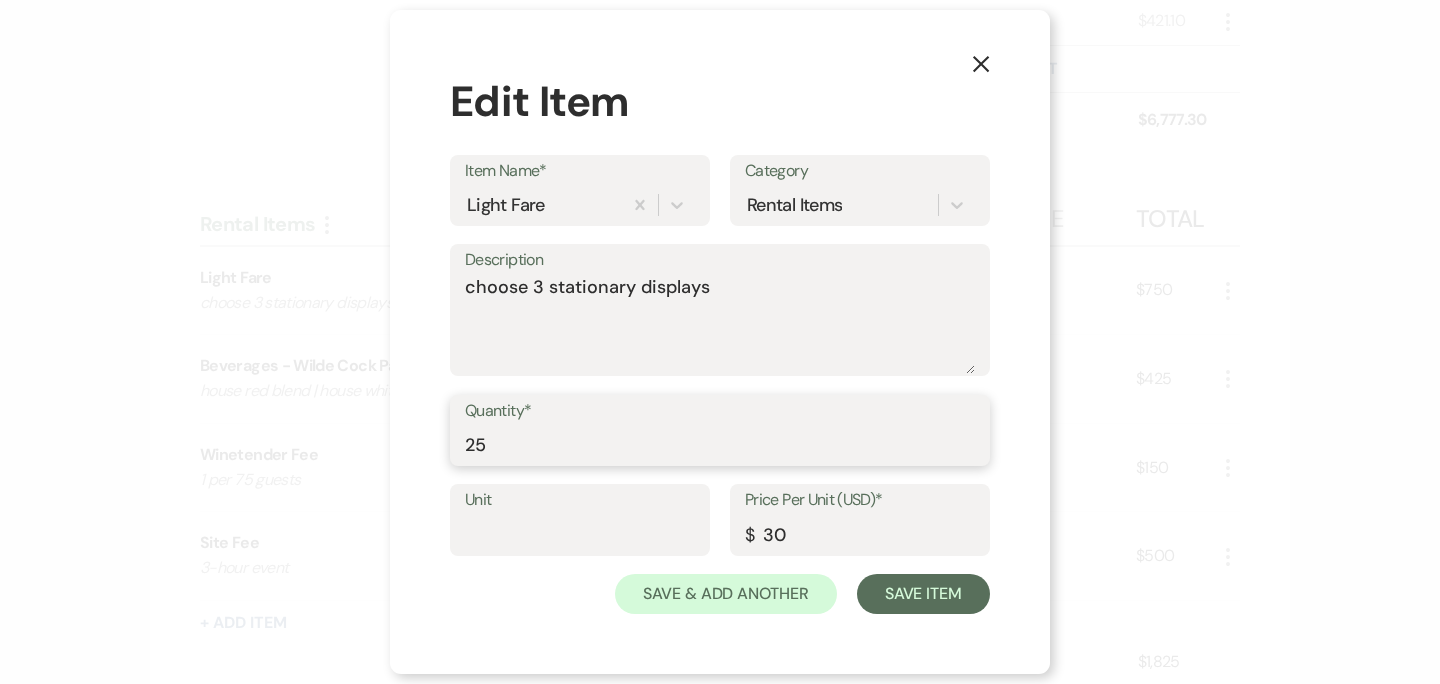 click on "25" at bounding box center [720, 444] 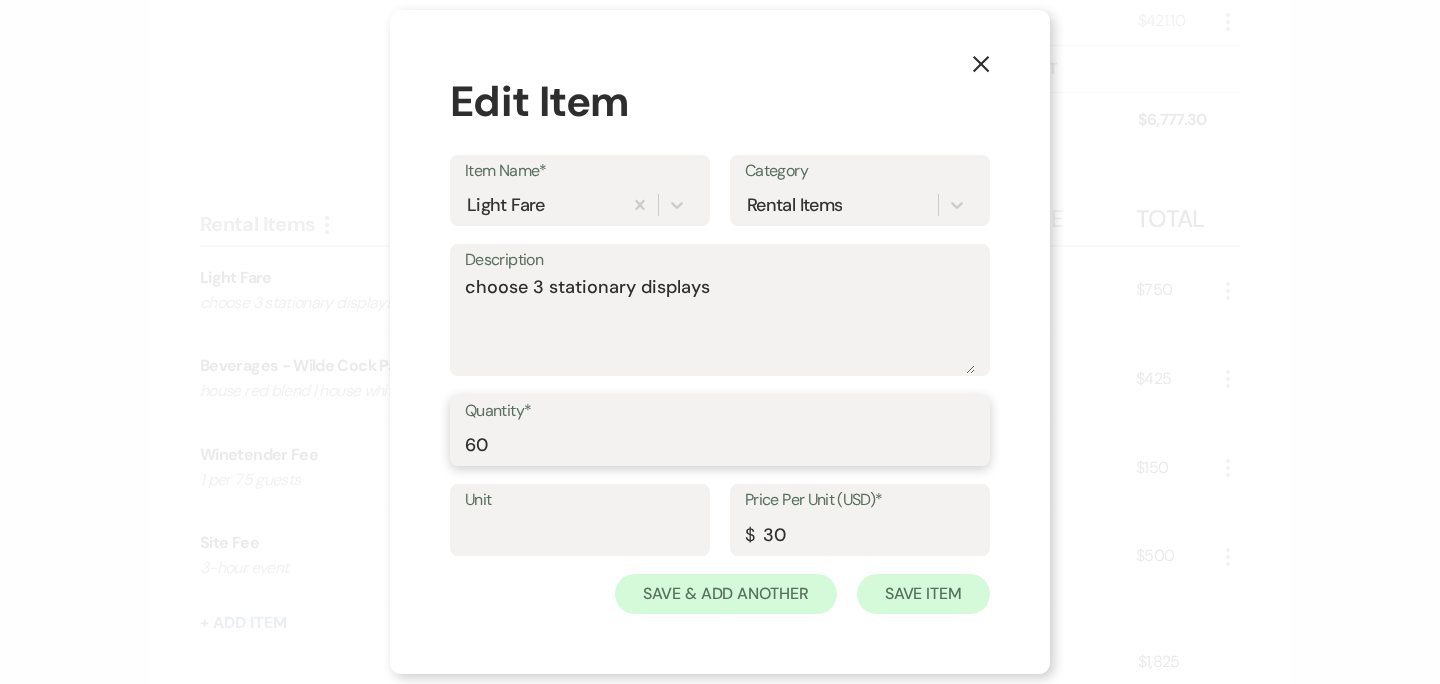 type on "60" 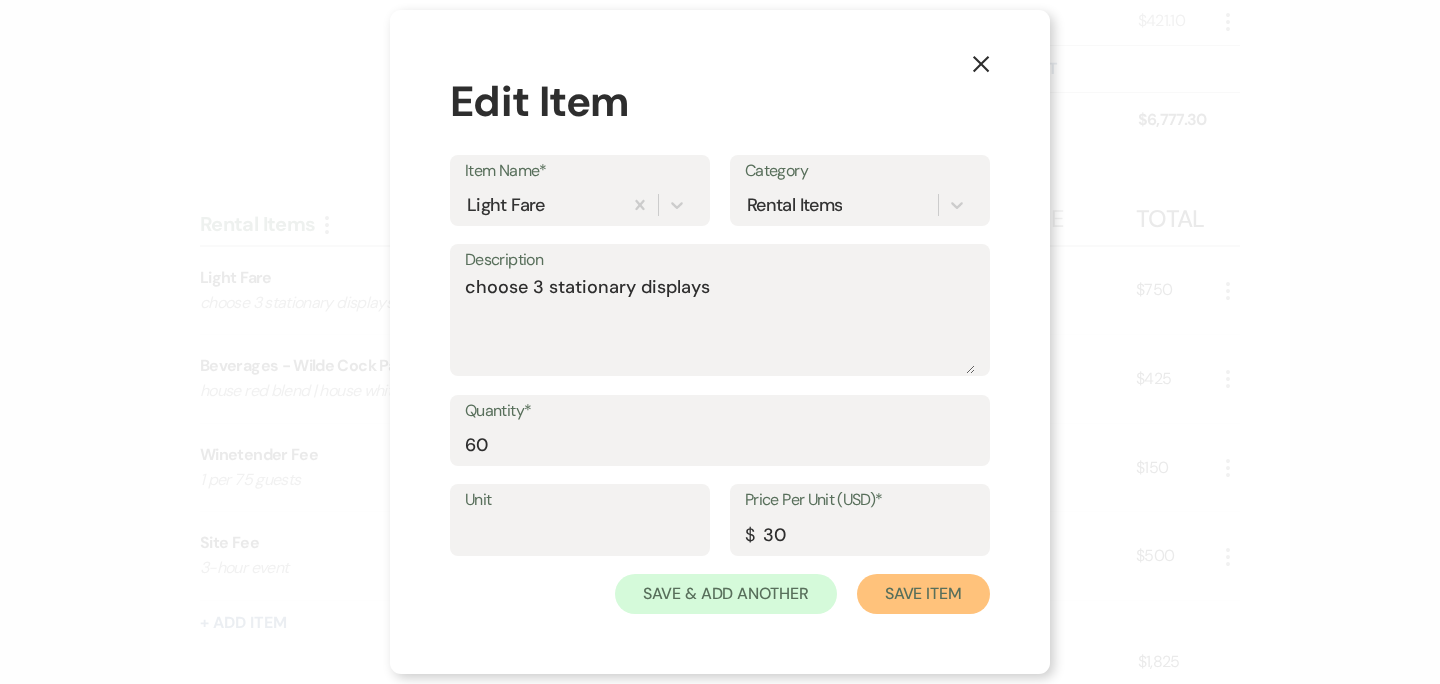 click on "Save Item" at bounding box center [923, 594] 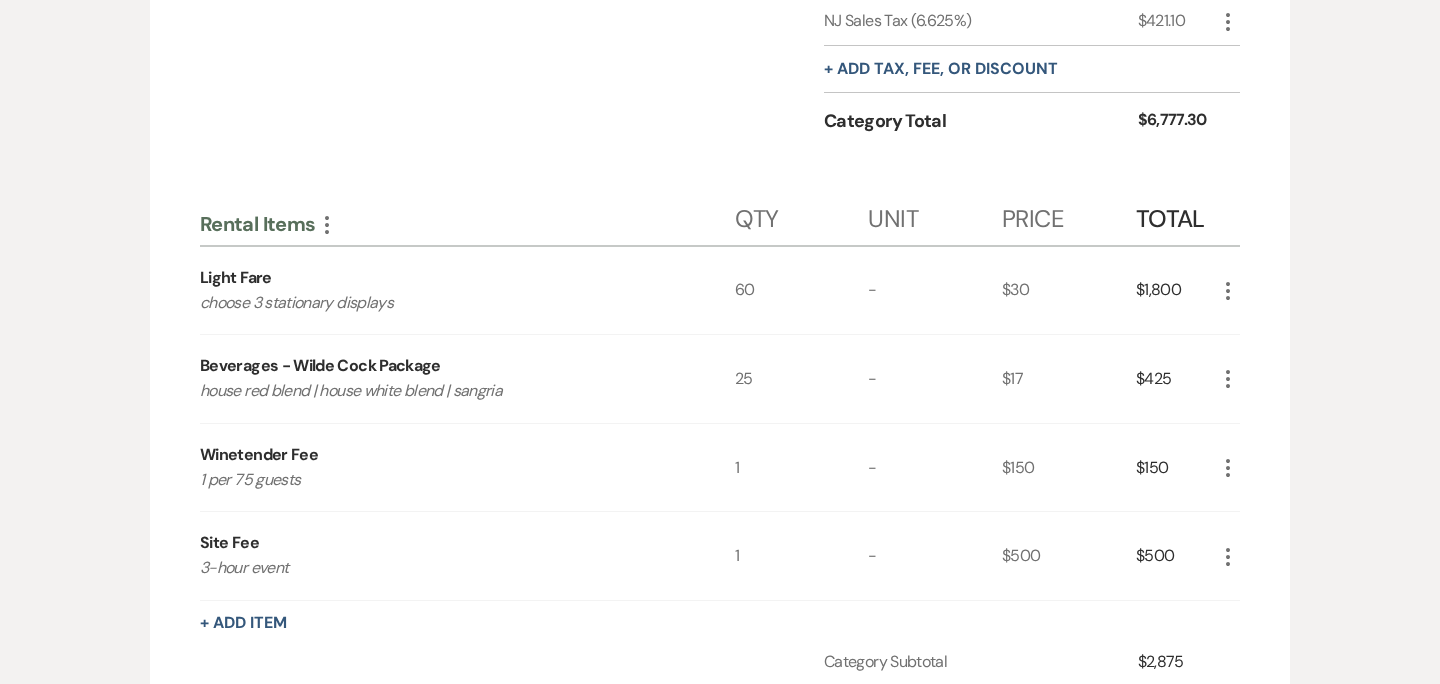 click on "More" 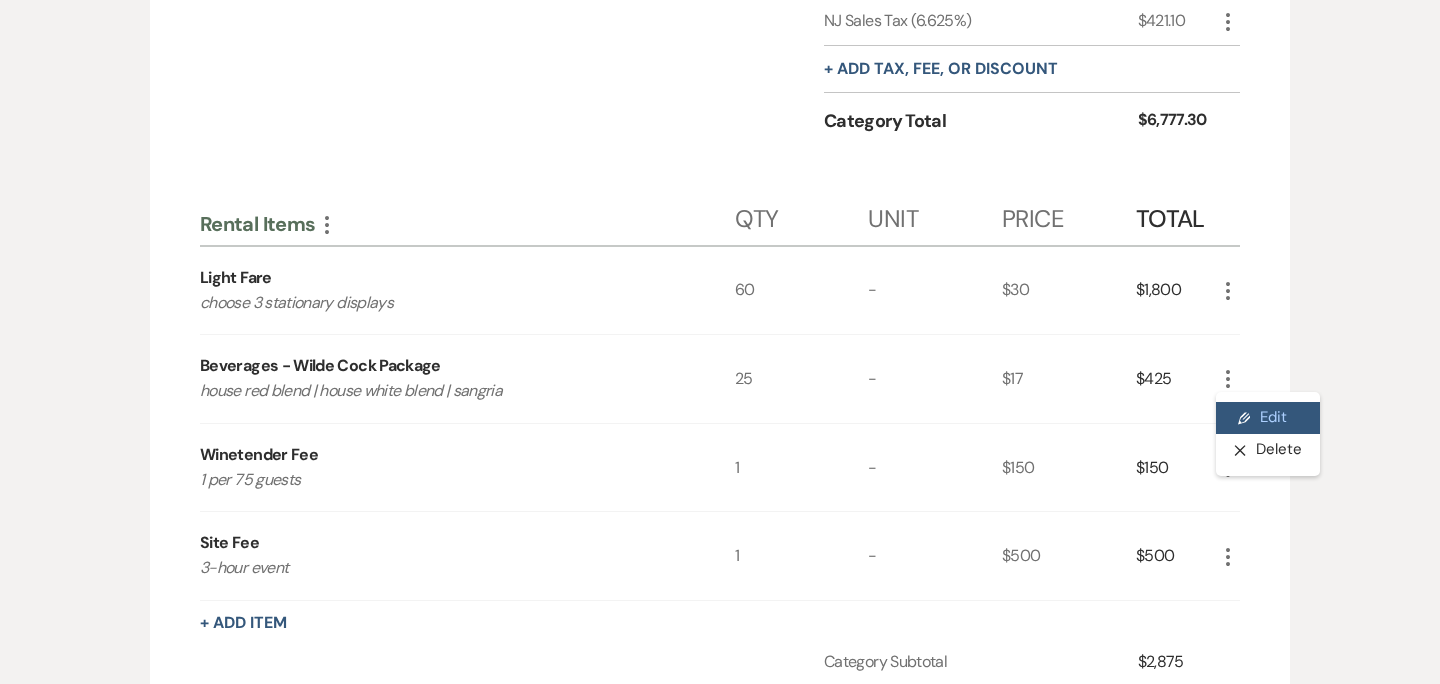 click on "Pencil Edit" at bounding box center (1268, 418) 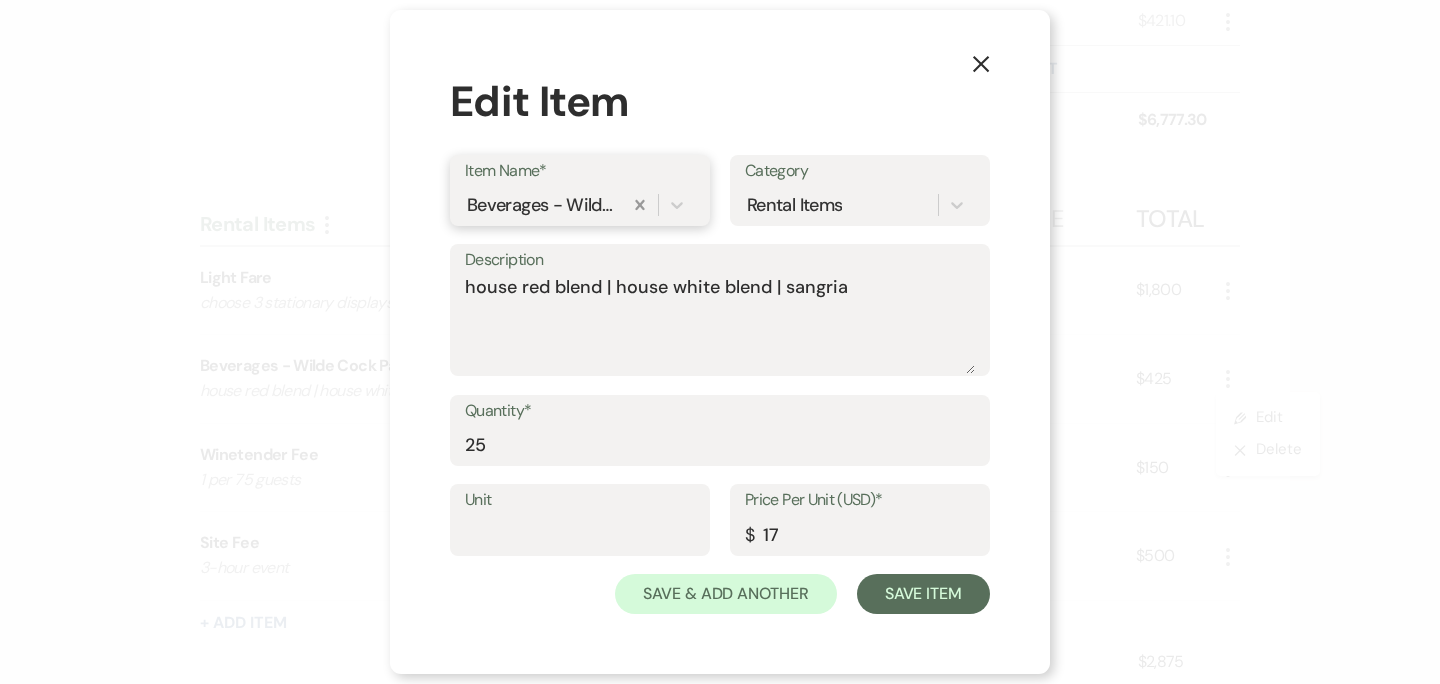 type 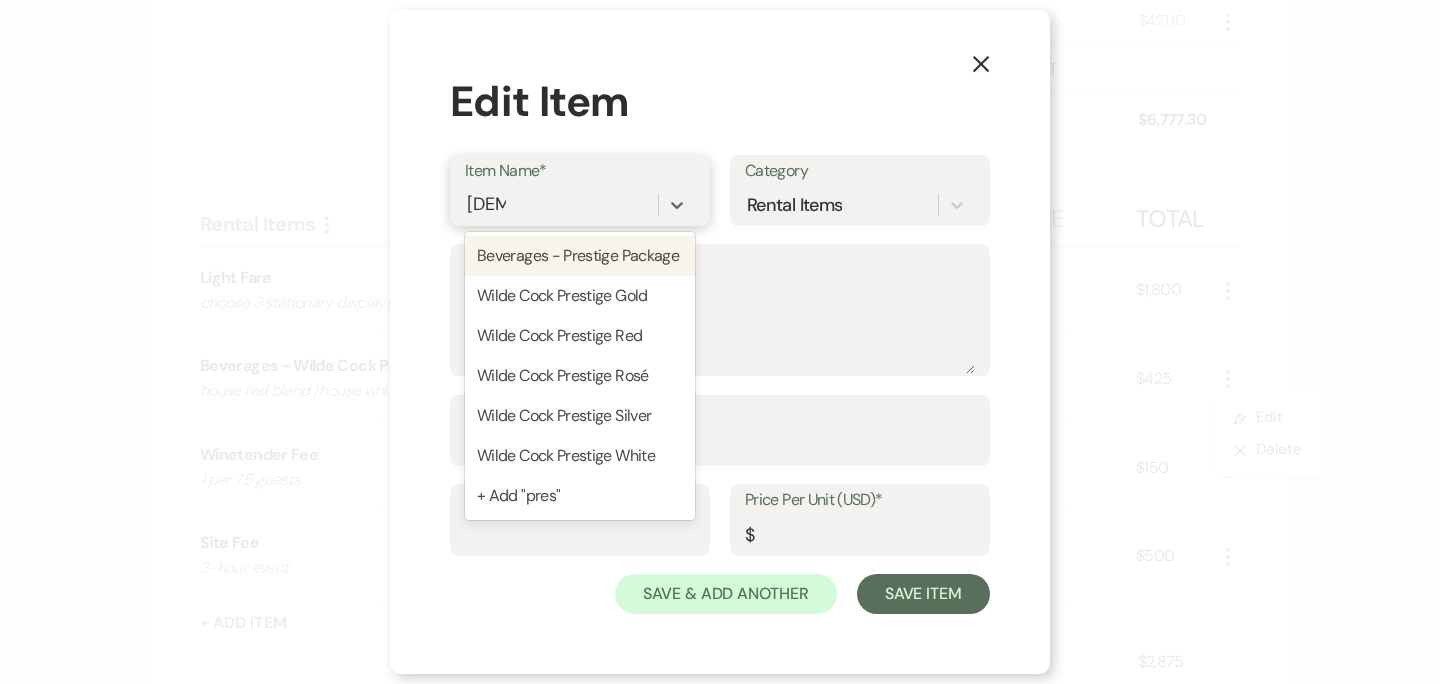 type on "presti" 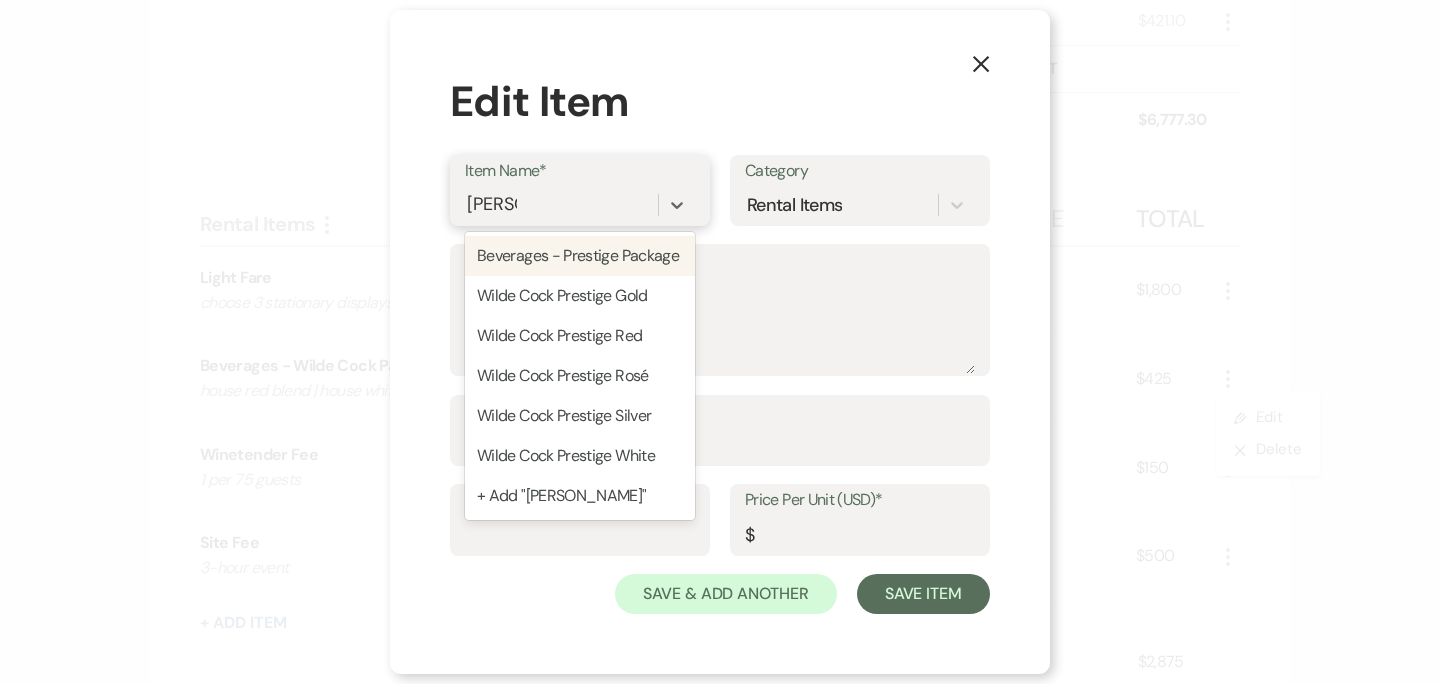 click on "Beverages - Prestige Package" at bounding box center (580, 256) 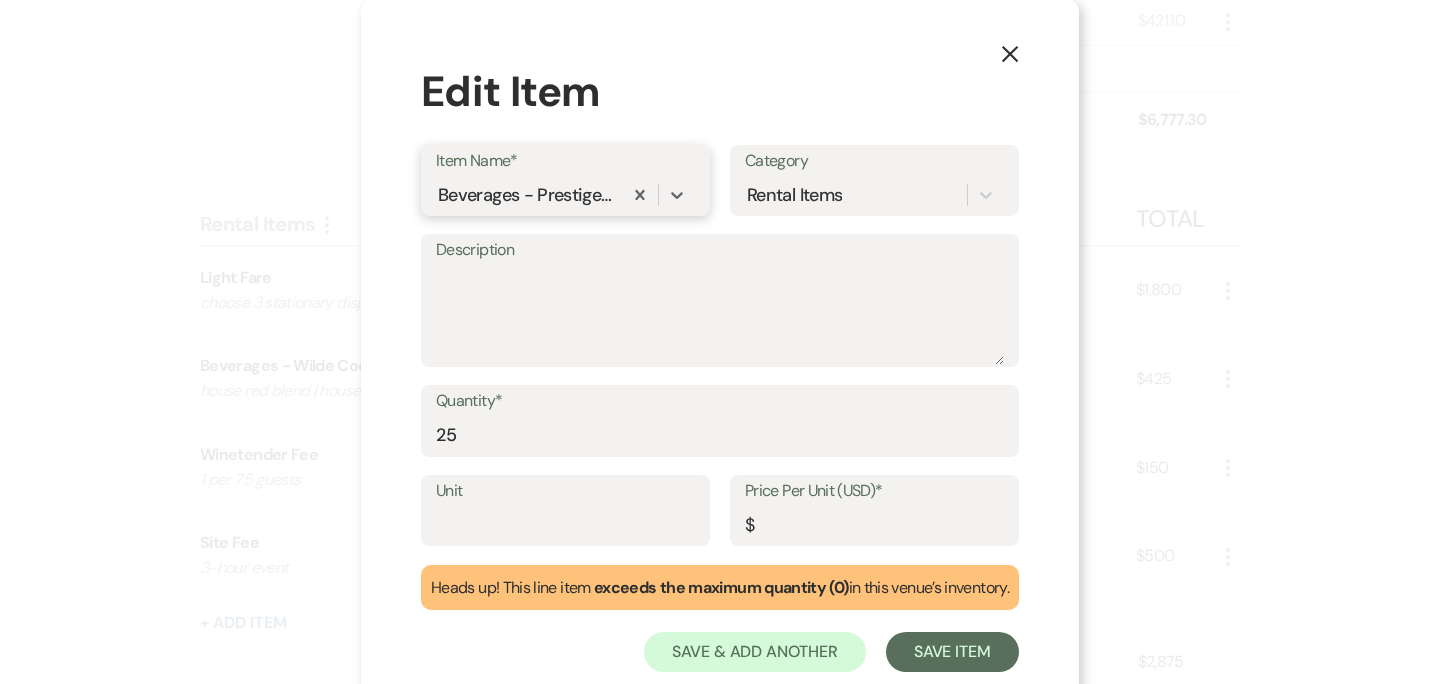 type 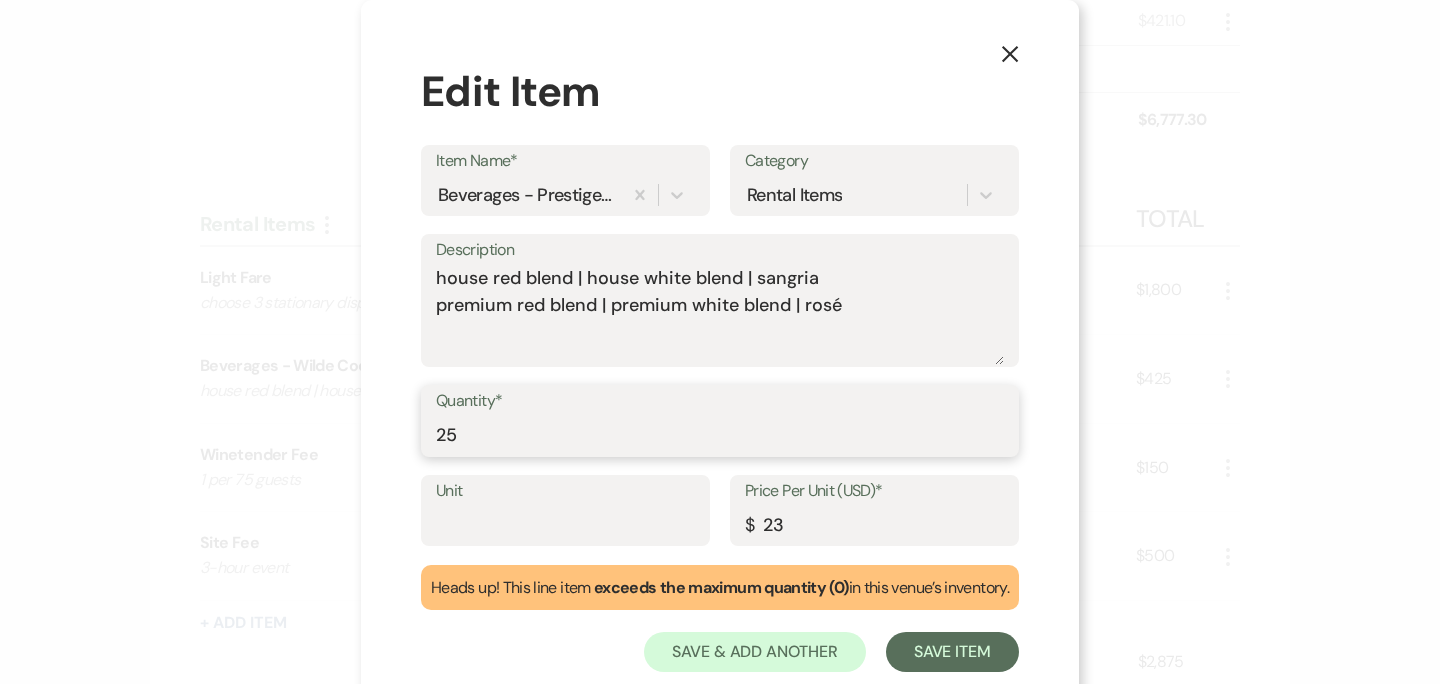 click on "25" at bounding box center (720, 435) 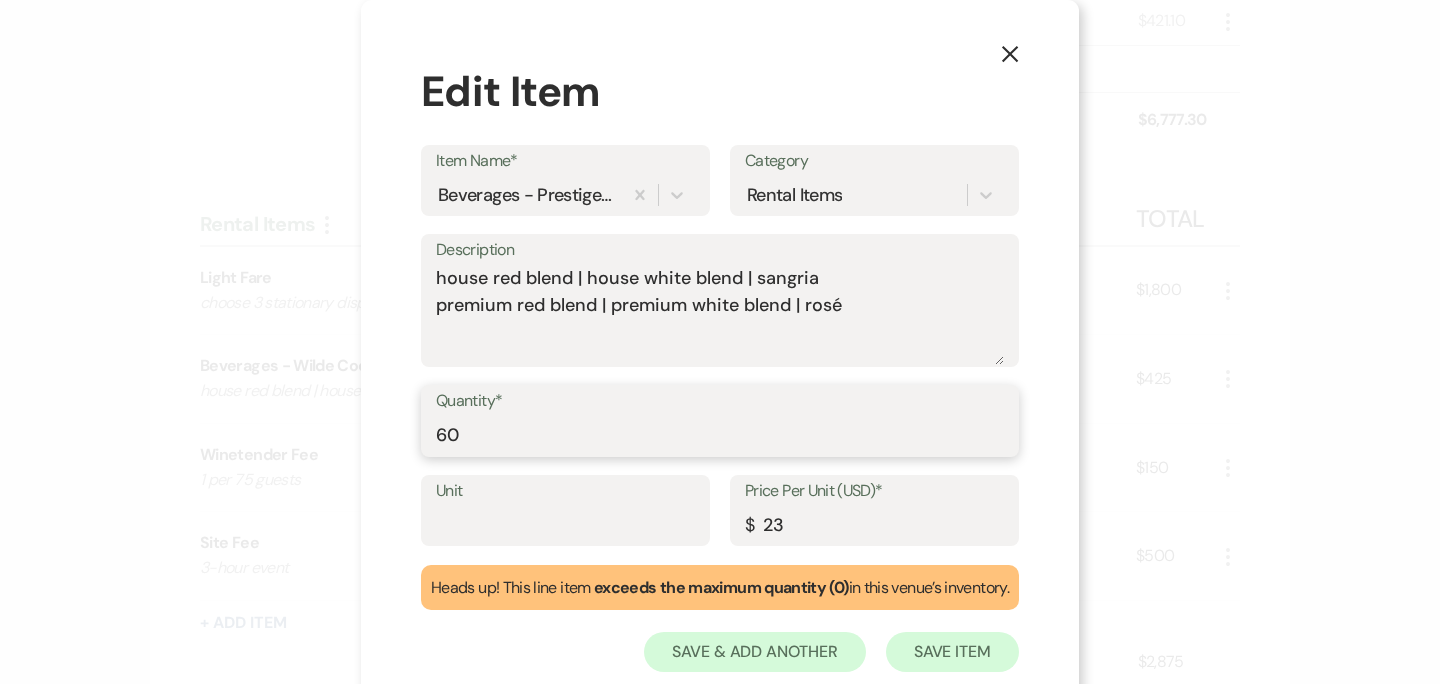 type on "60" 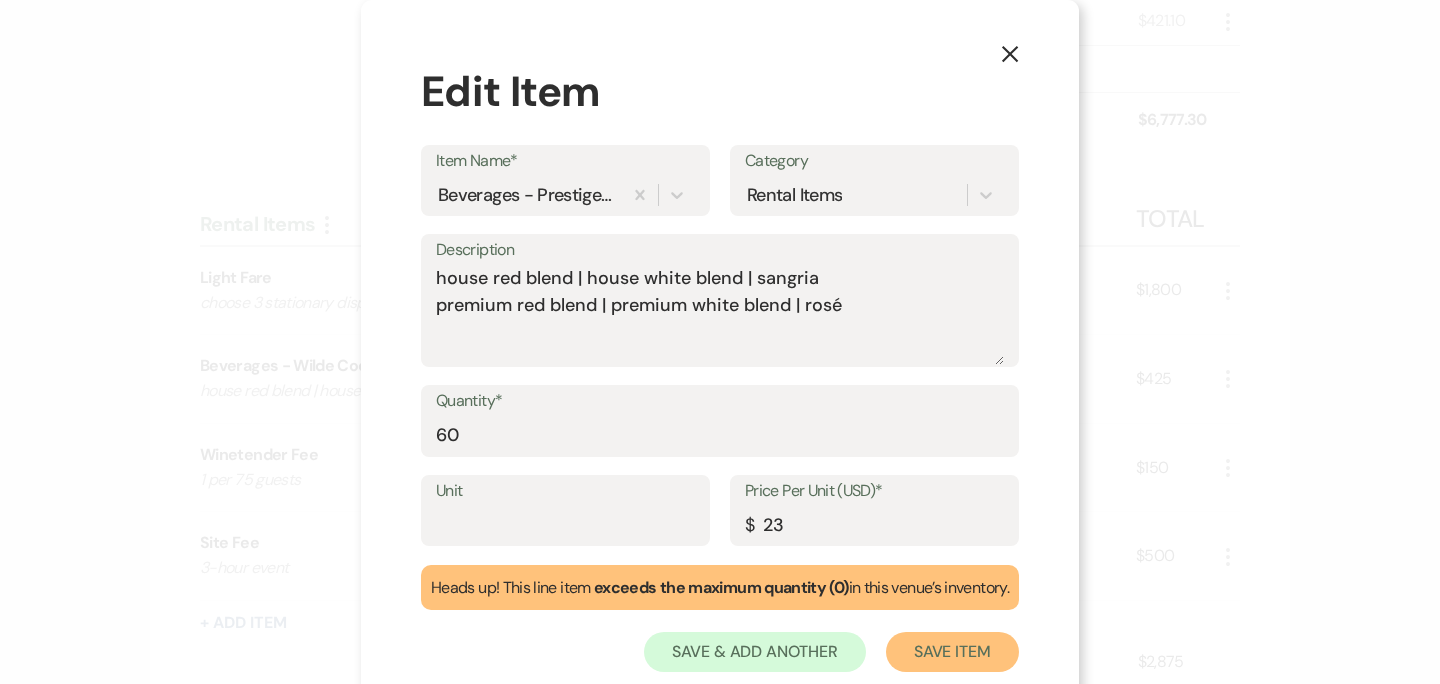 click on "Save Item" at bounding box center [952, 652] 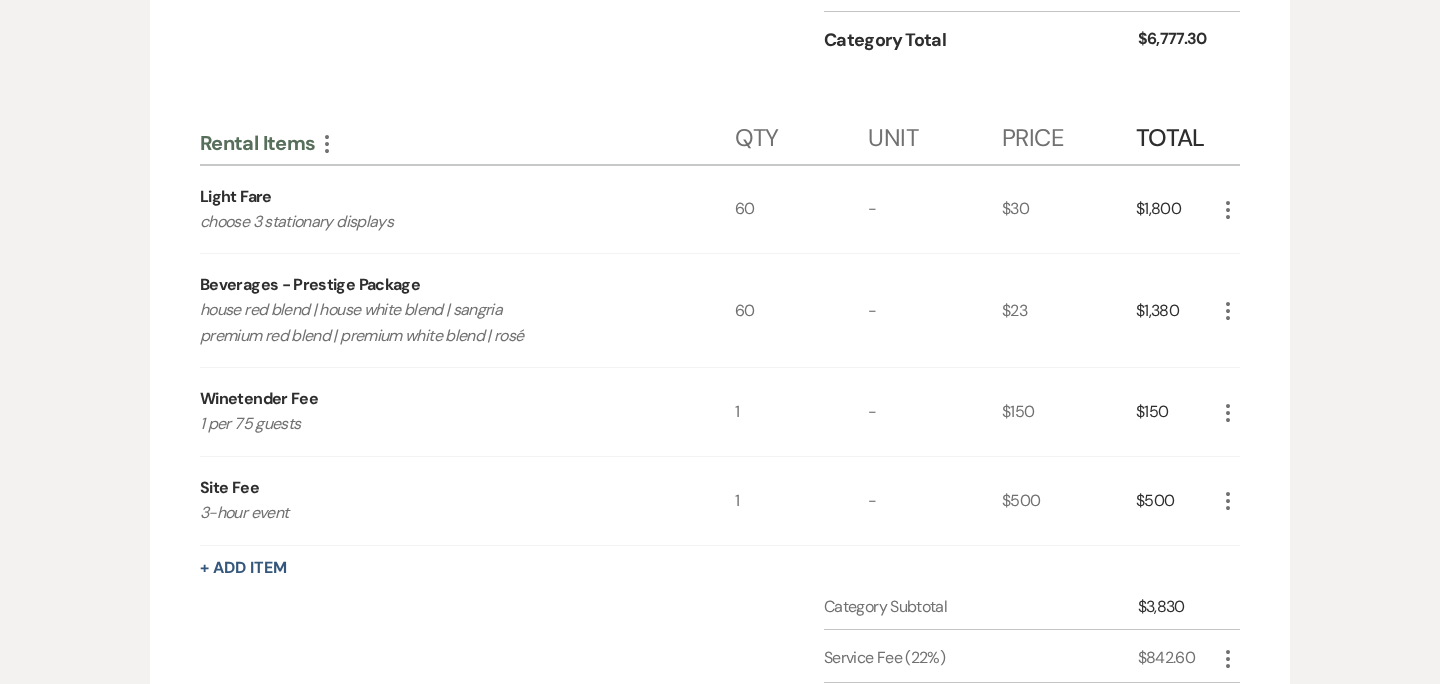 scroll, scrollTop: 6332, scrollLeft: 0, axis: vertical 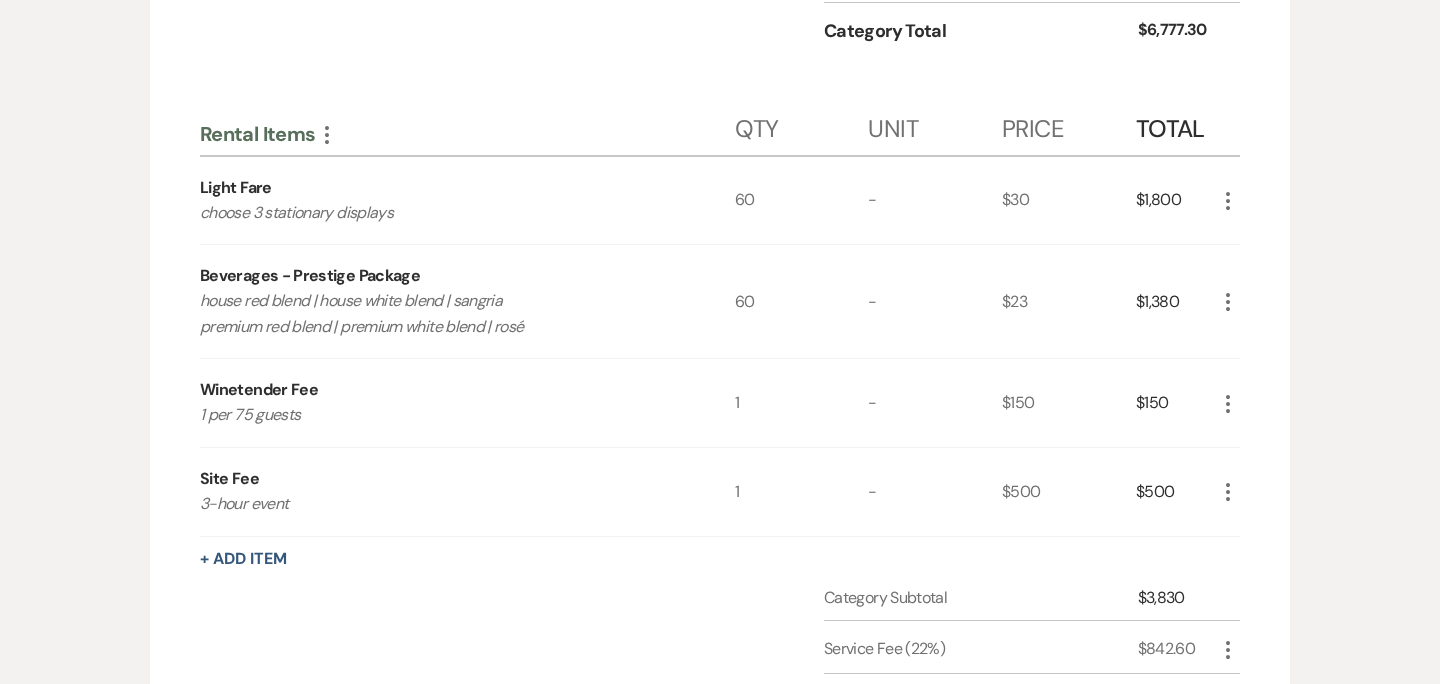 click on "More" 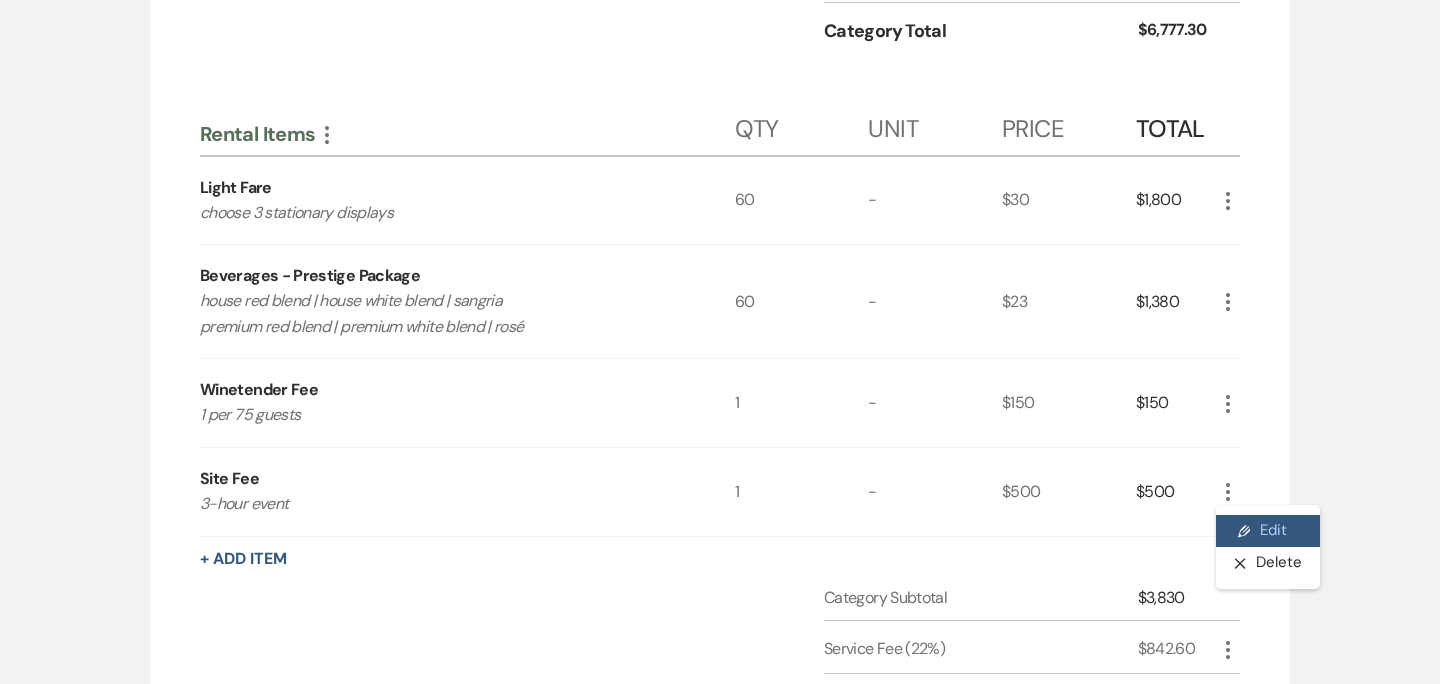 click on "Pencil Edit" at bounding box center (1268, 531) 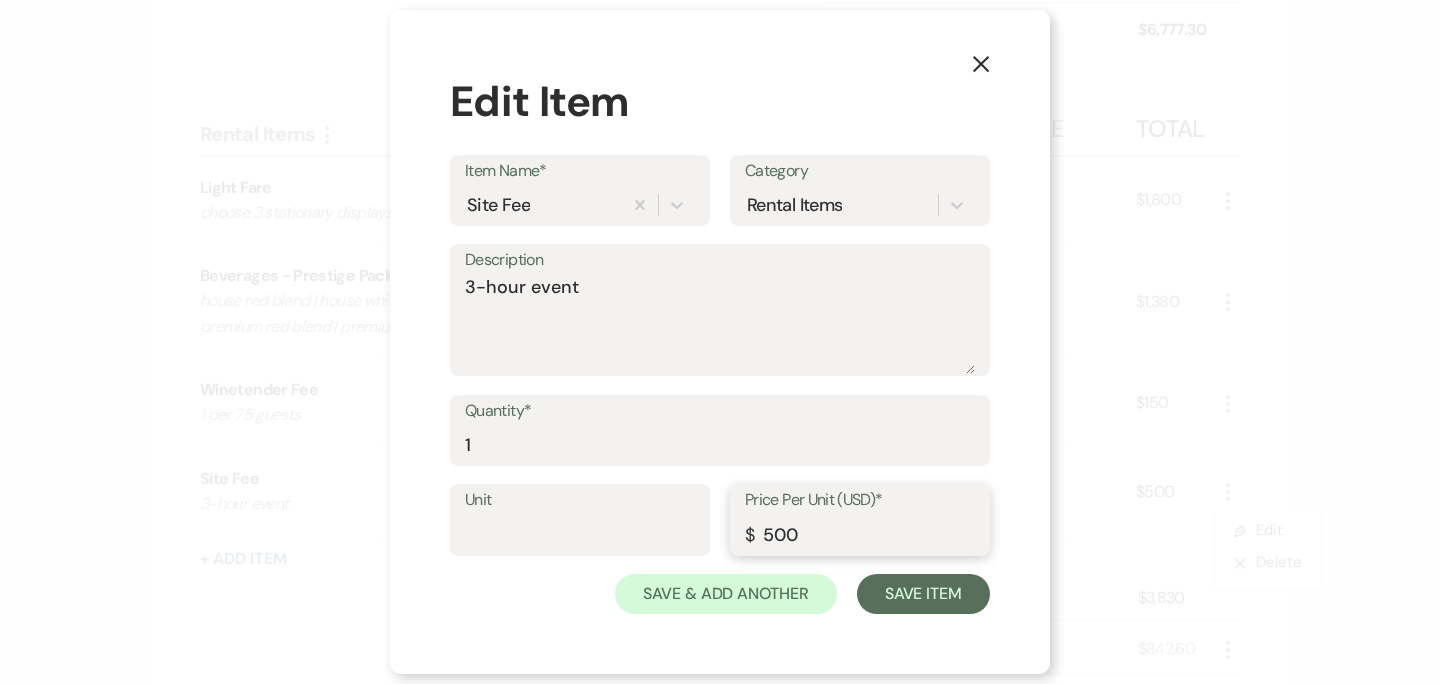click on "500" at bounding box center (860, 534) 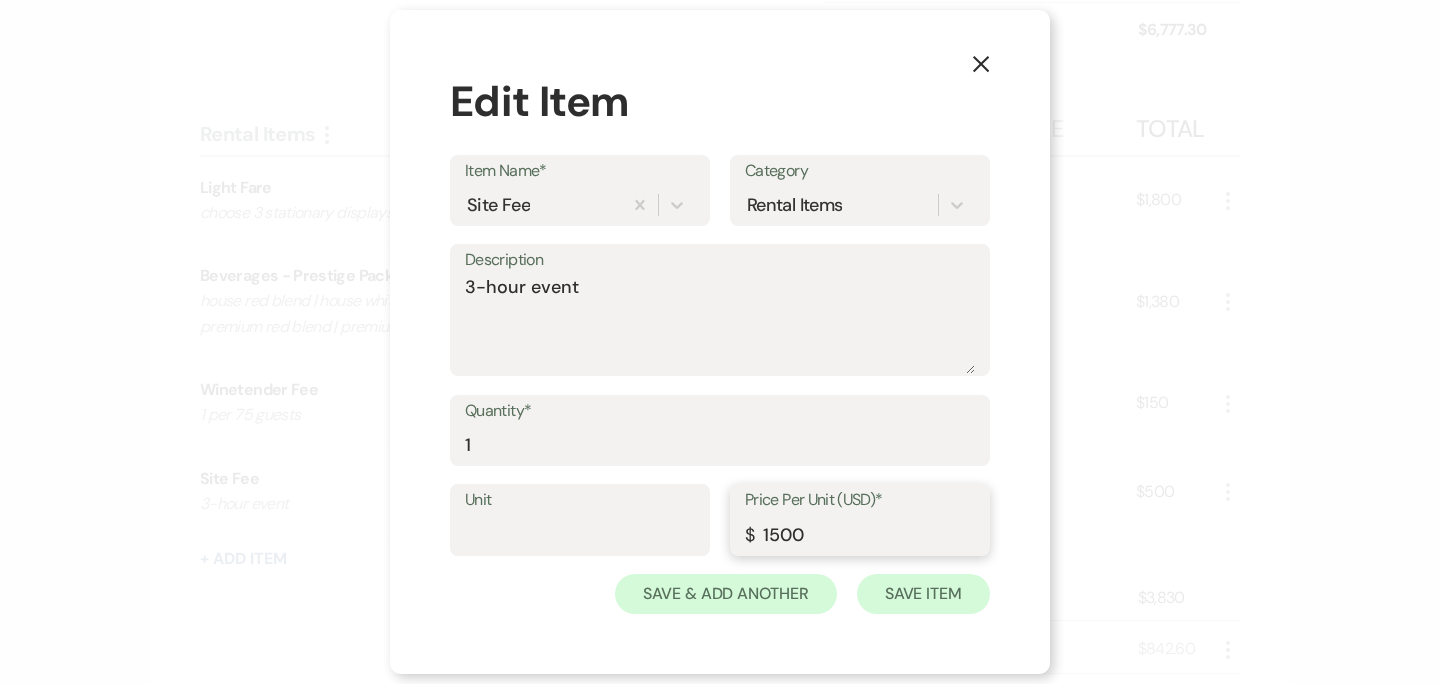 type on "1500" 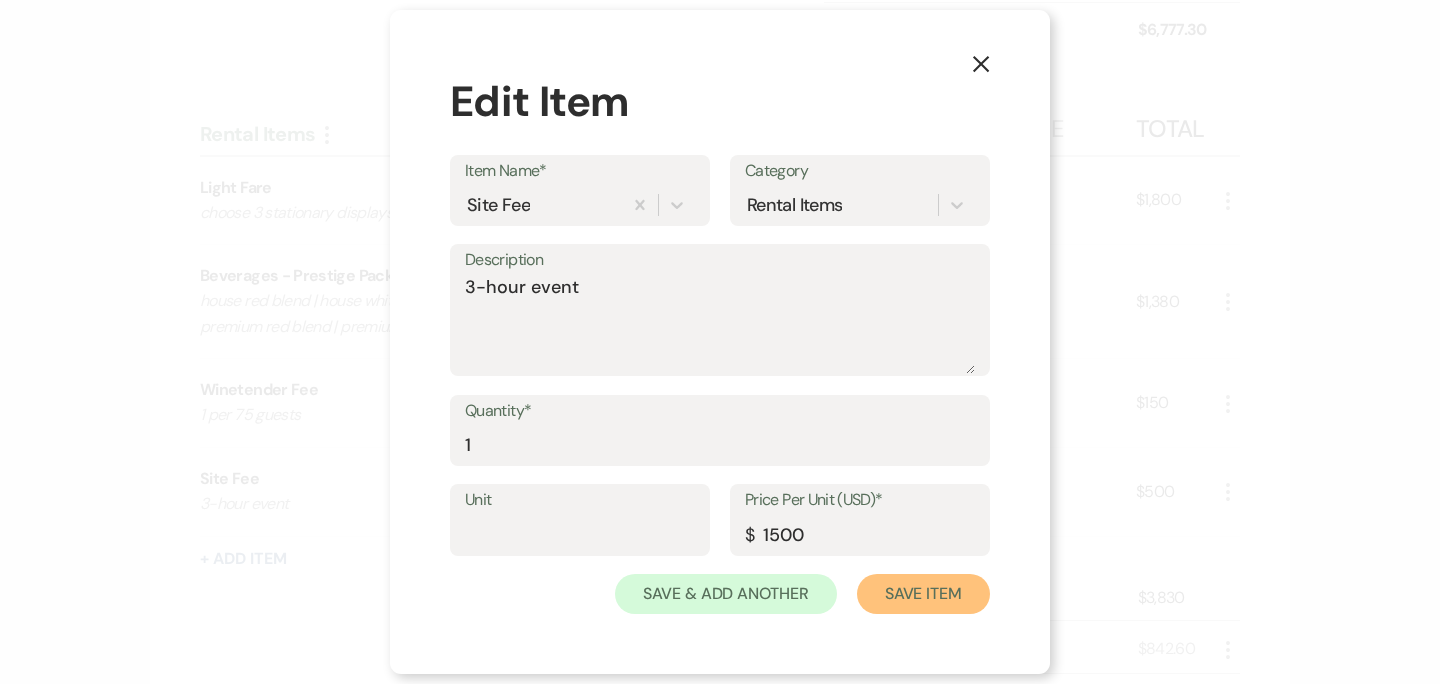 click on "Save Item" at bounding box center (923, 594) 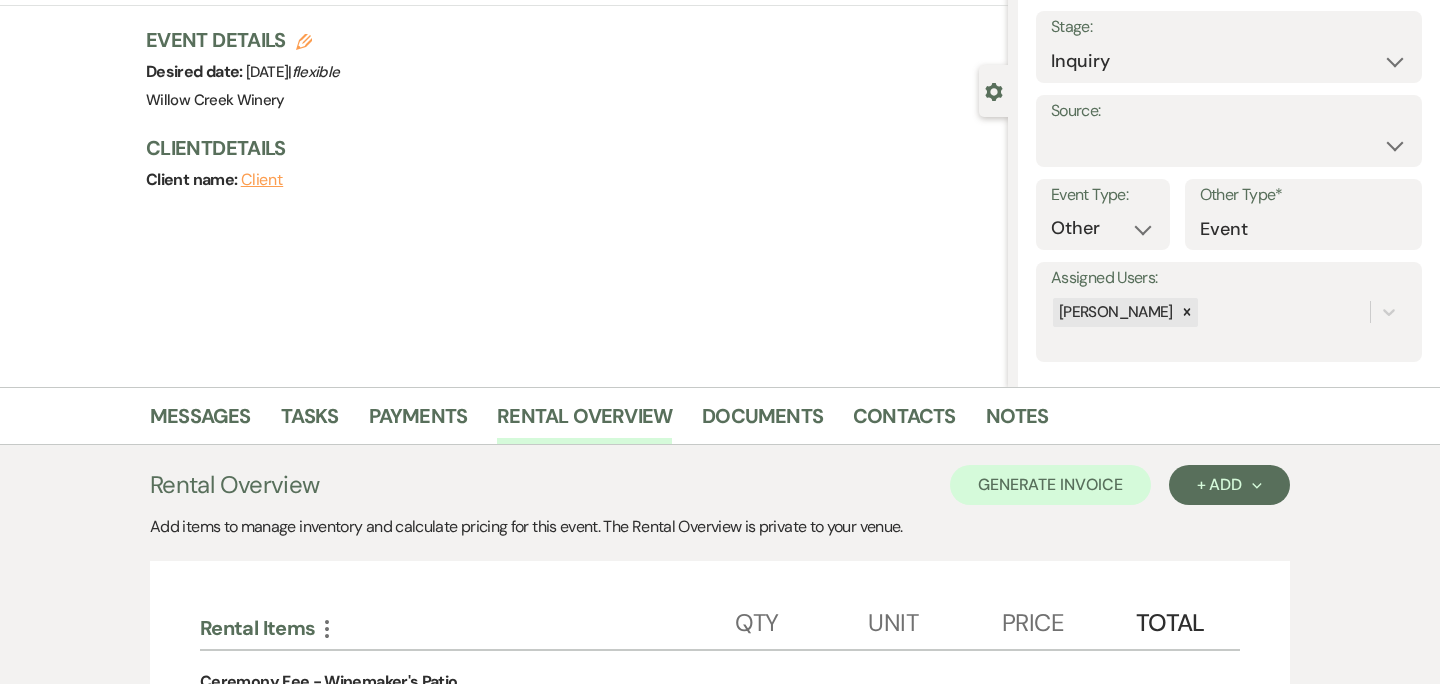 scroll, scrollTop: 106, scrollLeft: 0, axis: vertical 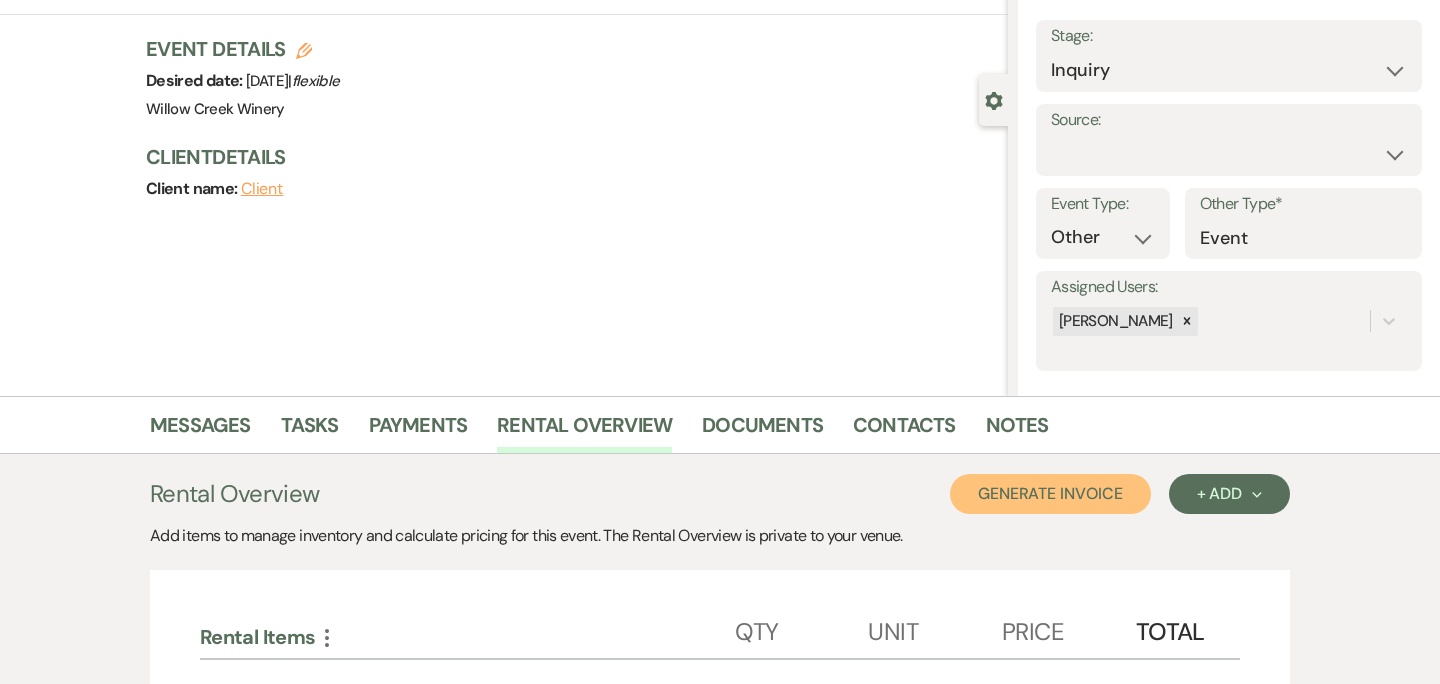 click on "Generate Invoice" at bounding box center (1050, 494) 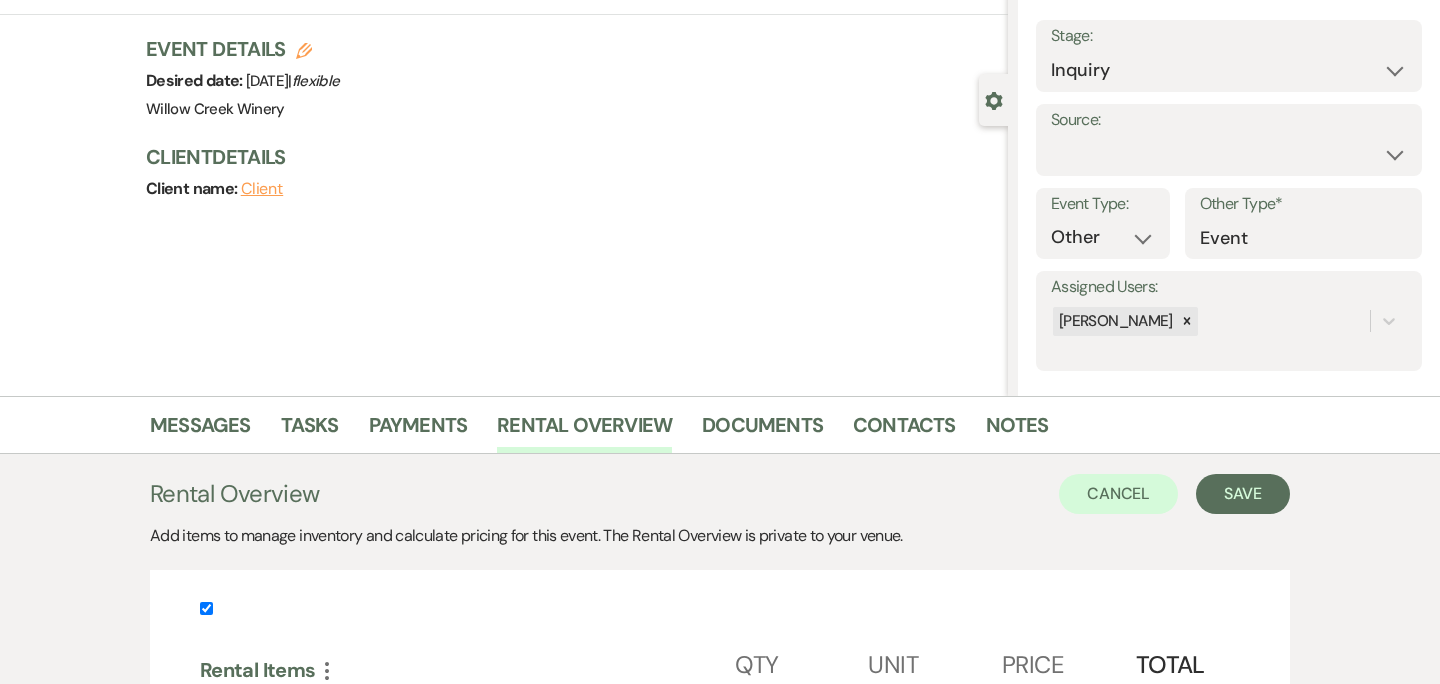 click at bounding box center [206, 608] 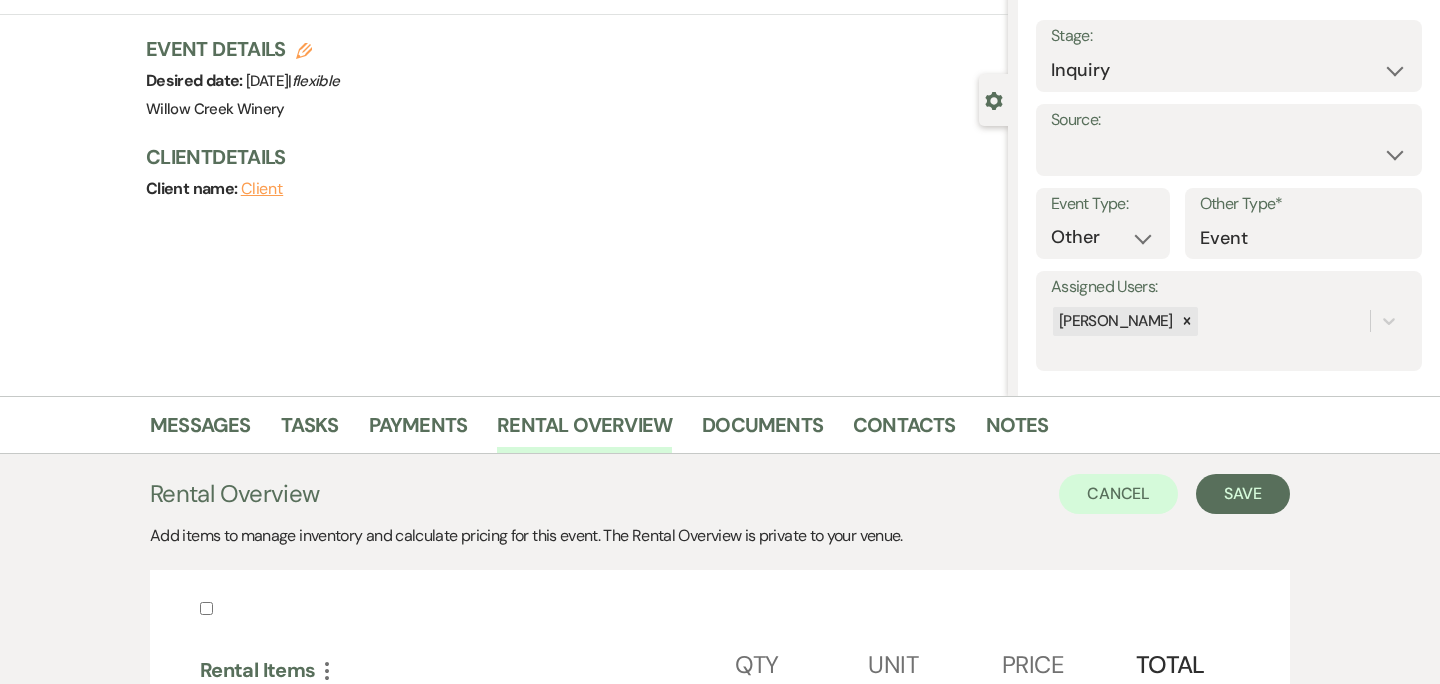 checkbox on "false" 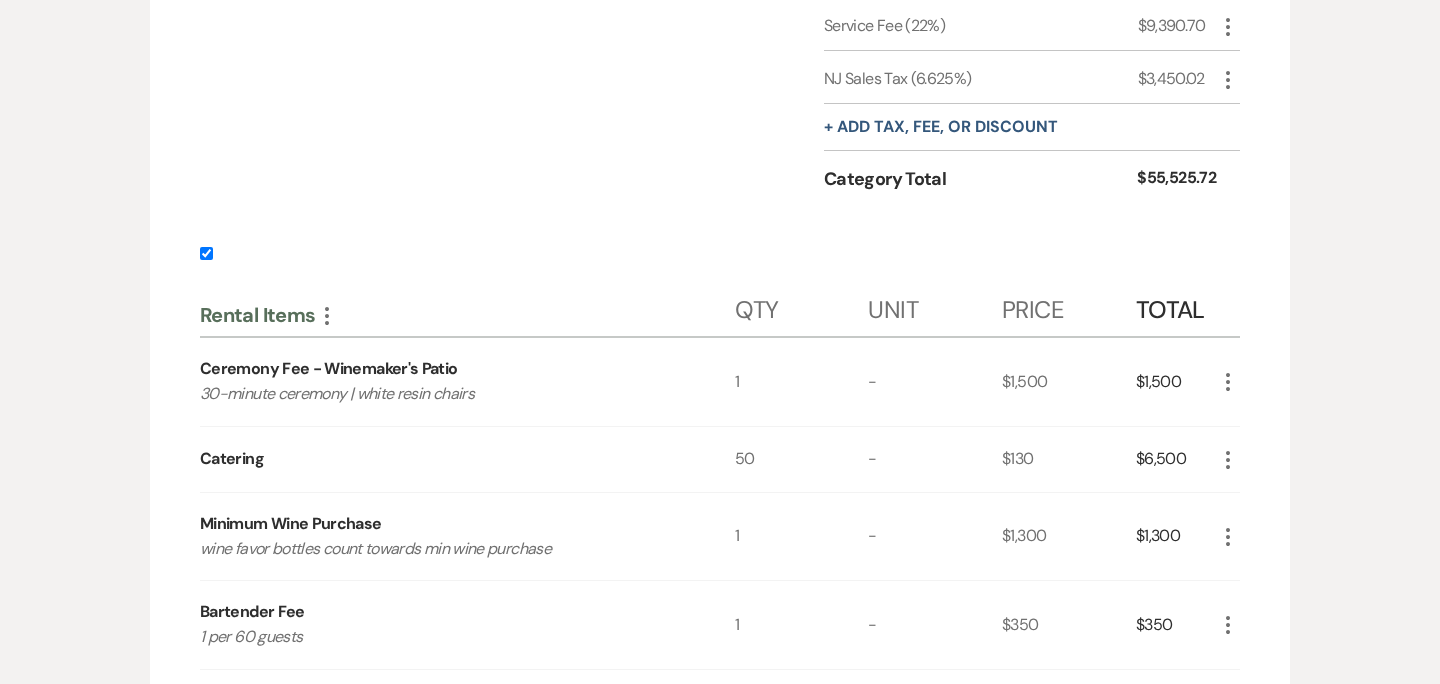 scroll, scrollTop: 1544, scrollLeft: 0, axis: vertical 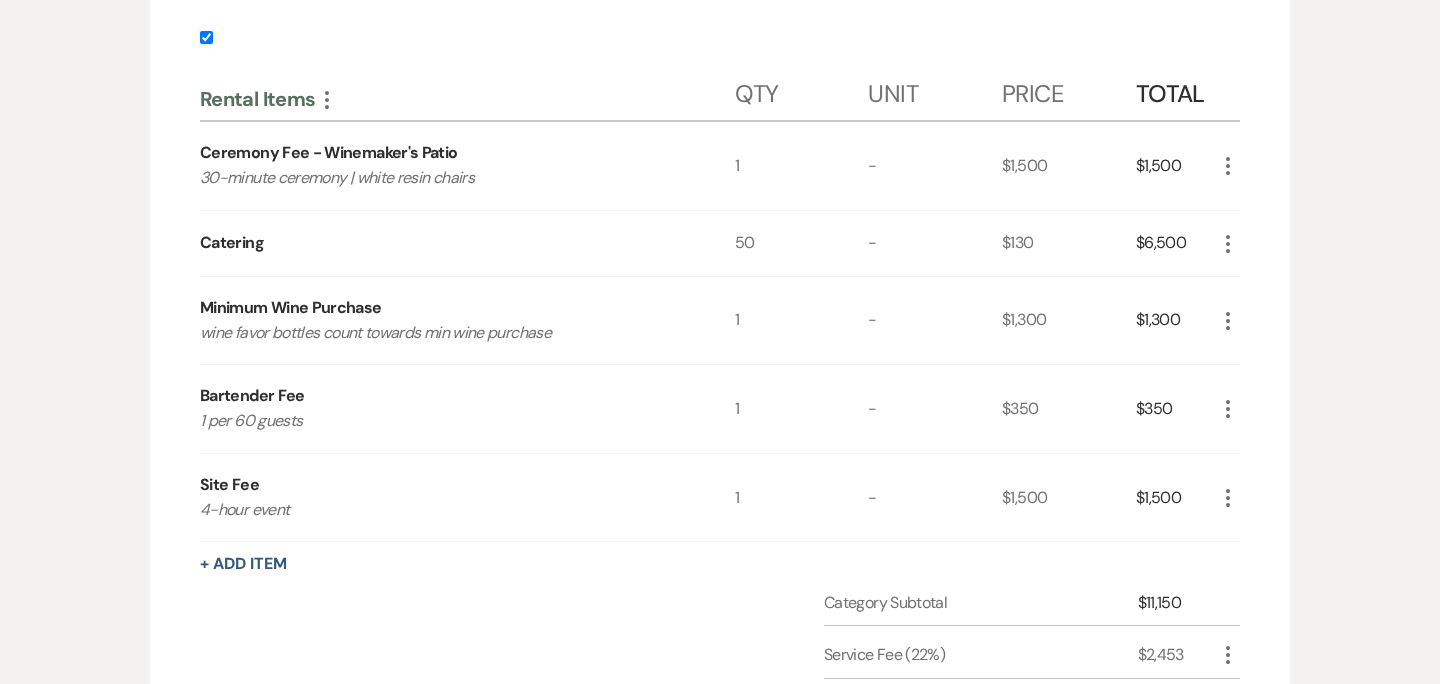 click at bounding box center [206, 37] 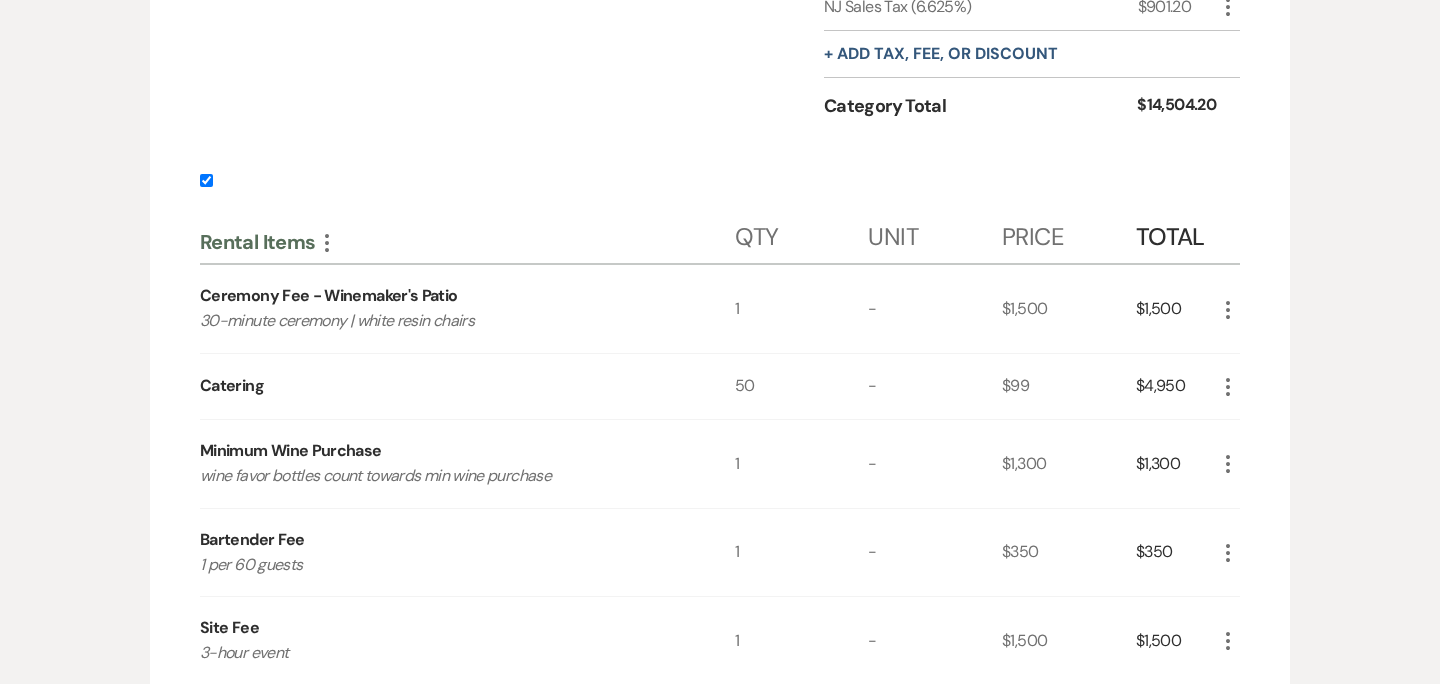 scroll, scrollTop: 2378, scrollLeft: 0, axis: vertical 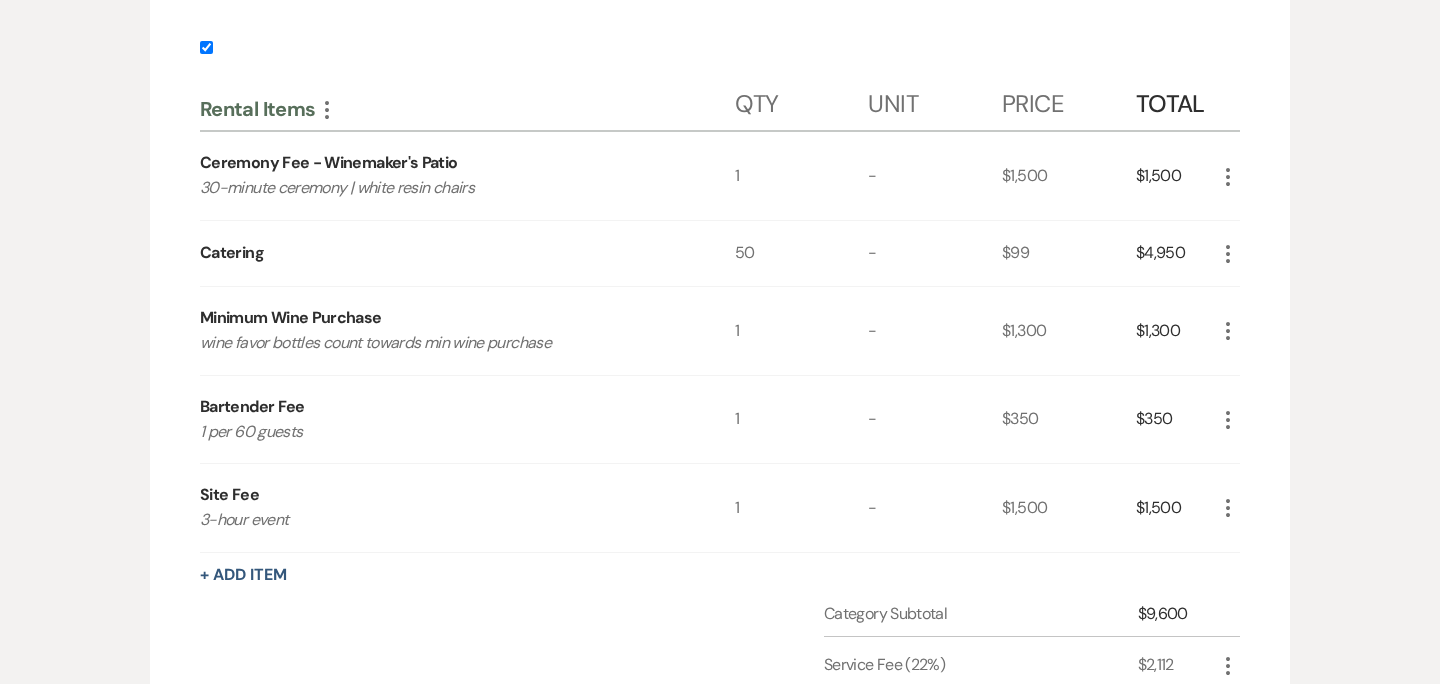 click at bounding box center [206, 47] 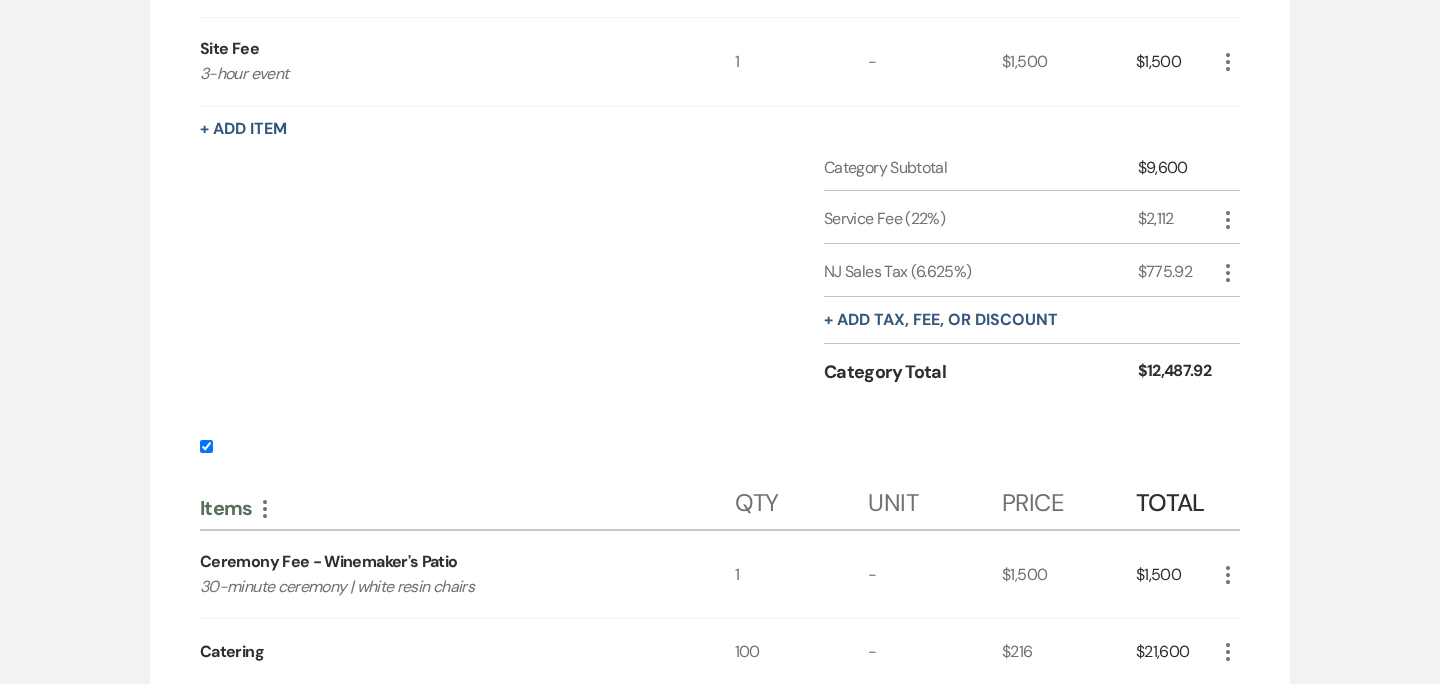 scroll, scrollTop: 3061, scrollLeft: 0, axis: vertical 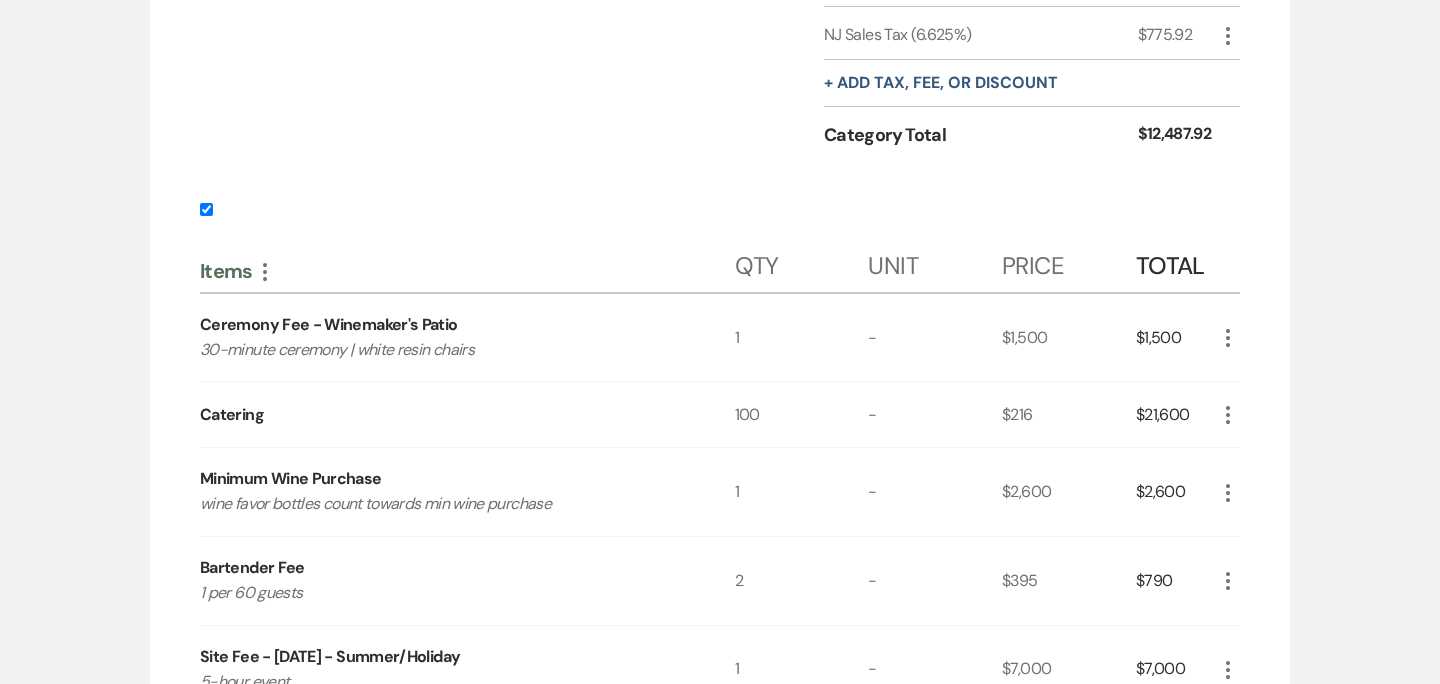 click at bounding box center [206, 209] 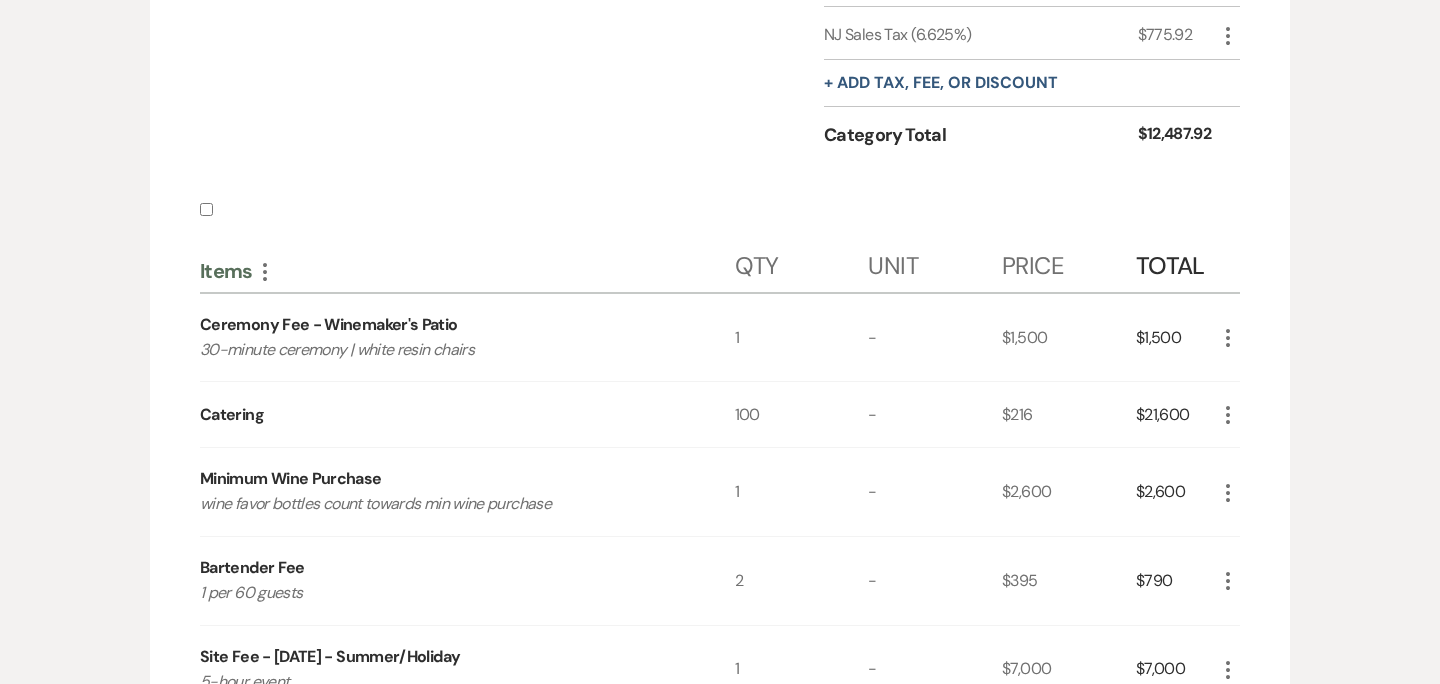 checkbox on "false" 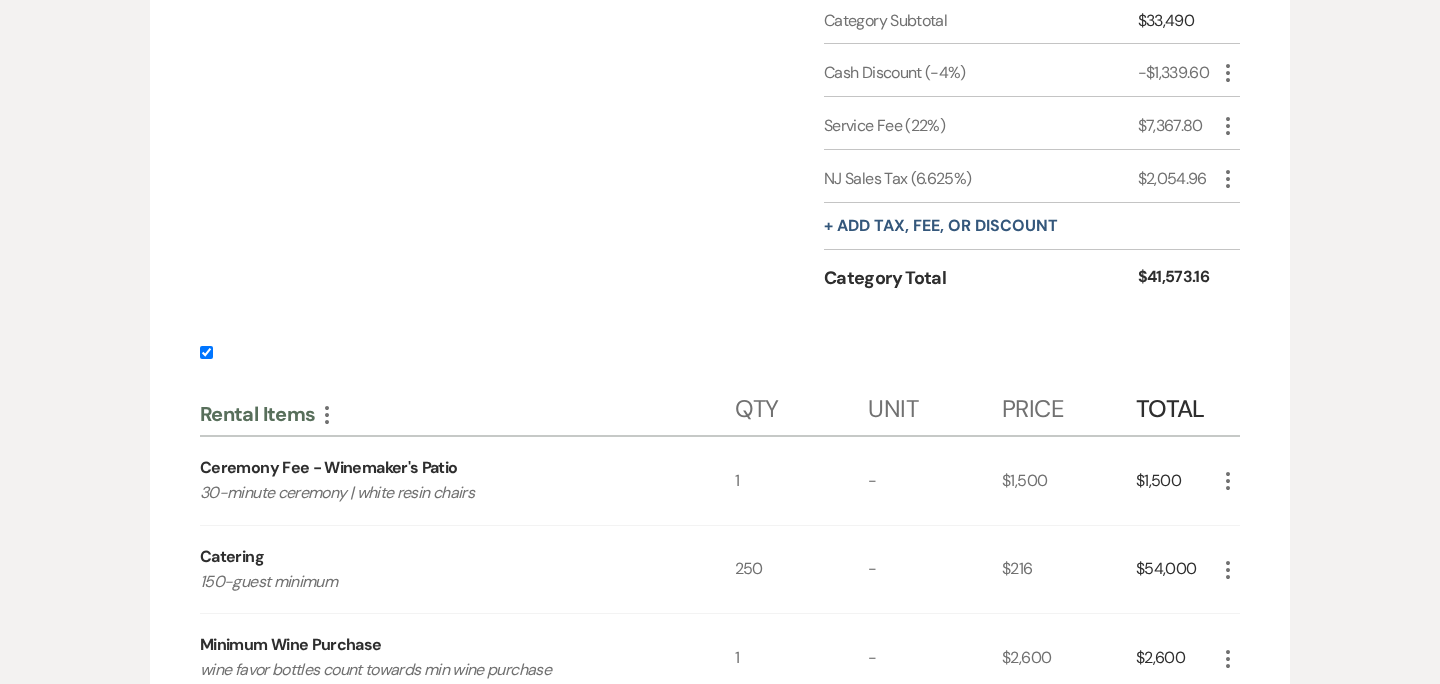 scroll, scrollTop: 3918, scrollLeft: 0, axis: vertical 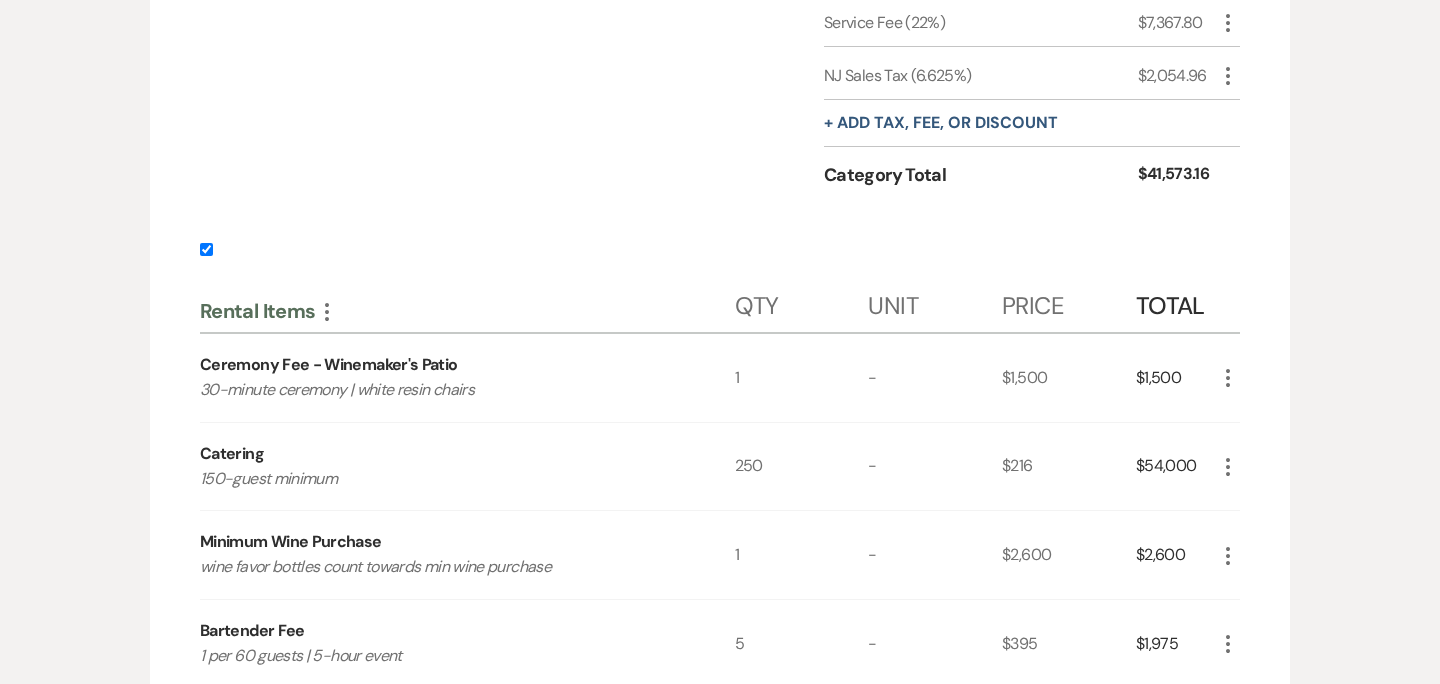 click at bounding box center (206, 249) 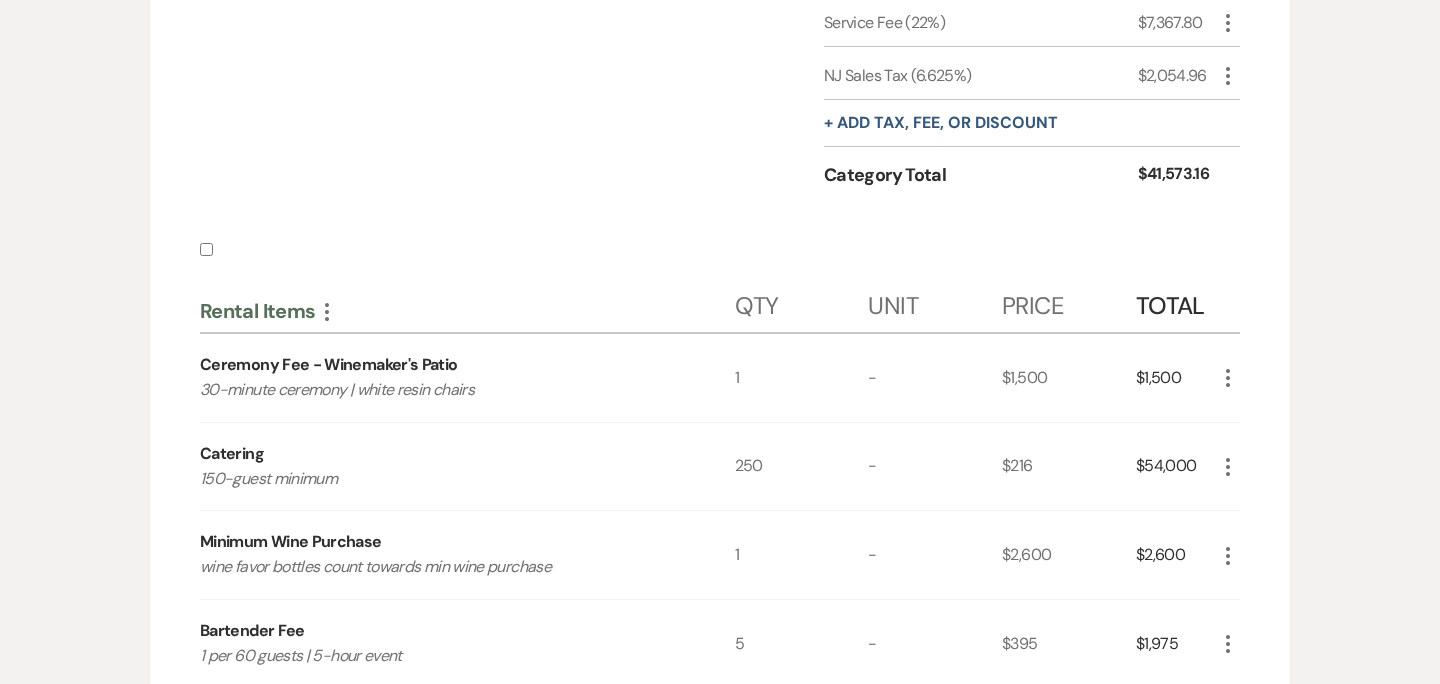 checkbox on "false" 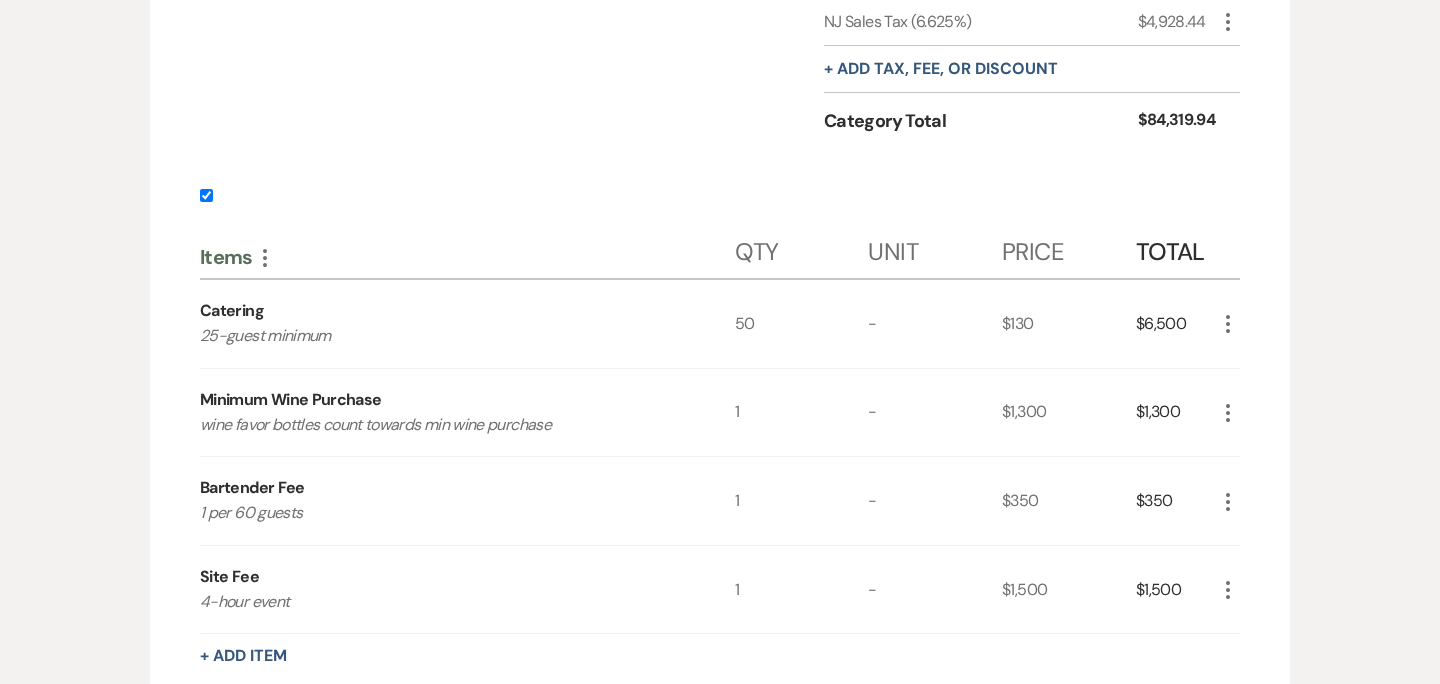 scroll, scrollTop: 4911, scrollLeft: 0, axis: vertical 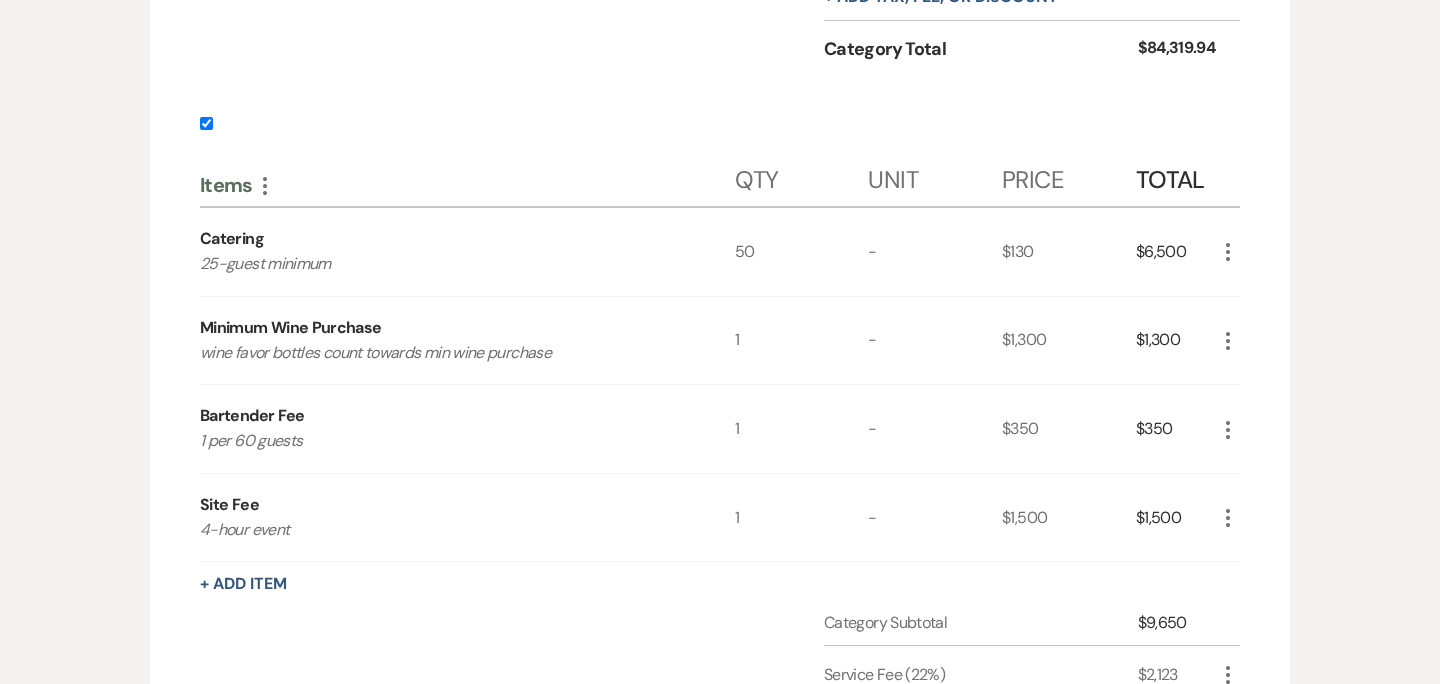 click at bounding box center (720, 129) 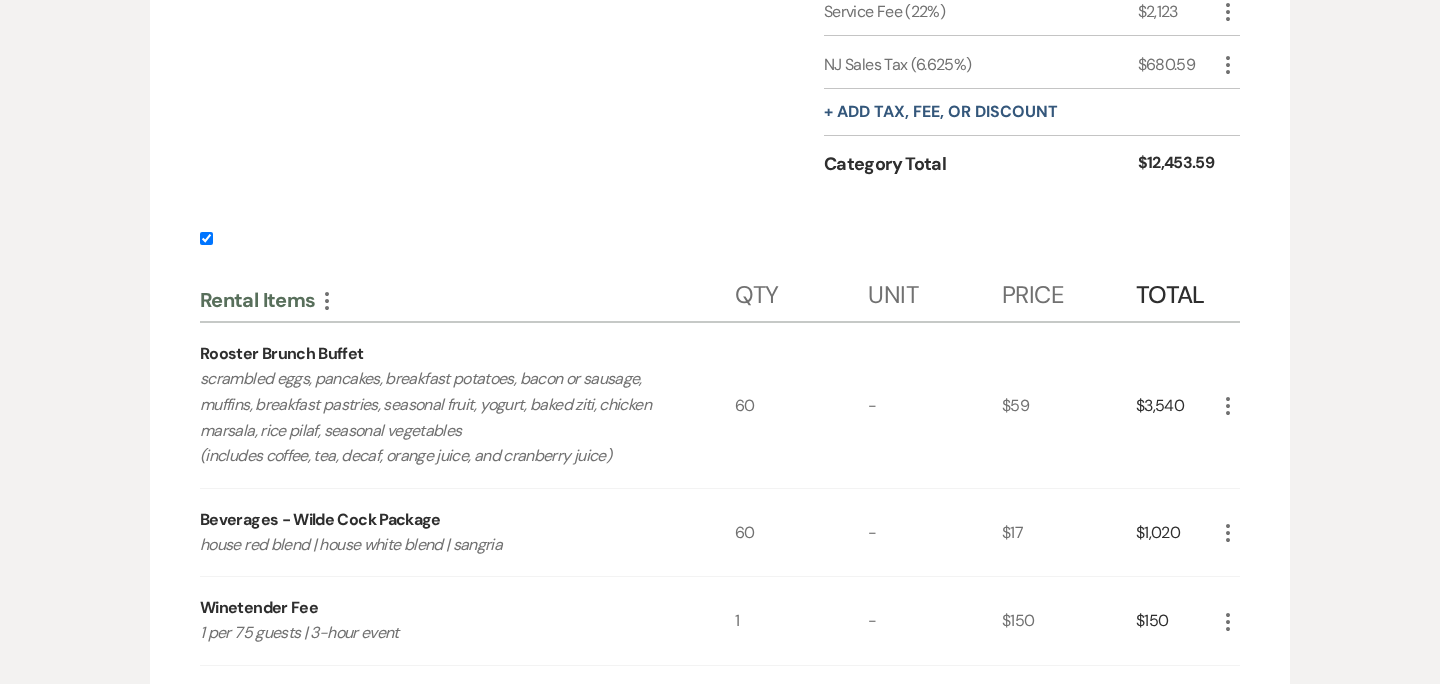 scroll, scrollTop: 5597, scrollLeft: 0, axis: vertical 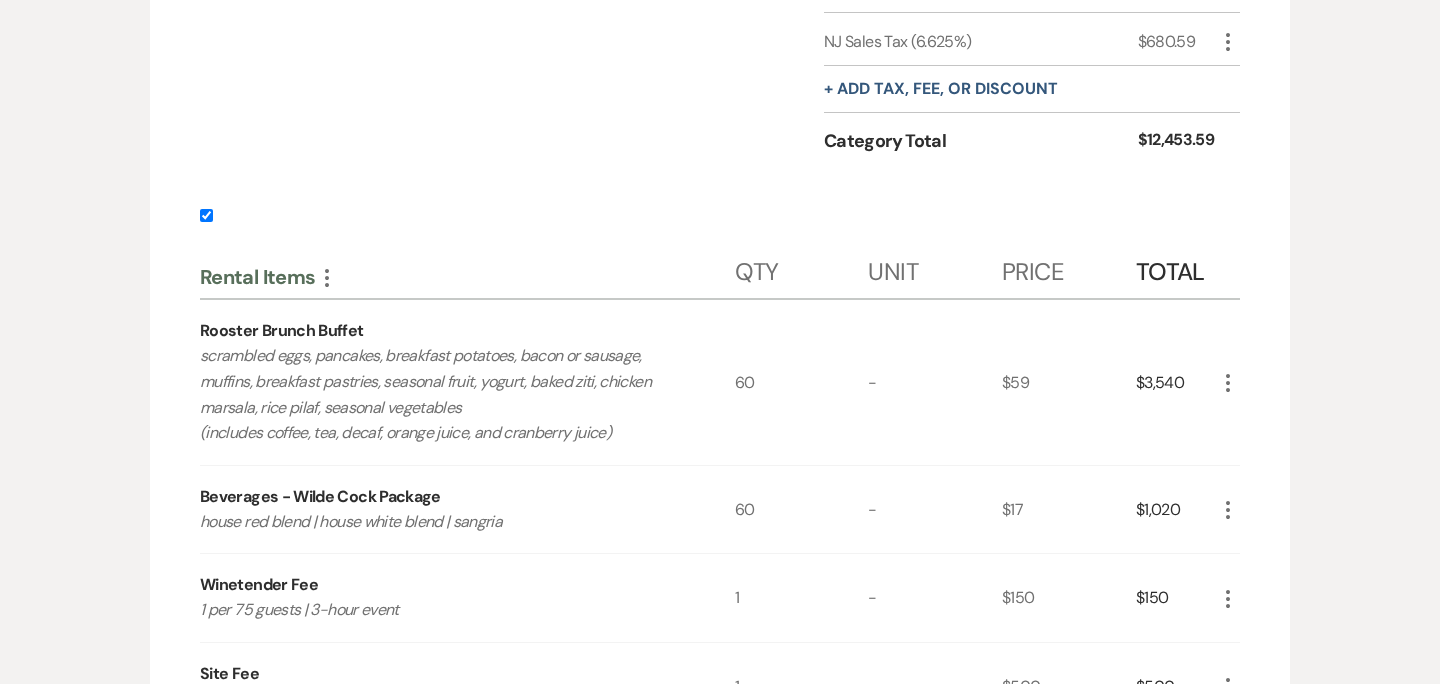 click at bounding box center (206, 215) 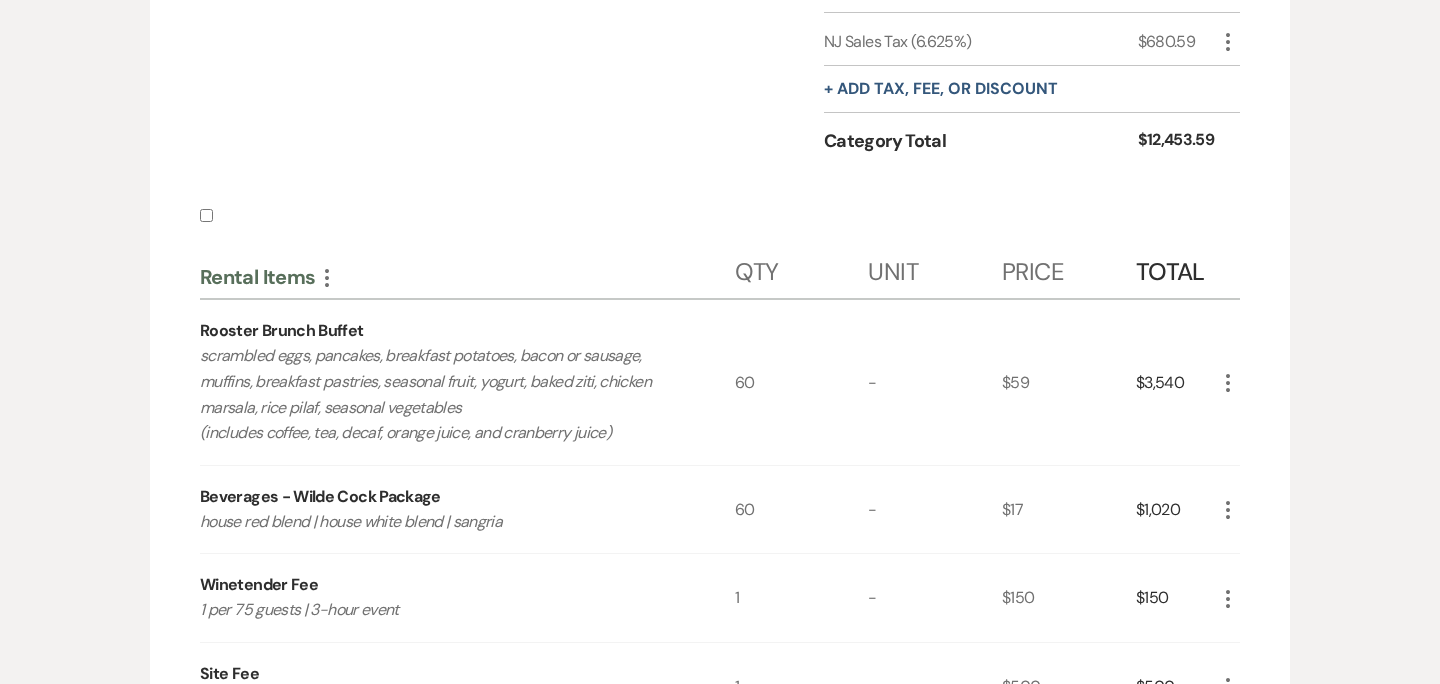checkbox on "false" 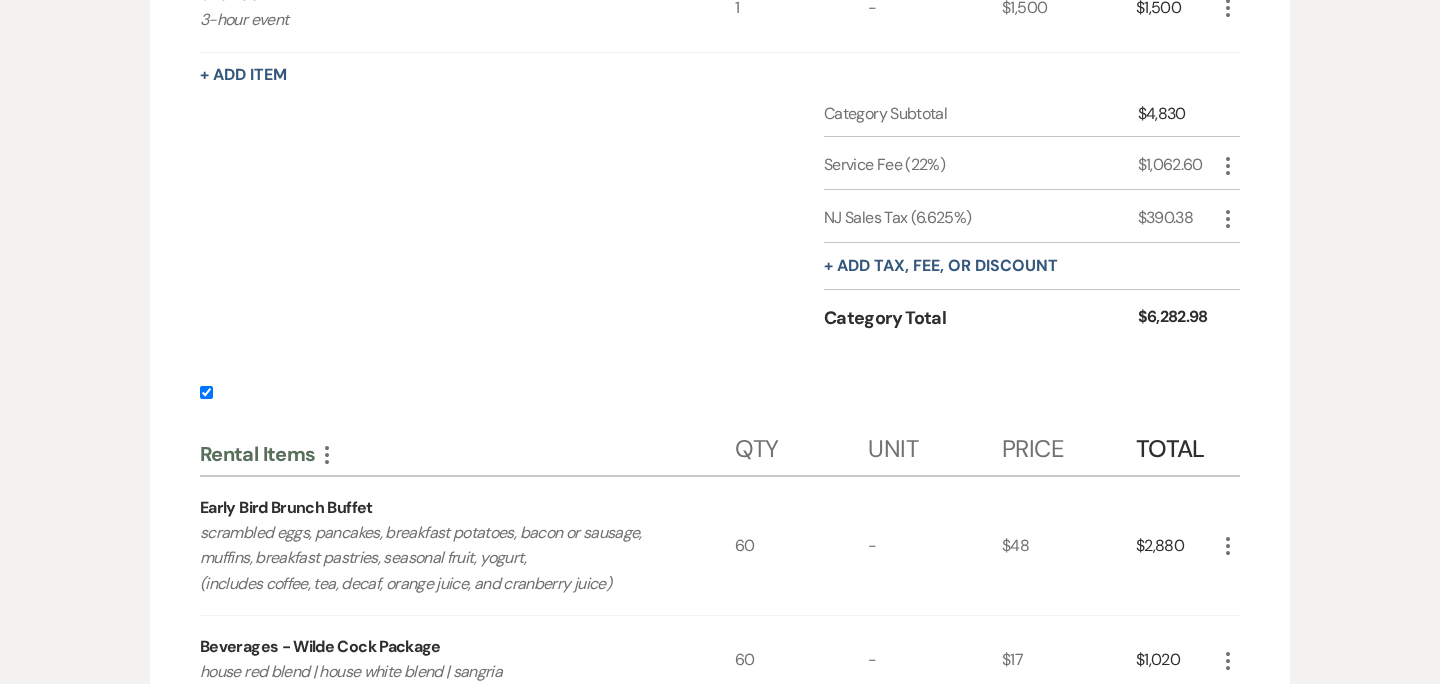scroll, scrollTop: 7181, scrollLeft: 0, axis: vertical 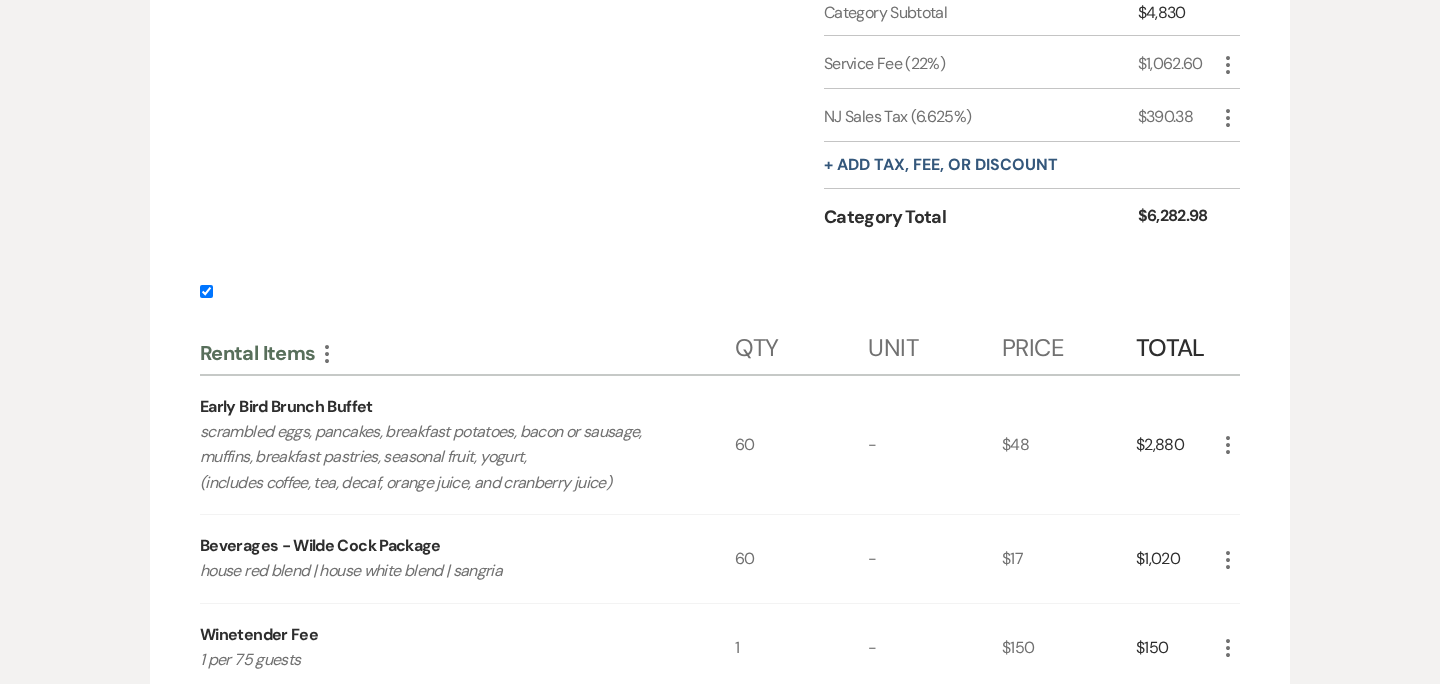 click at bounding box center (206, 291) 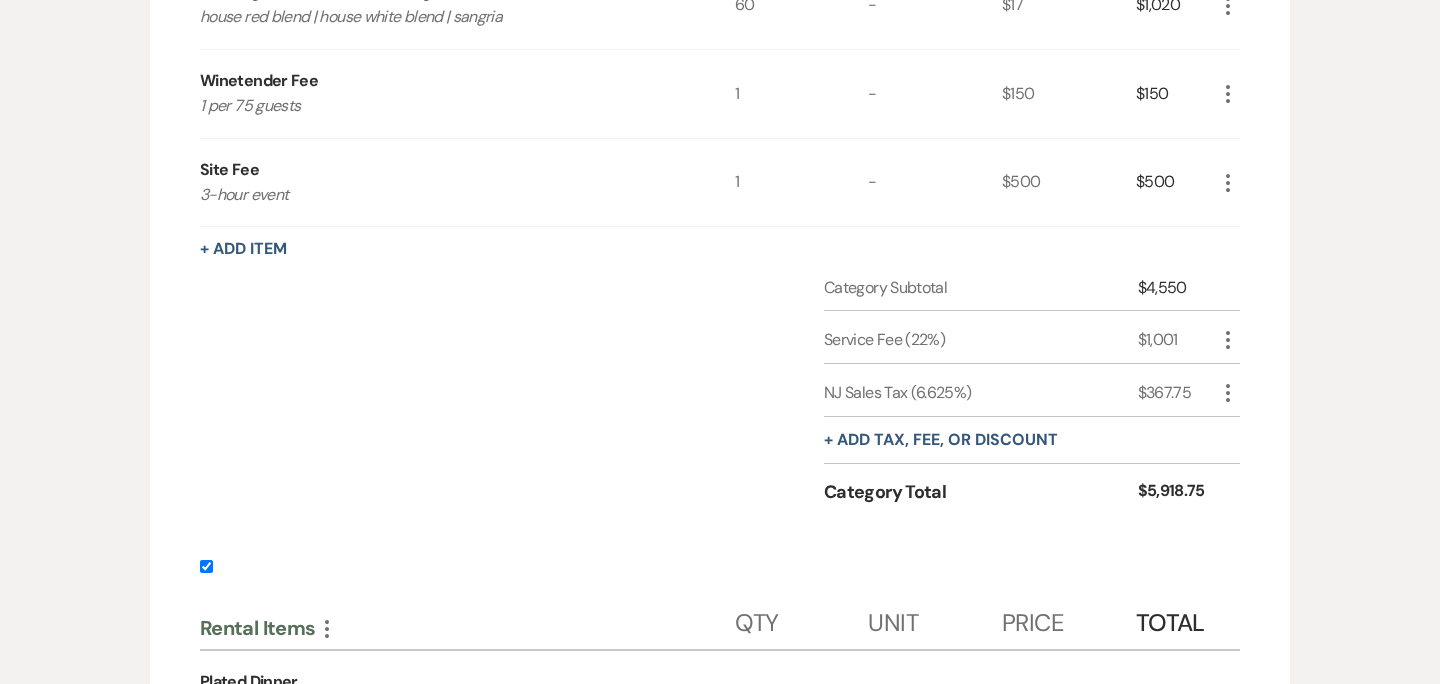 scroll, scrollTop: 7745, scrollLeft: 0, axis: vertical 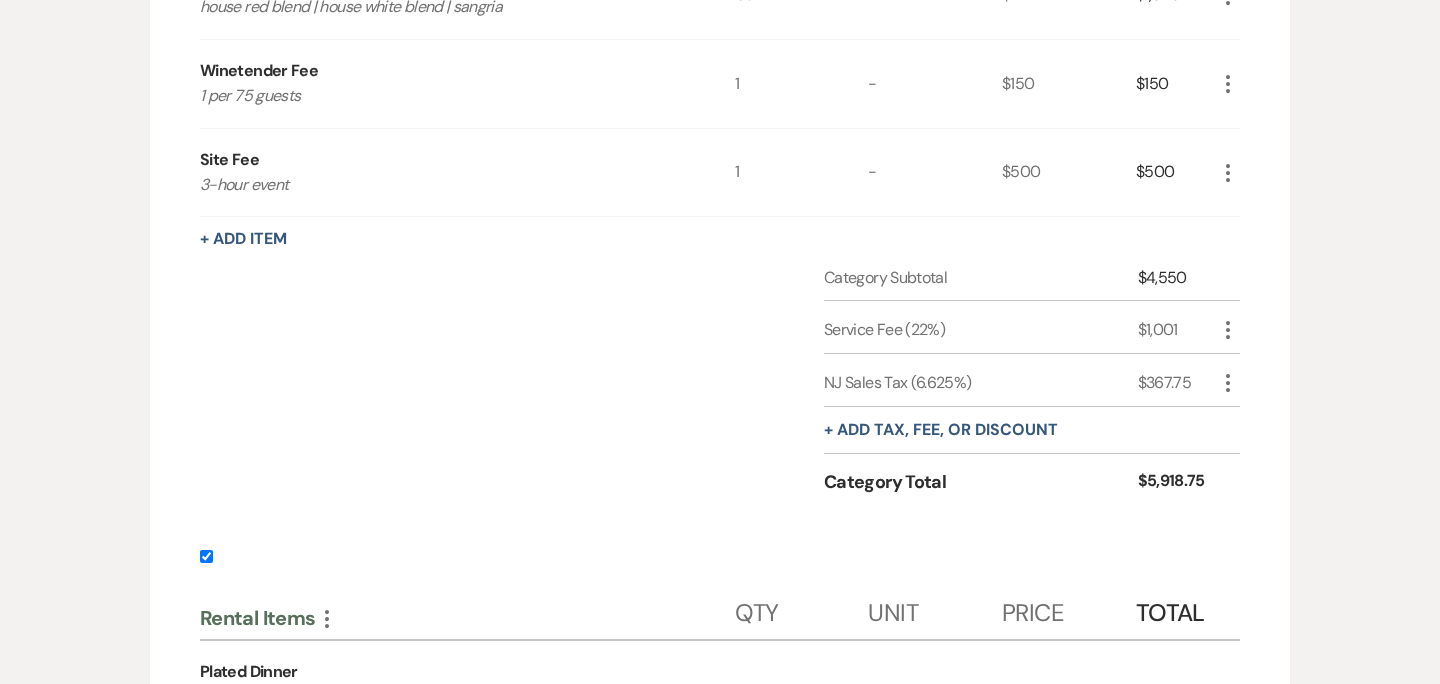 click at bounding box center (206, 556) 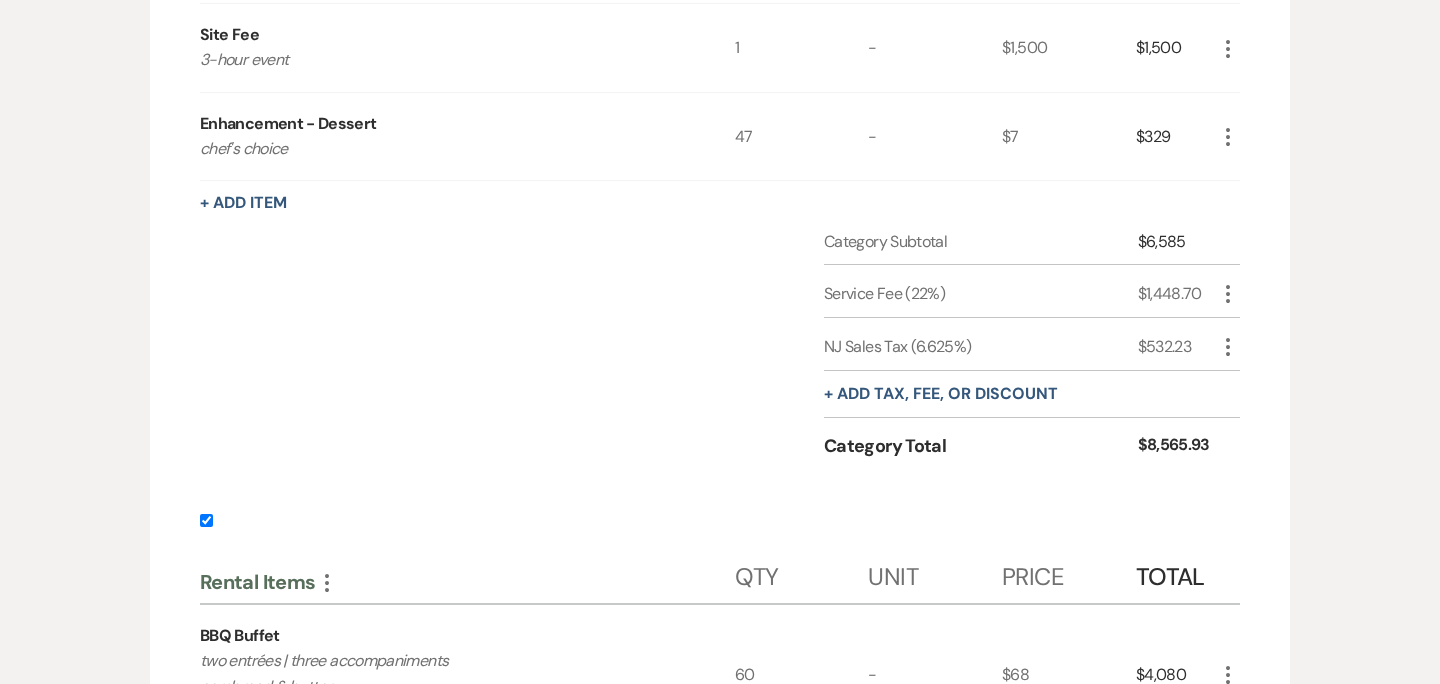 scroll, scrollTop: 8846, scrollLeft: 0, axis: vertical 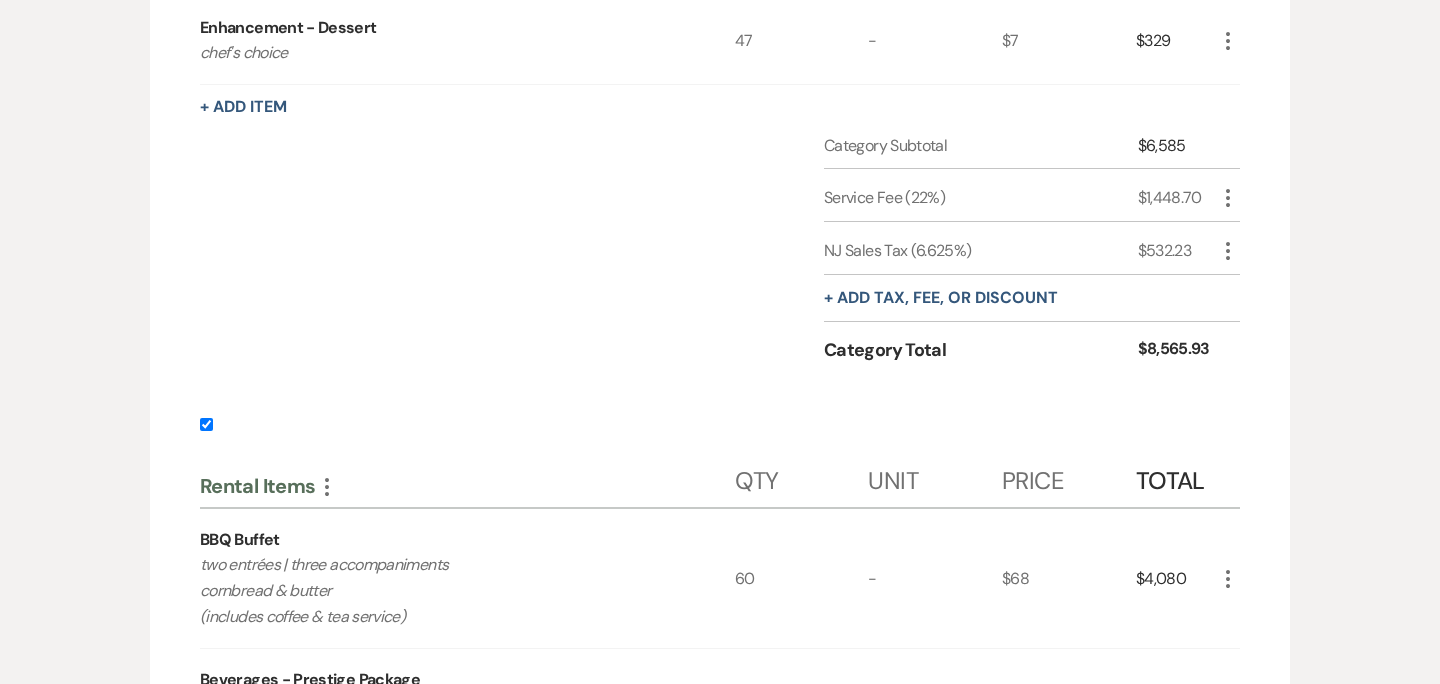 click at bounding box center (206, 424) 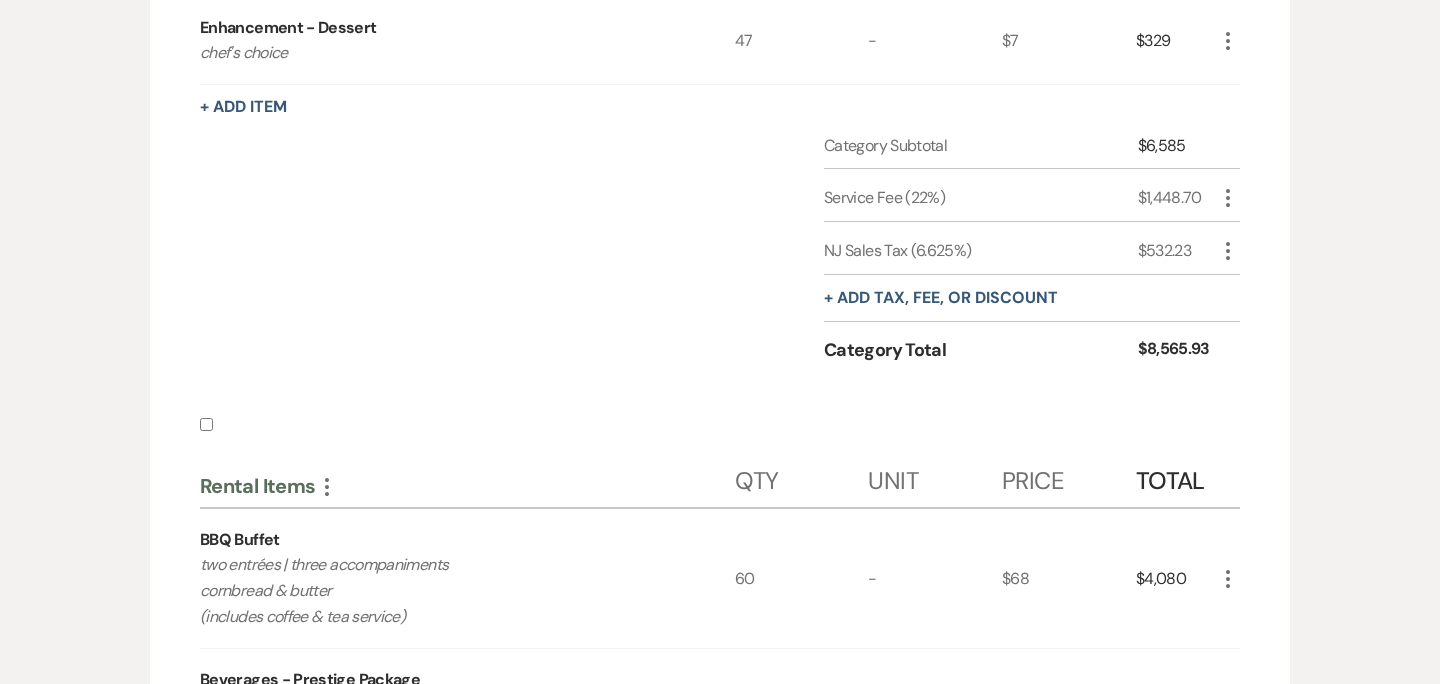 checkbox on "false" 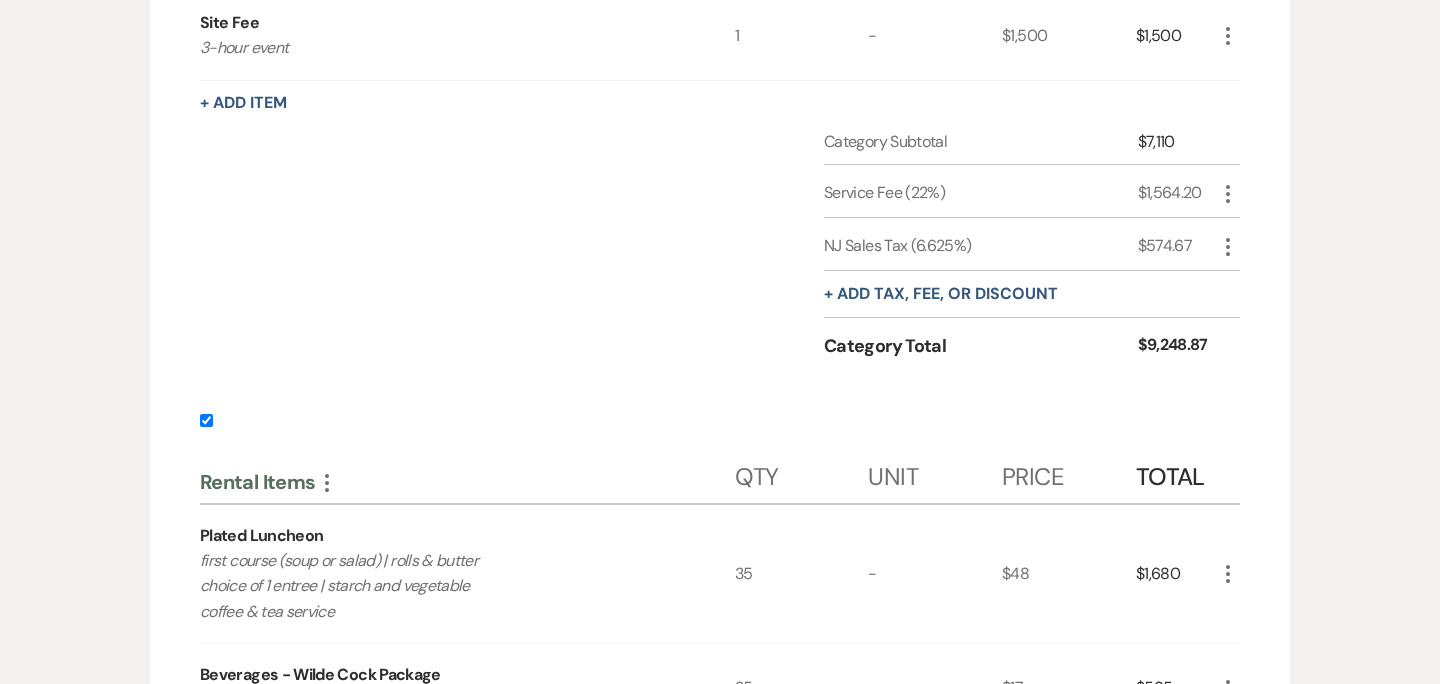 scroll, scrollTop: 9760, scrollLeft: 0, axis: vertical 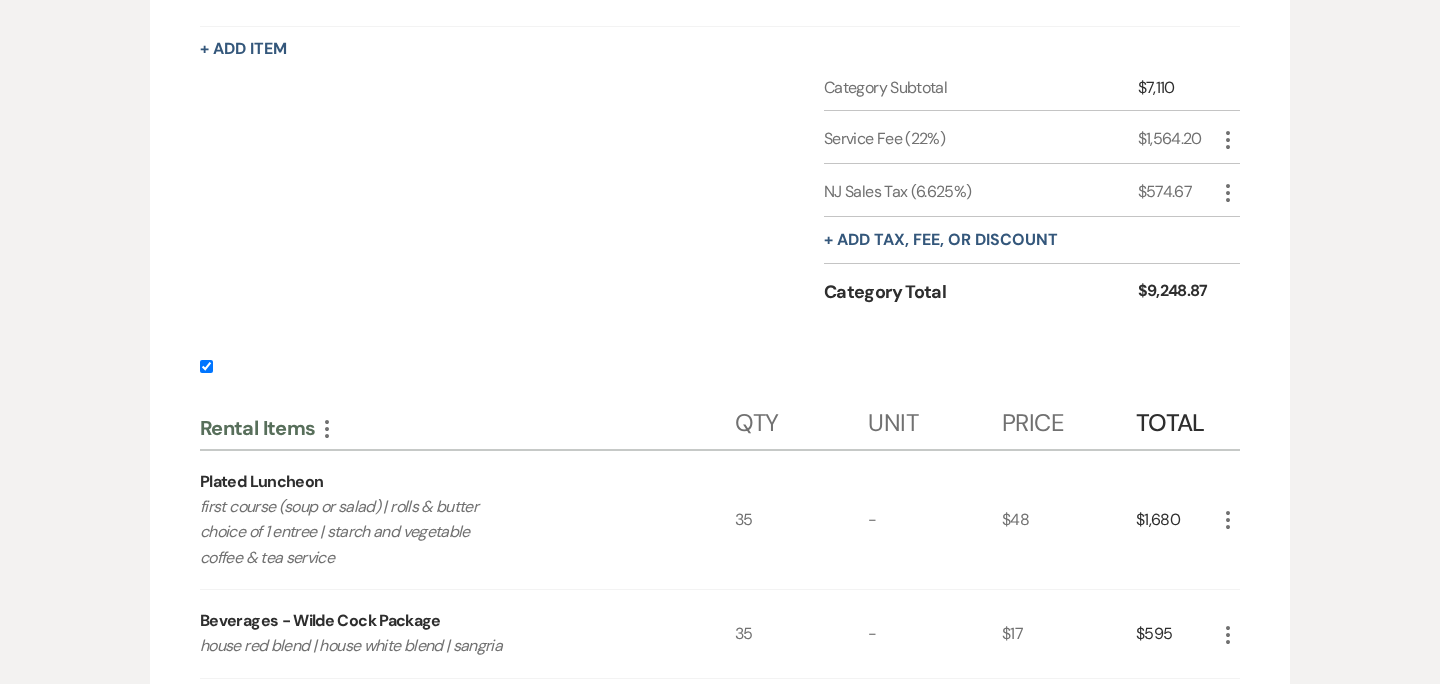 click at bounding box center [206, 366] 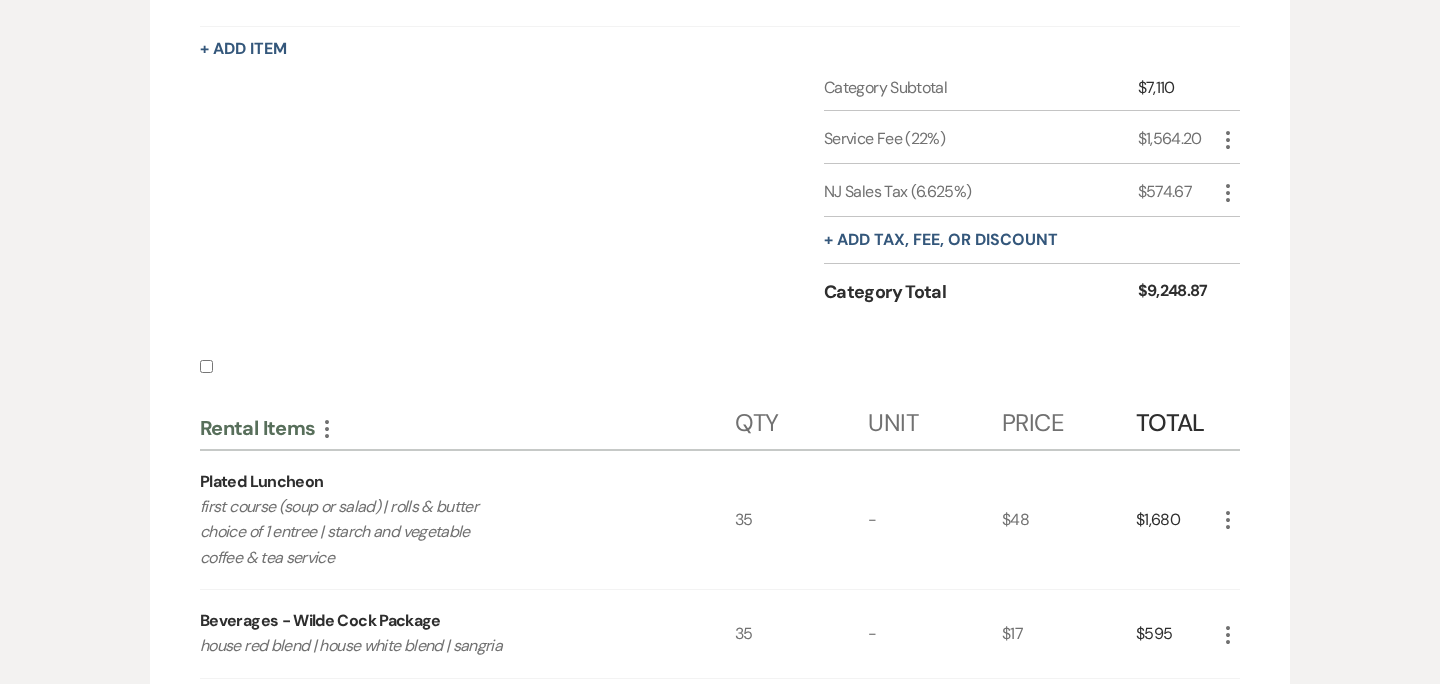 checkbox on "false" 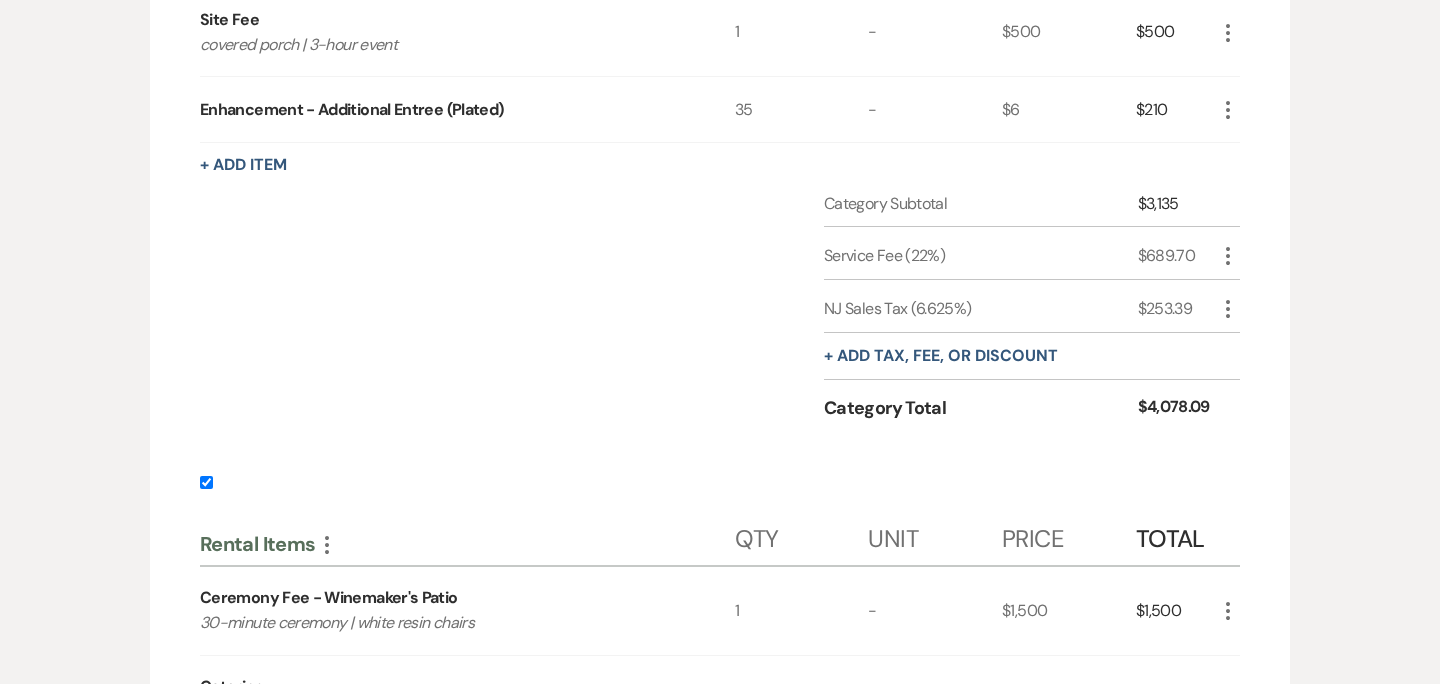 scroll, scrollTop: 10540, scrollLeft: 0, axis: vertical 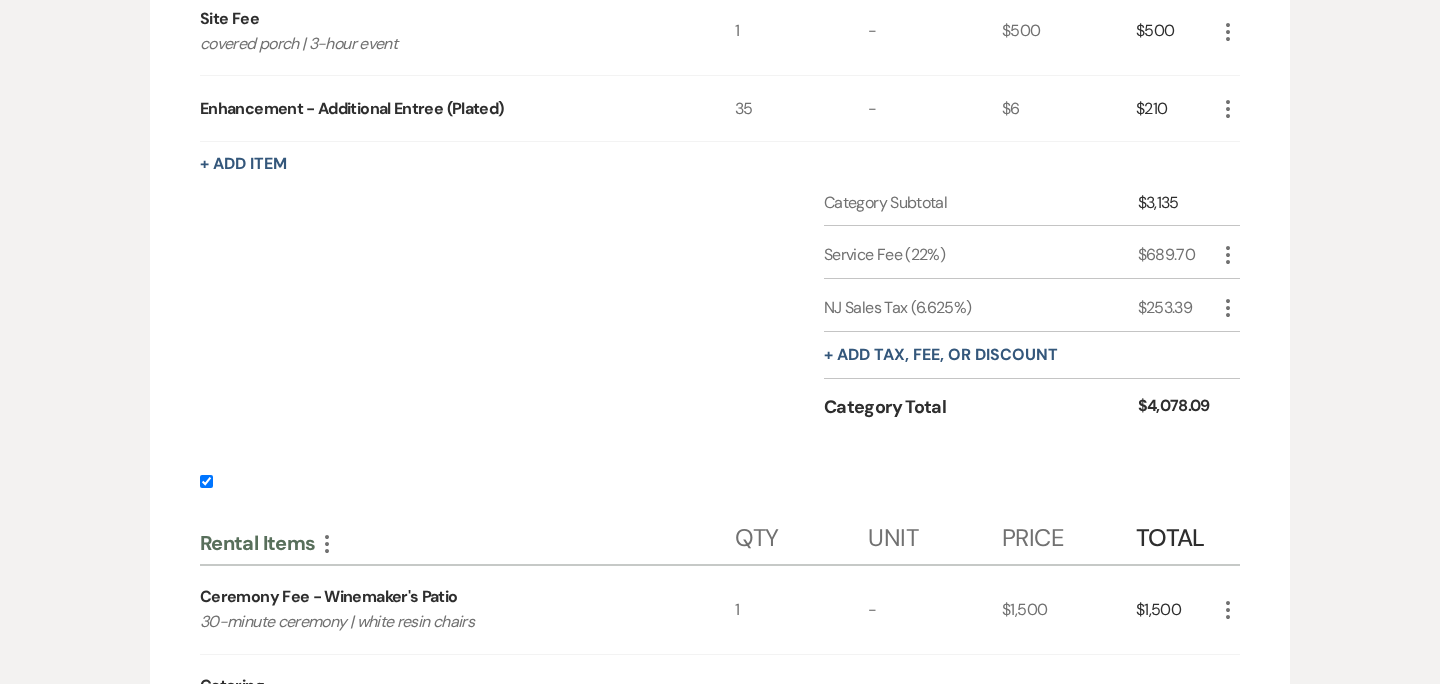 click at bounding box center (206, 481) 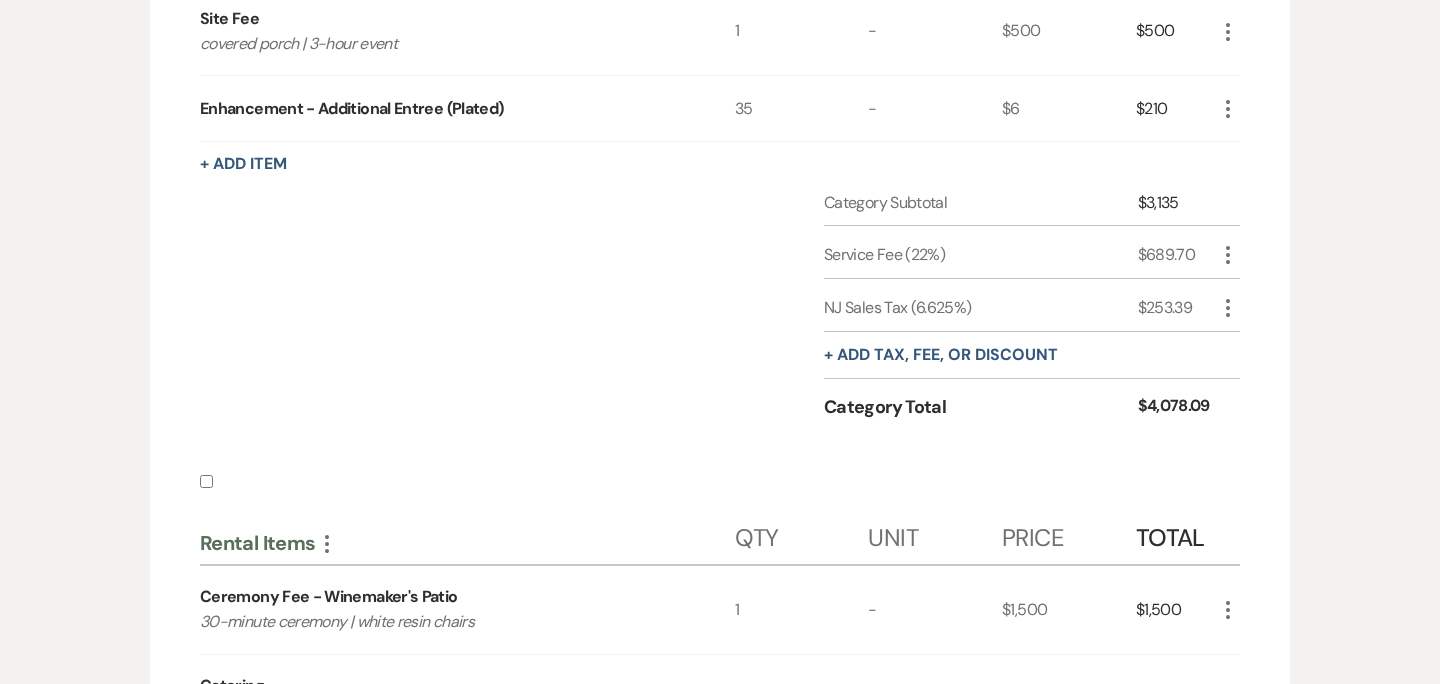 checkbox on "false" 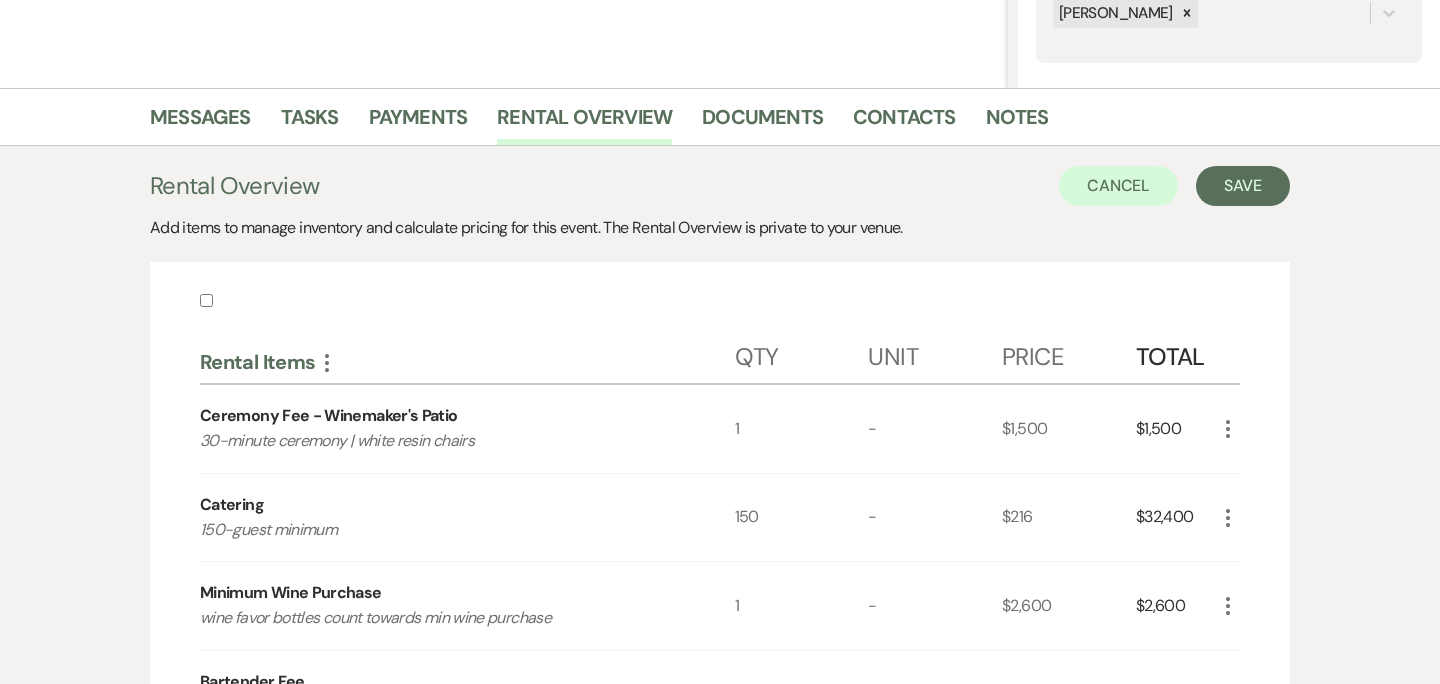 scroll, scrollTop: 0, scrollLeft: 0, axis: both 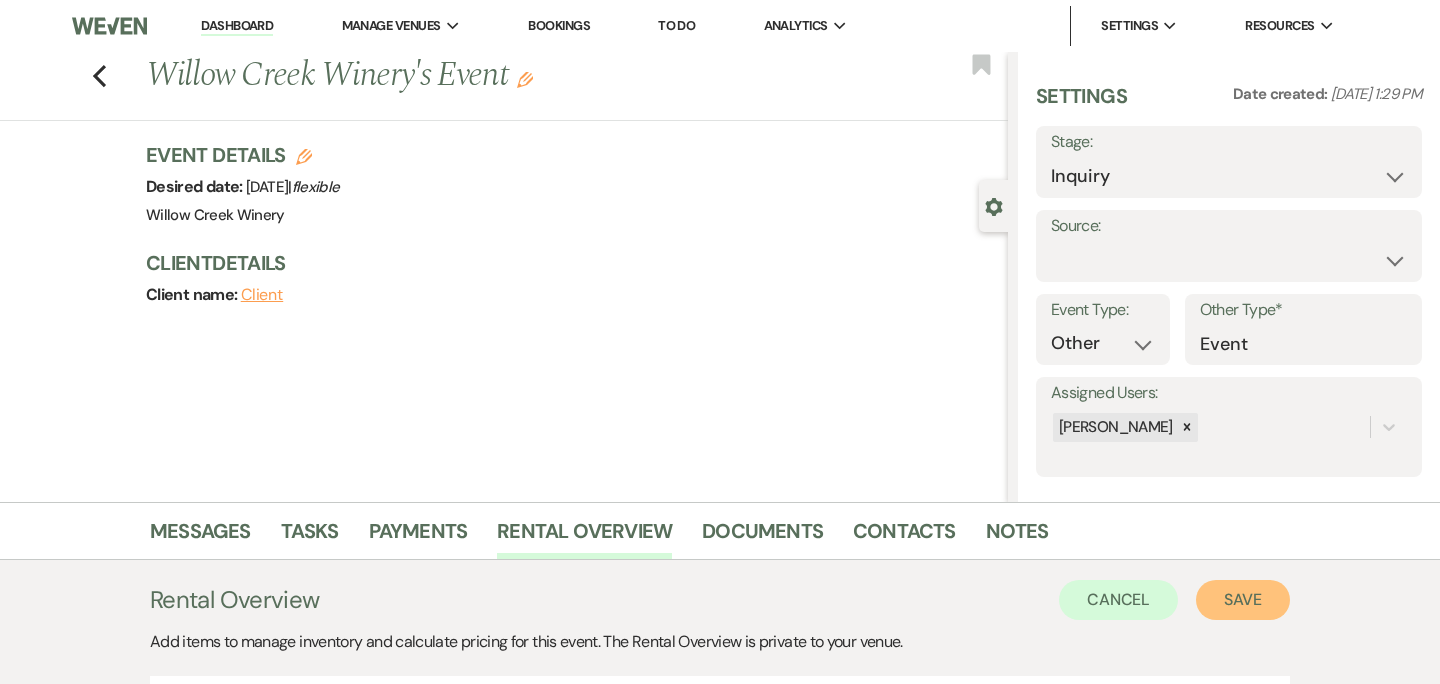 click on "Save" at bounding box center (1243, 600) 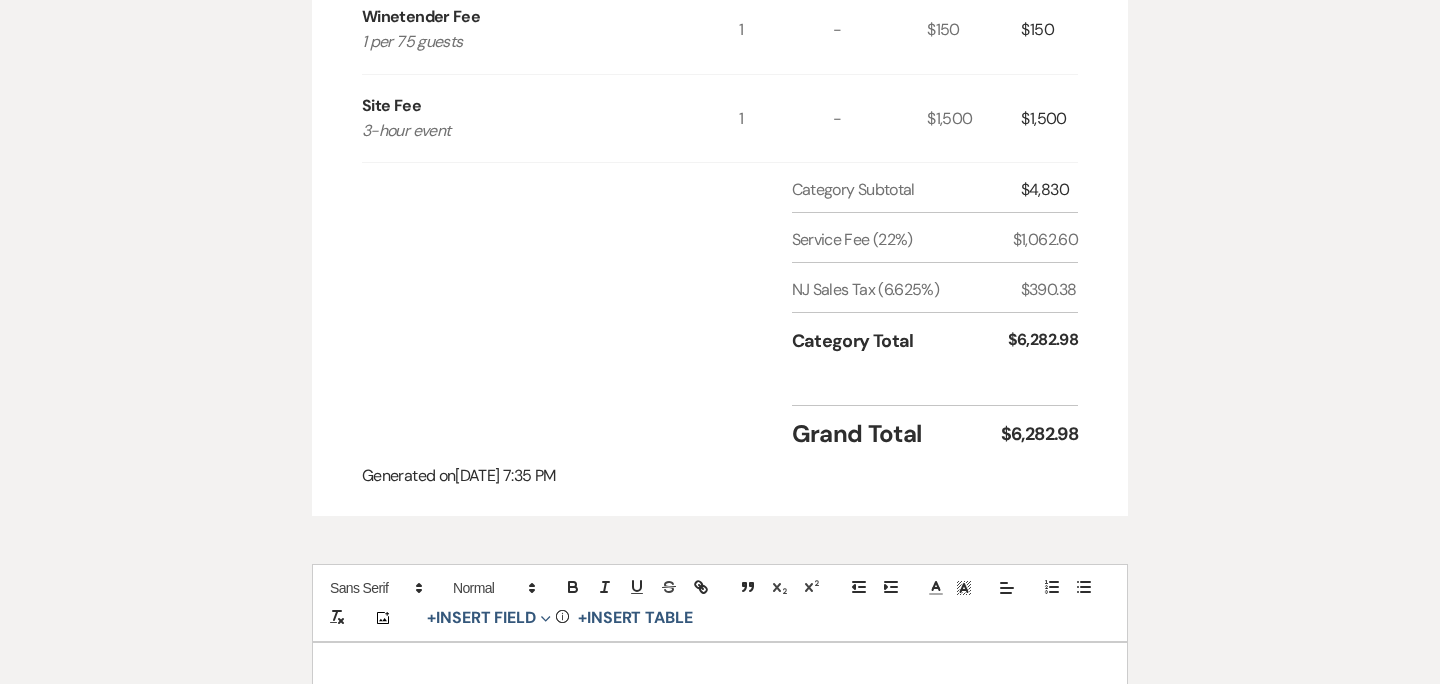 scroll, scrollTop: 0, scrollLeft: 0, axis: both 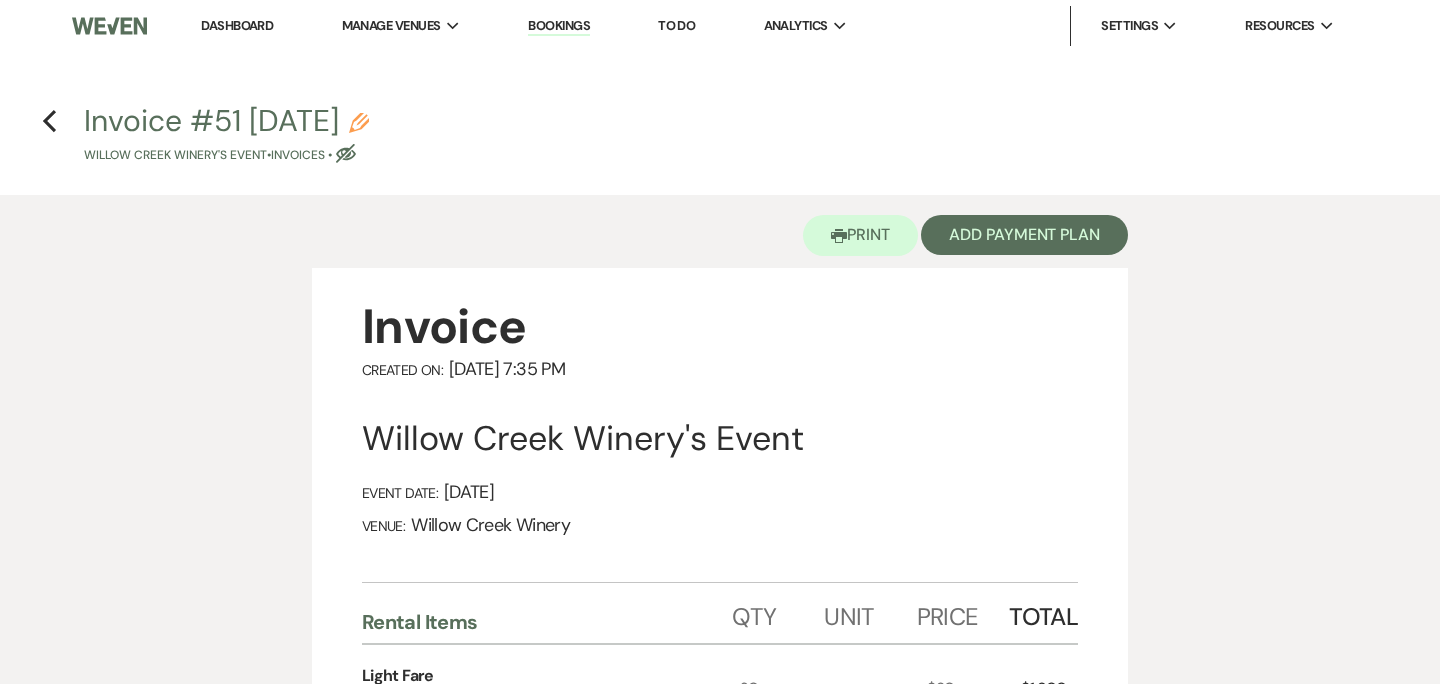 click on "Pencil" 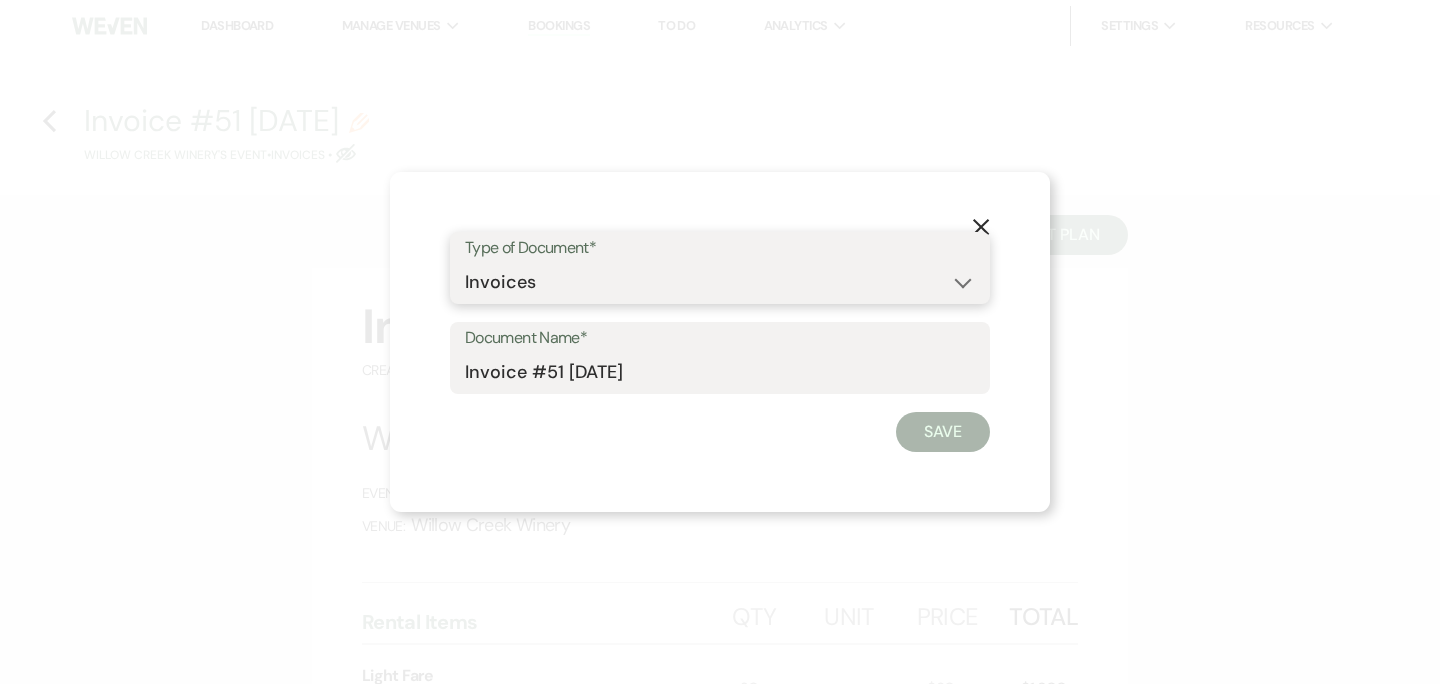 click on "Special Event Insurance Vendor Certificate of Insurance Contracts / Rental Agreements Invoices Receipts Event Maps Floor Plans Rain Plan Seating Charts Venue Layout Catering / Alcohol Permit Event Permit Fire Permit Fuel Permit Generator Permit Tent Permit Venue Permit Other Permit Inventory  Promotional Sample Venue Beverage Ceremony Event Finalize + Share Guests Lodging Menu Vendors Venue Beverage Brochure Menu Packages Product Specifications Quotes Beverage Event and Ceremony Details Finalize & Share Guests Lodging Menu Vendors Venue Event Timeline Family / Wedding Party Timeline Food and Beverage Timeline MC / DJ / Band Timeline Master Timeline Photography Timeline Set-Up / Clean-Up Vendor Timeline Bartender Safe Serve / TiPS Certification Vendor Certification Vendor License Other" at bounding box center (720, 282) 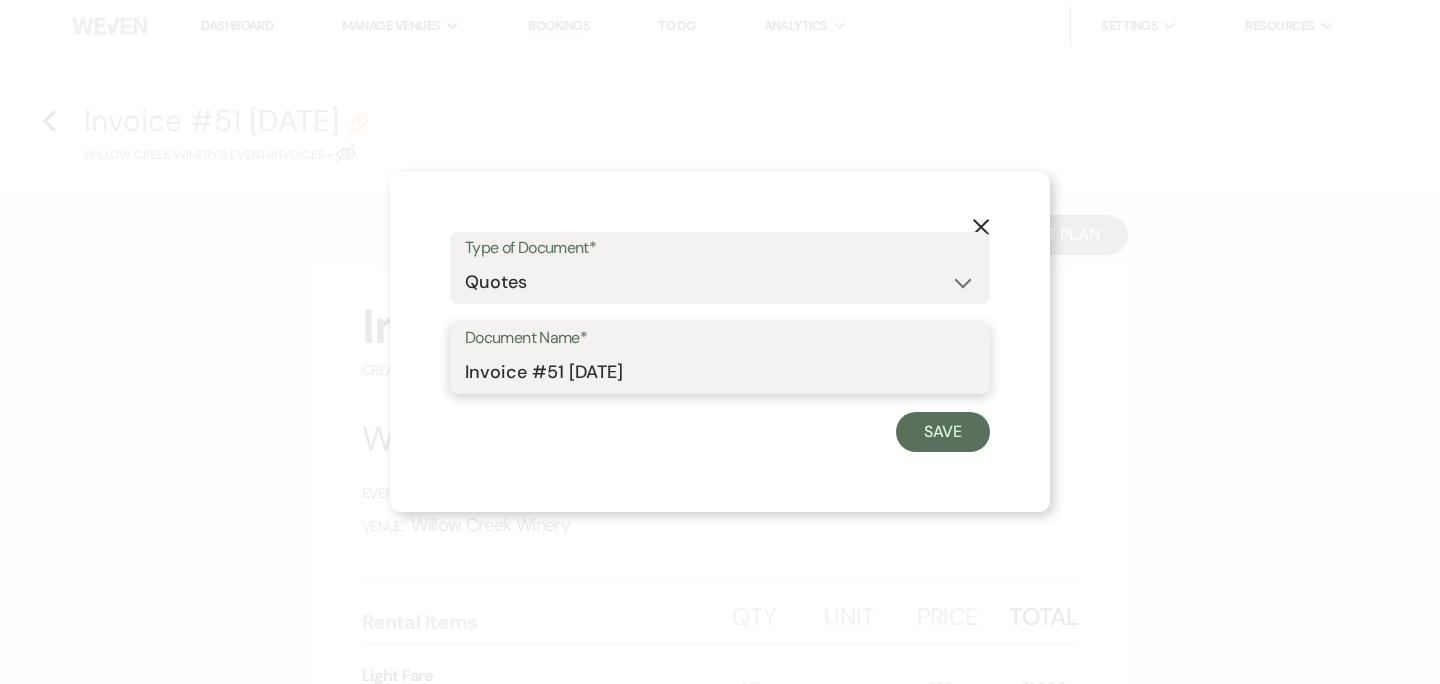 click on "Invoice #51 7-12-2025" at bounding box center [720, 372] 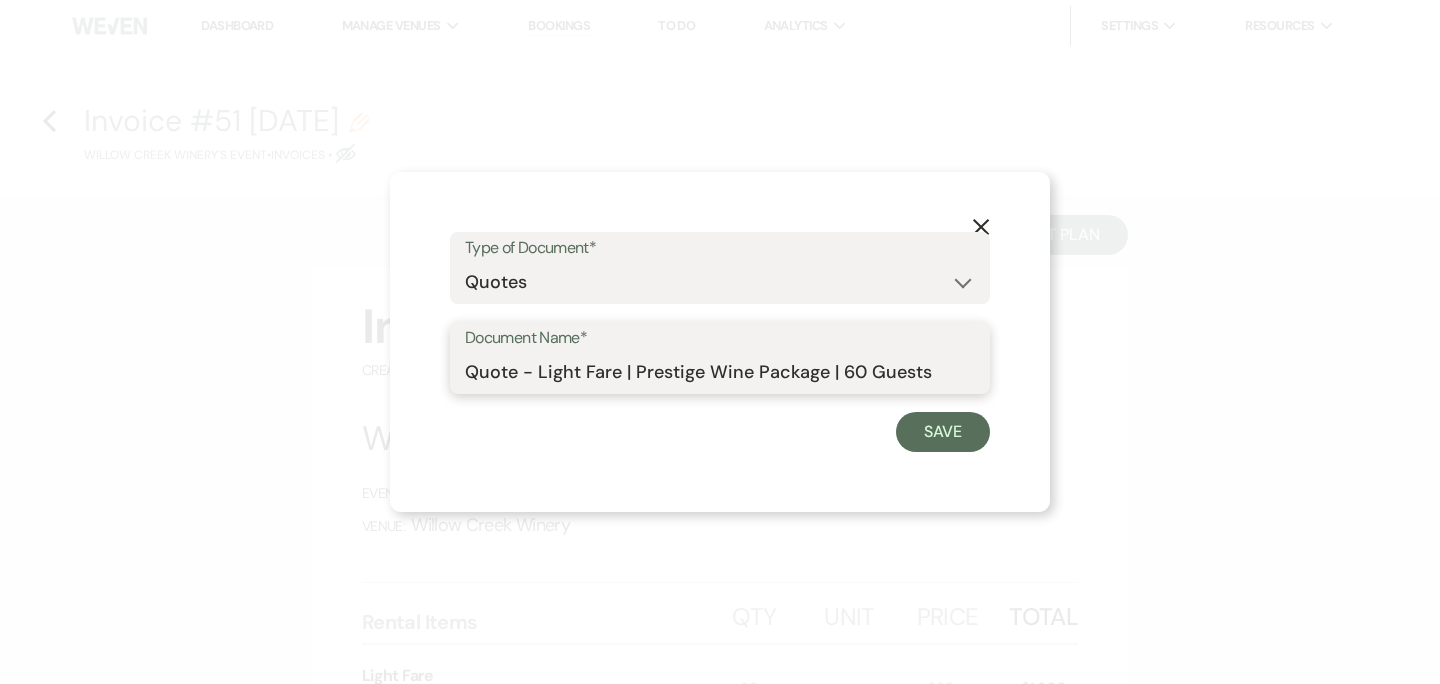 click on "Quote - Light Fare | Prestige Wine Package | 60 Guests" at bounding box center (720, 372) 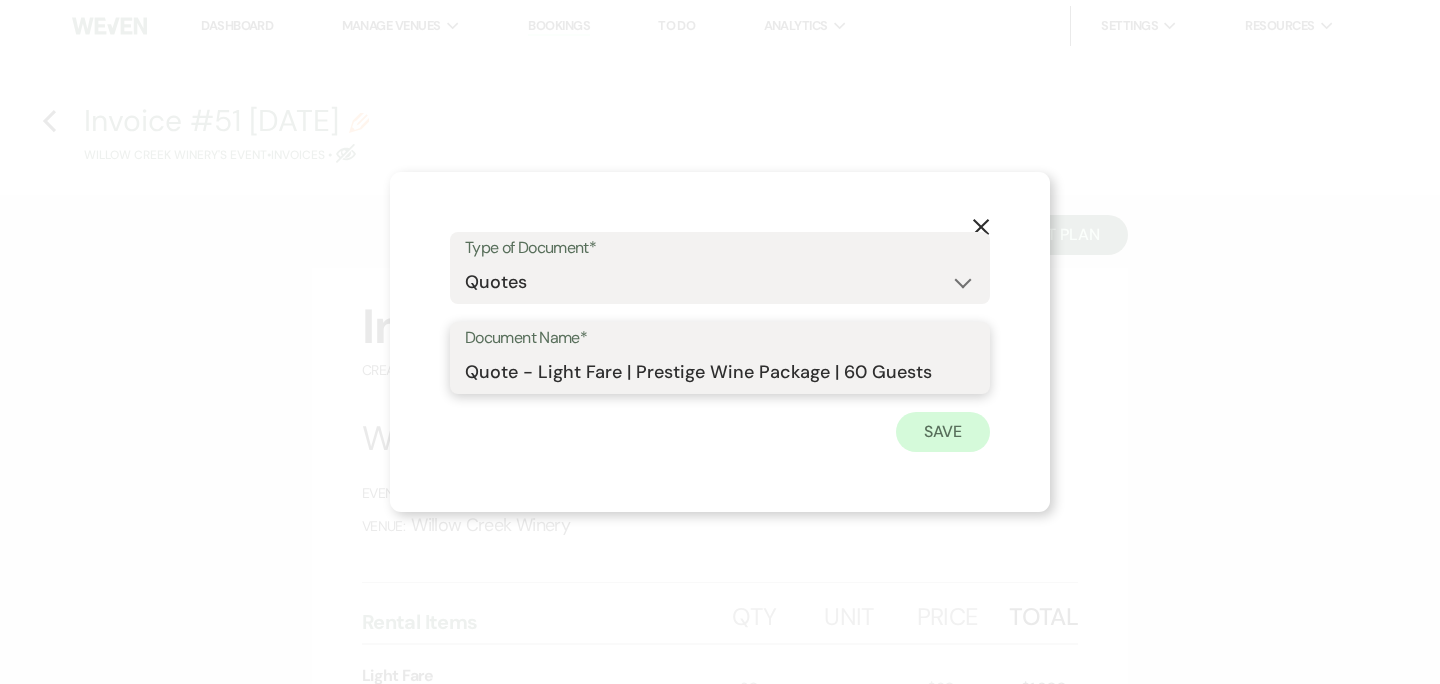 type on "Quote - Light Fare | Prestige Wine Package | 60 Guests" 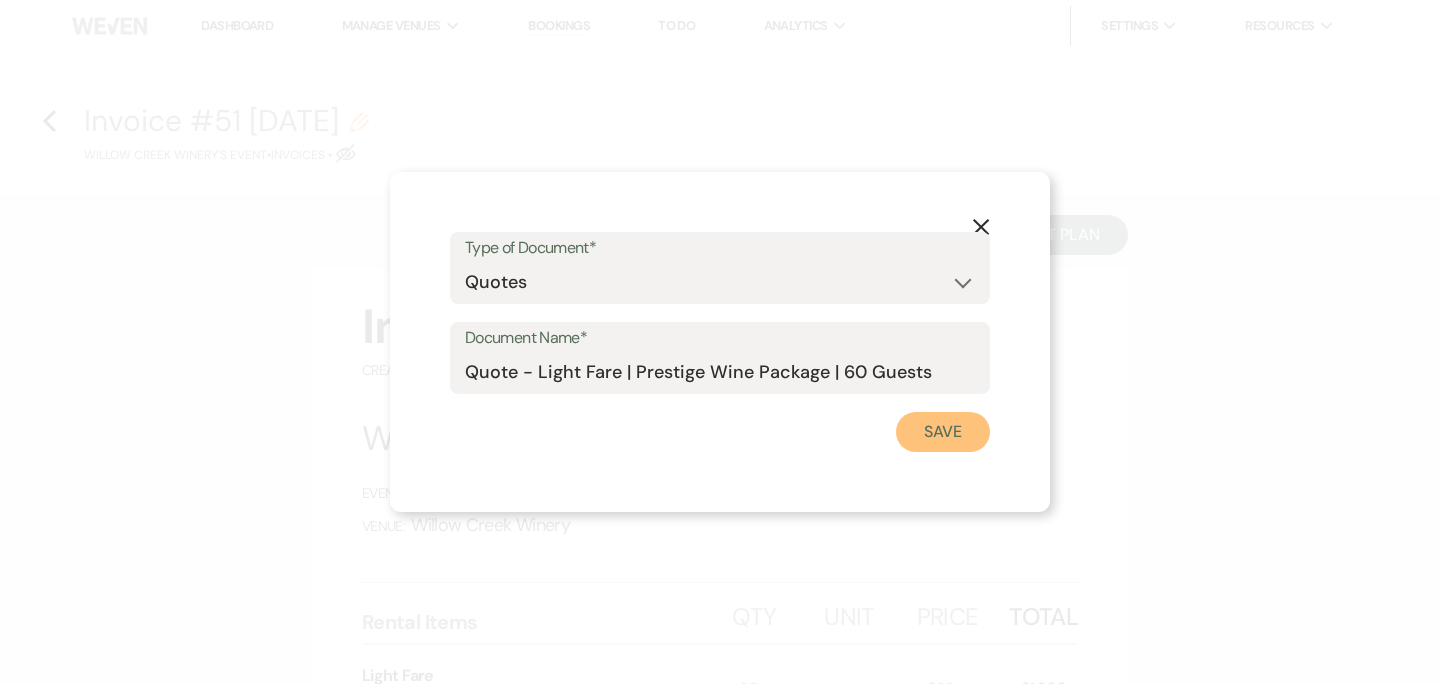 click on "Save" at bounding box center (943, 432) 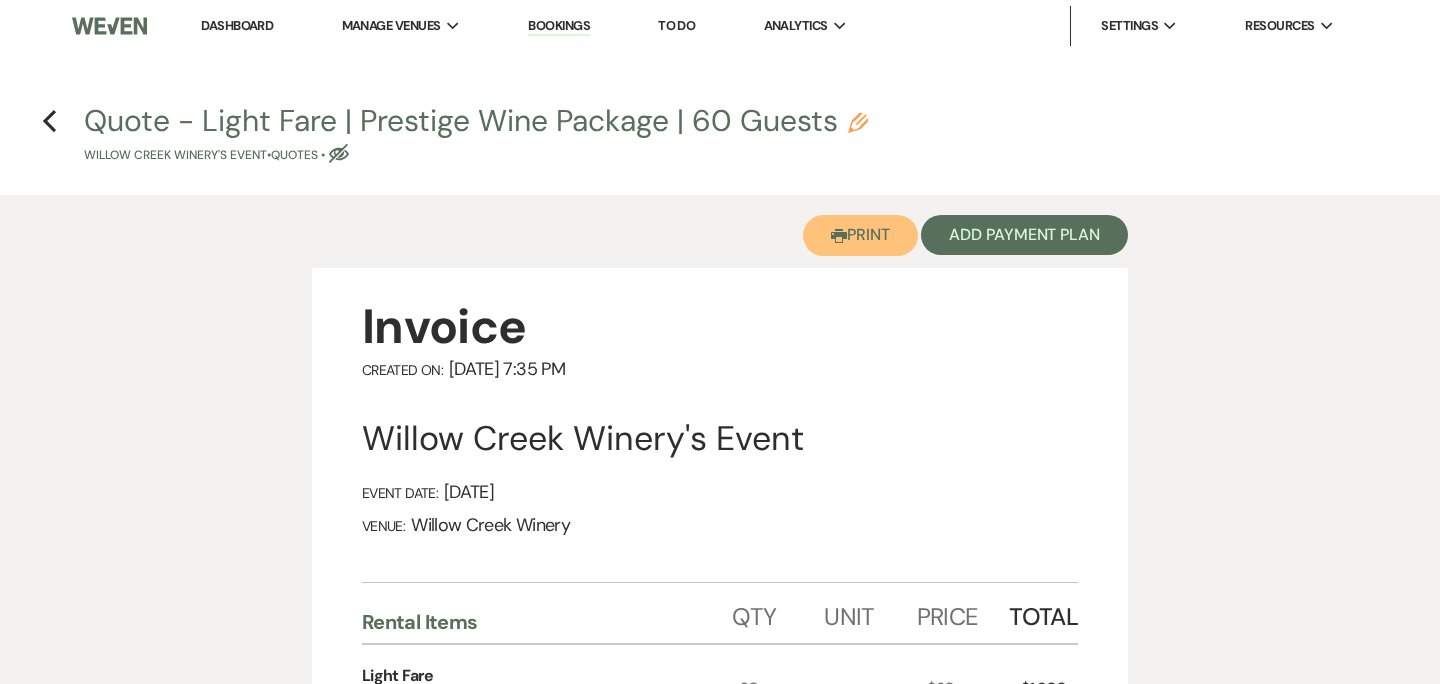 click on "Printer  Print" at bounding box center (860, 235) 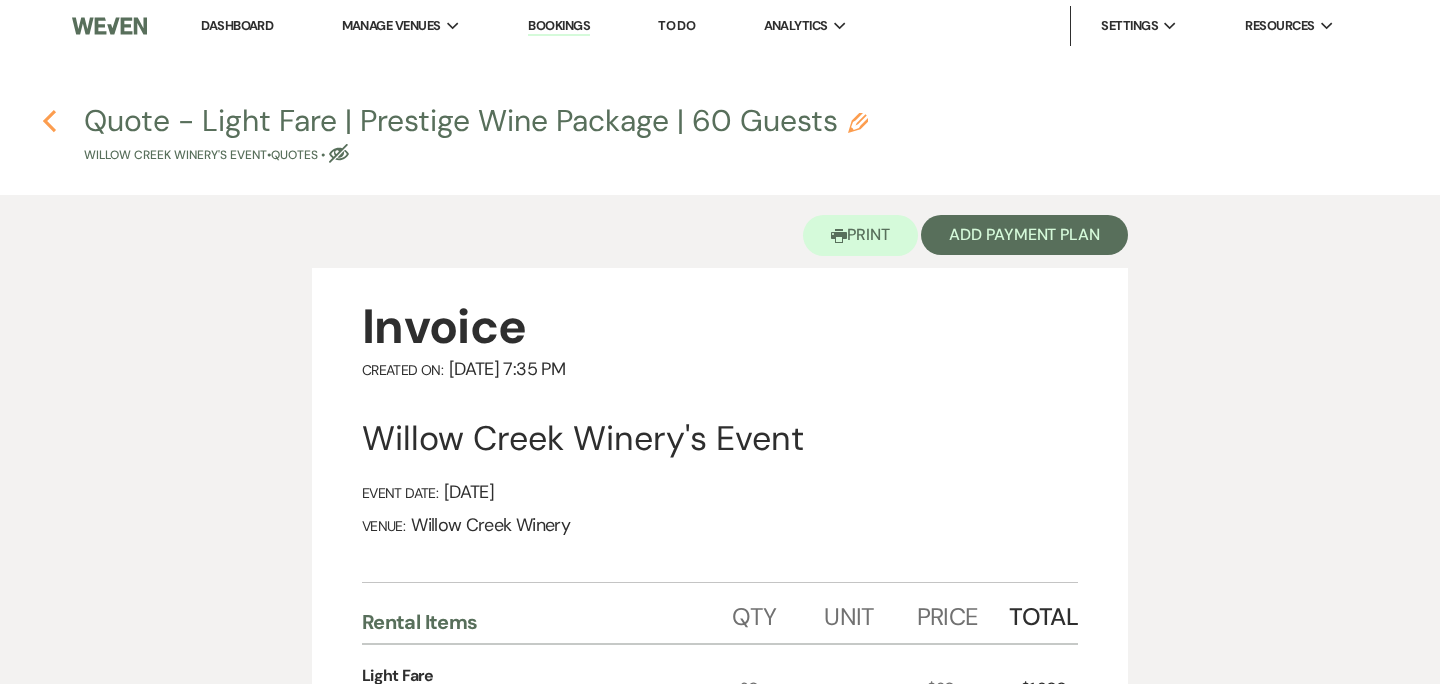 click on "Previous" 